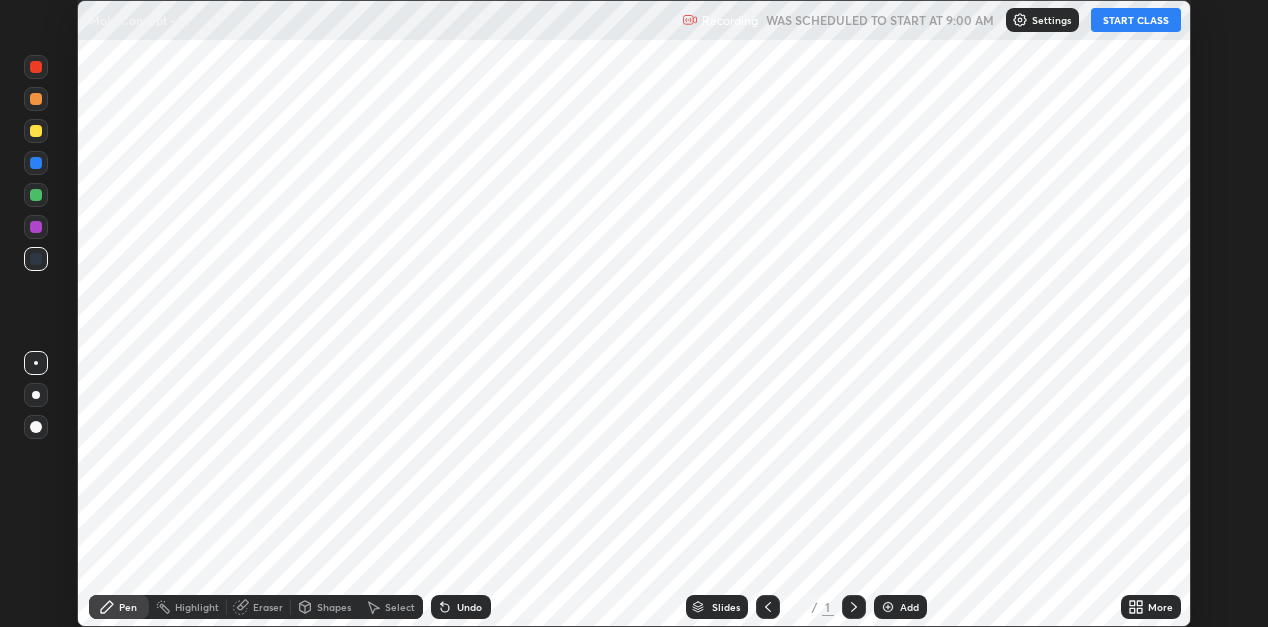 scroll, scrollTop: 0, scrollLeft: 0, axis: both 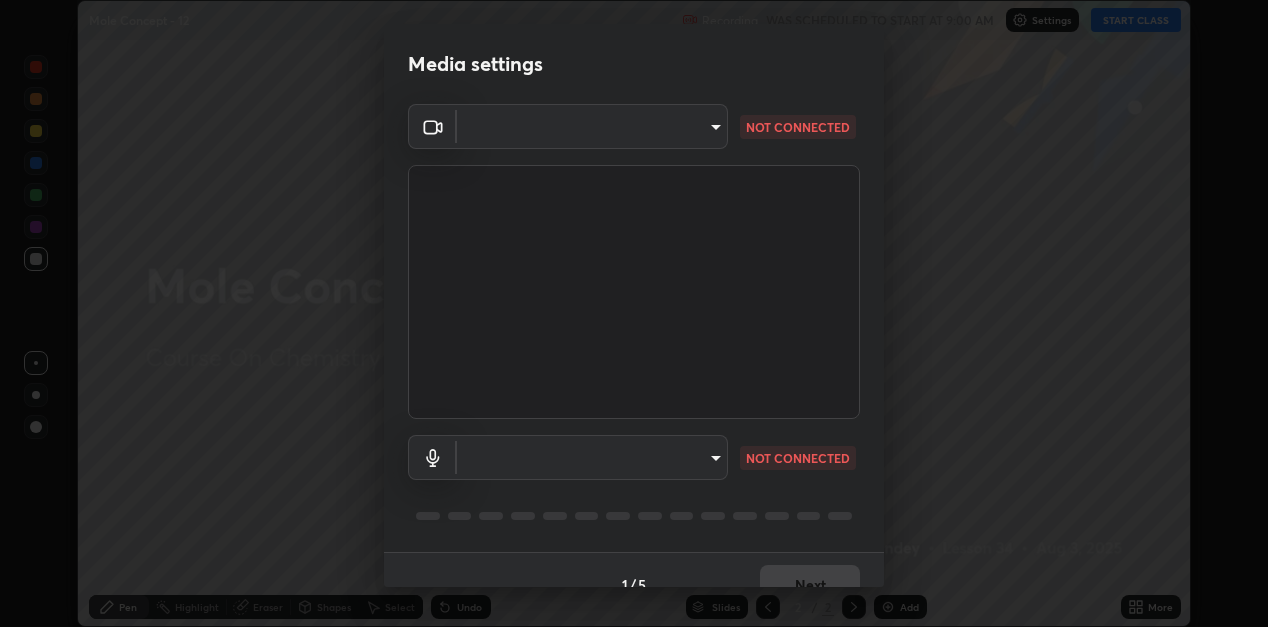 type on "e5f32b9a37d83756d2696e8423a1893a7de7eefef83412cf73fe4da3c4688103" 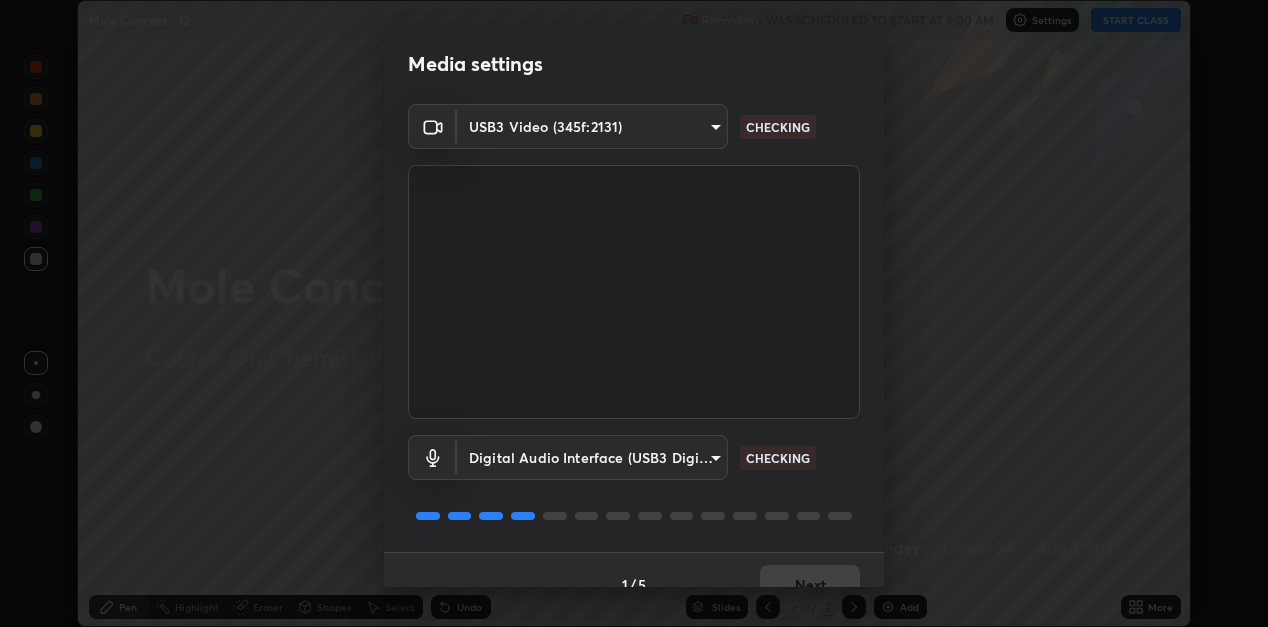 scroll, scrollTop: 29, scrollLeft: 0, axis: vertical 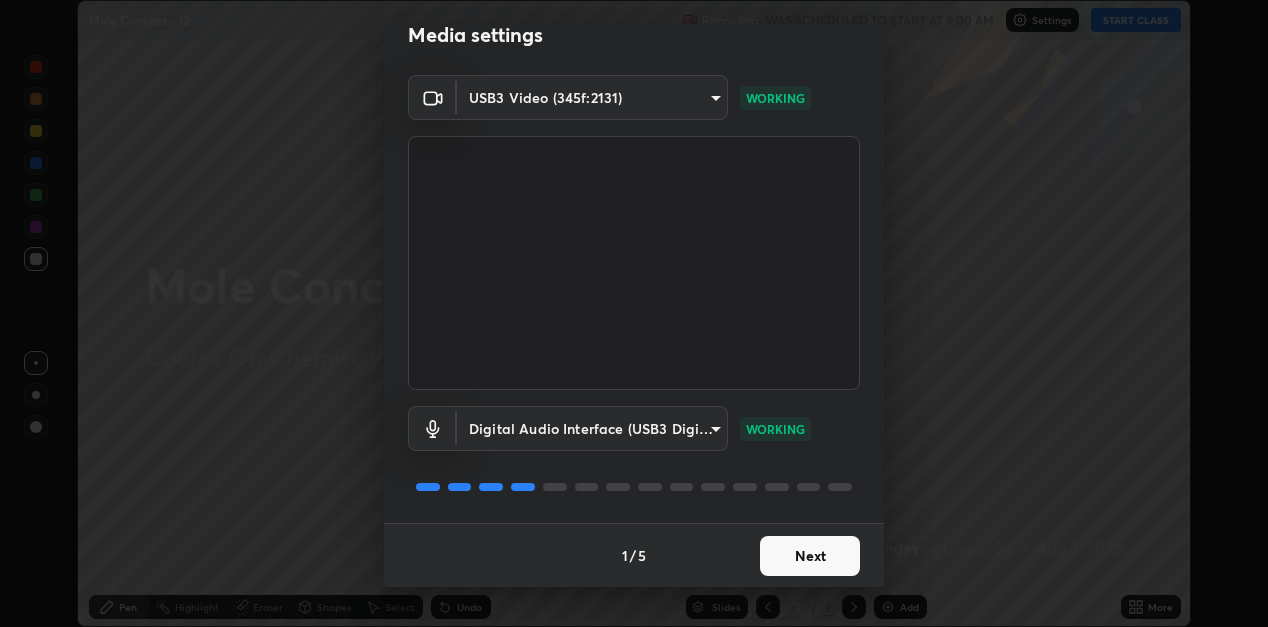 click on "Next" at bounding box center (810, 556) 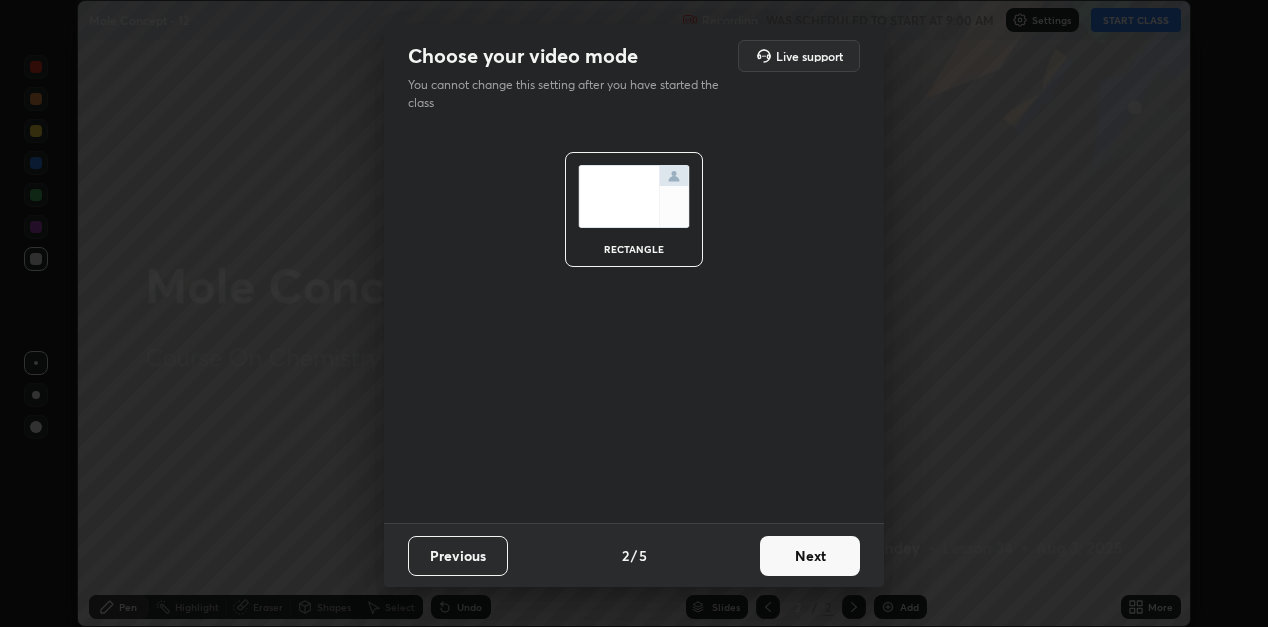click on "Next" at bounding box center [810, 556] 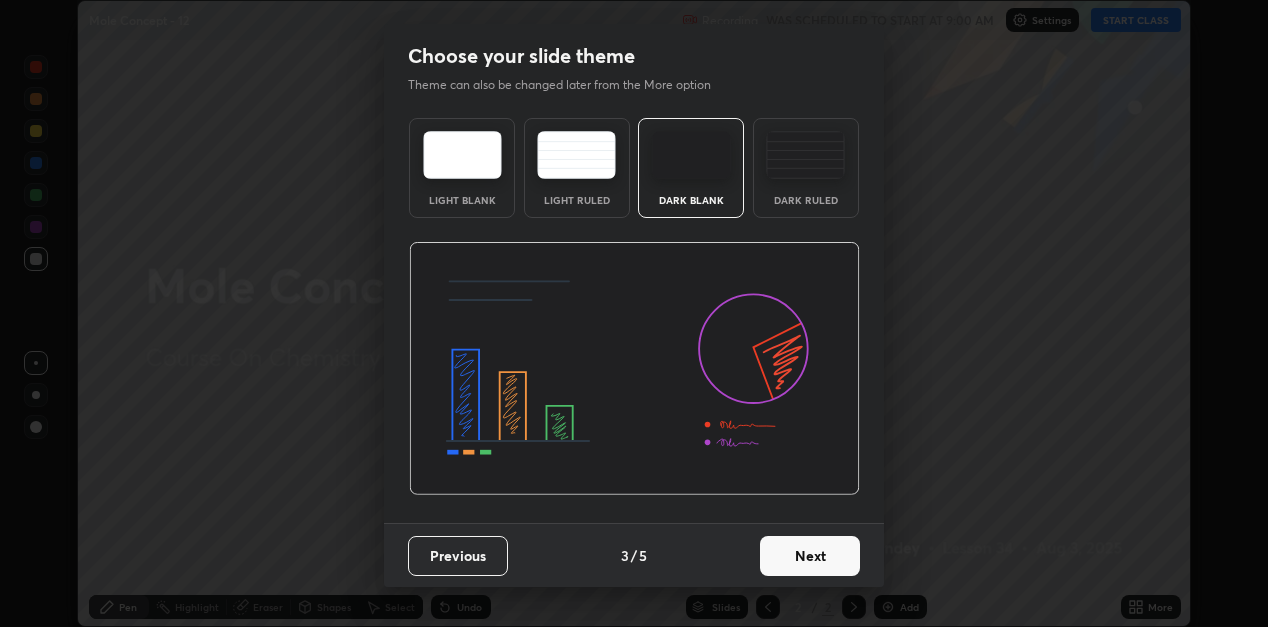 click on "Next" at bounding box center [810, 556] 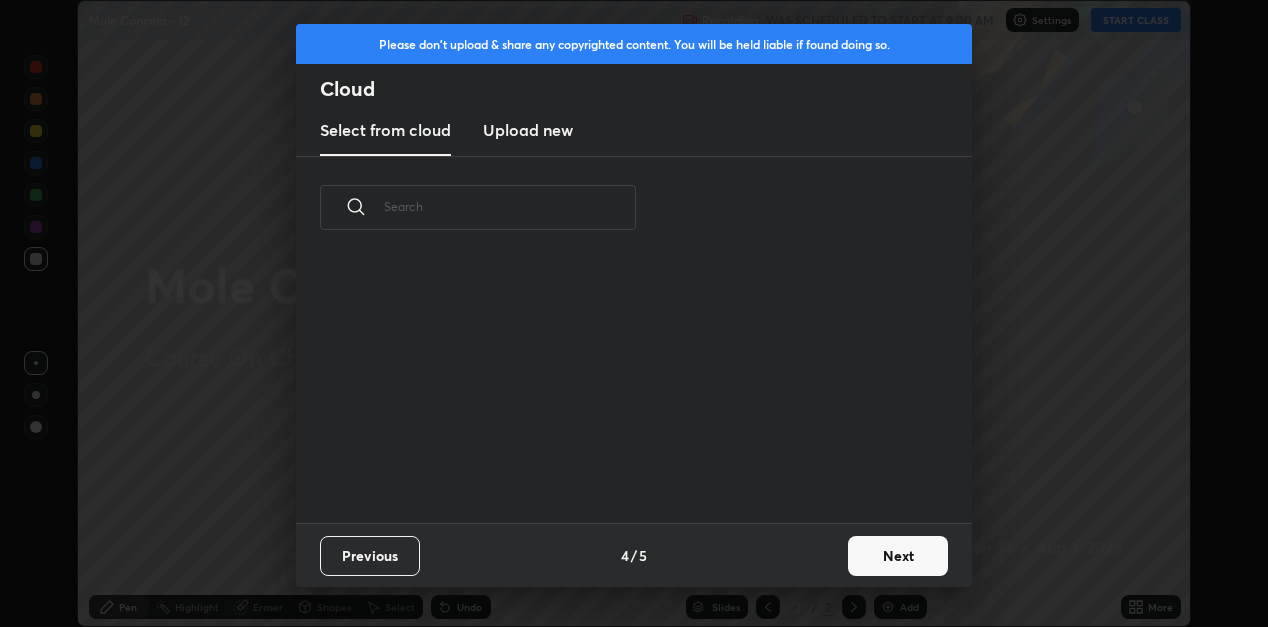 click on "Next" at bounding box center [898, 556] 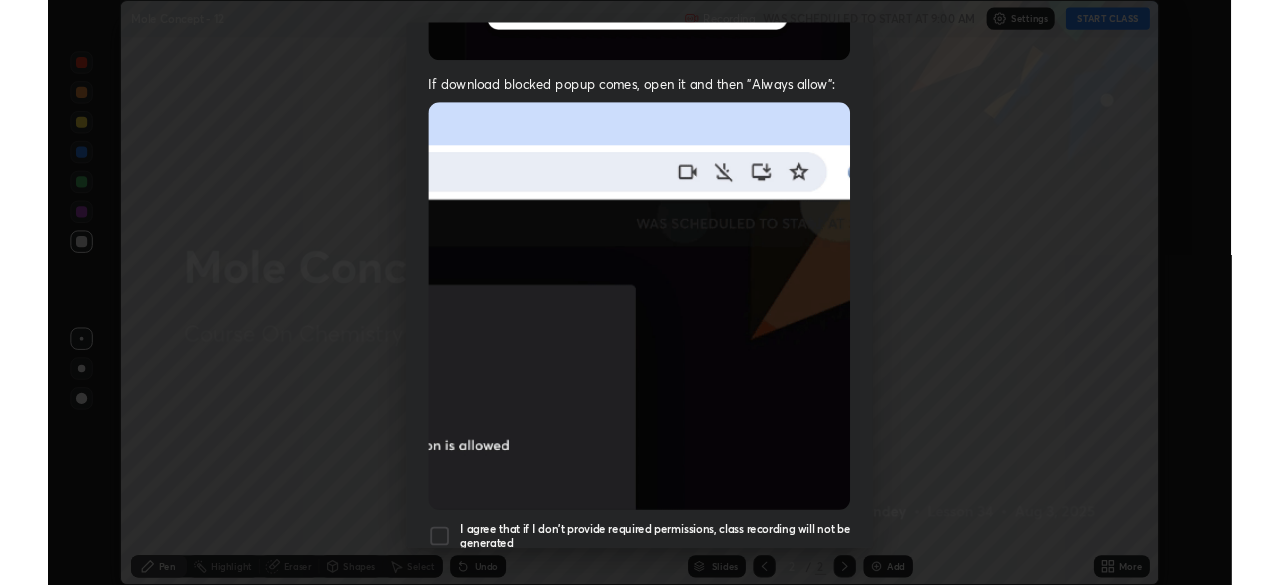 scroll, scrollTop: 437, scrollLeft: 0, axis: vertical 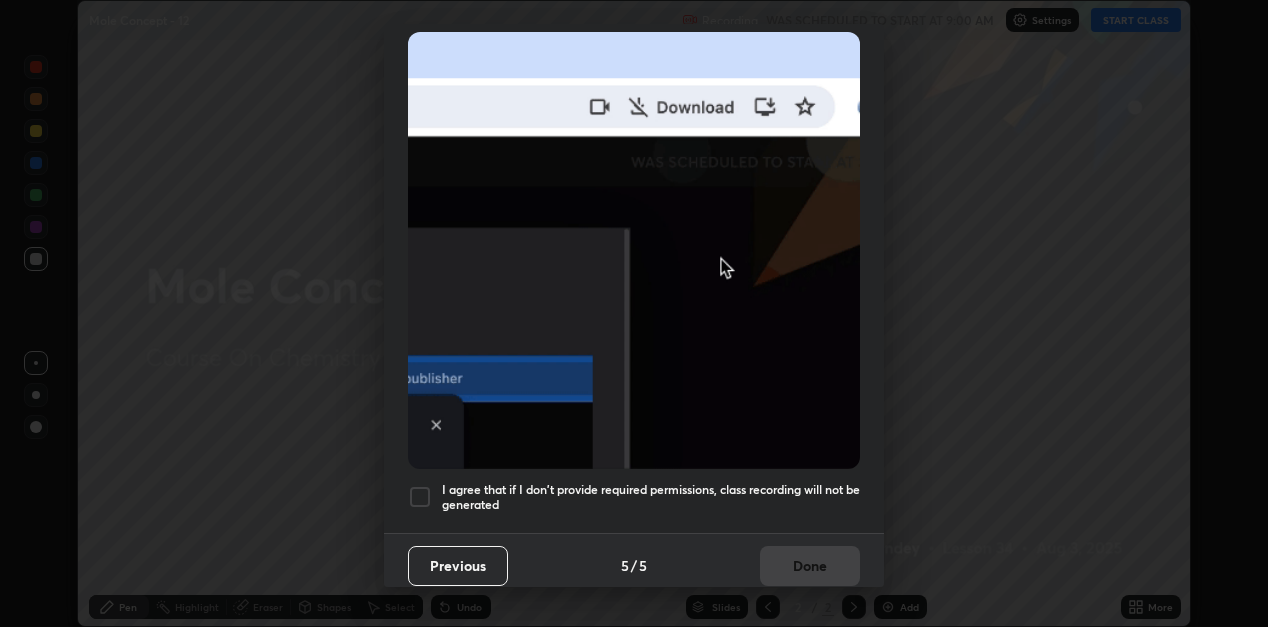click on "I agree that if I don't provide required permissions, class recording will not be generated" at bounding box center (651, 497) 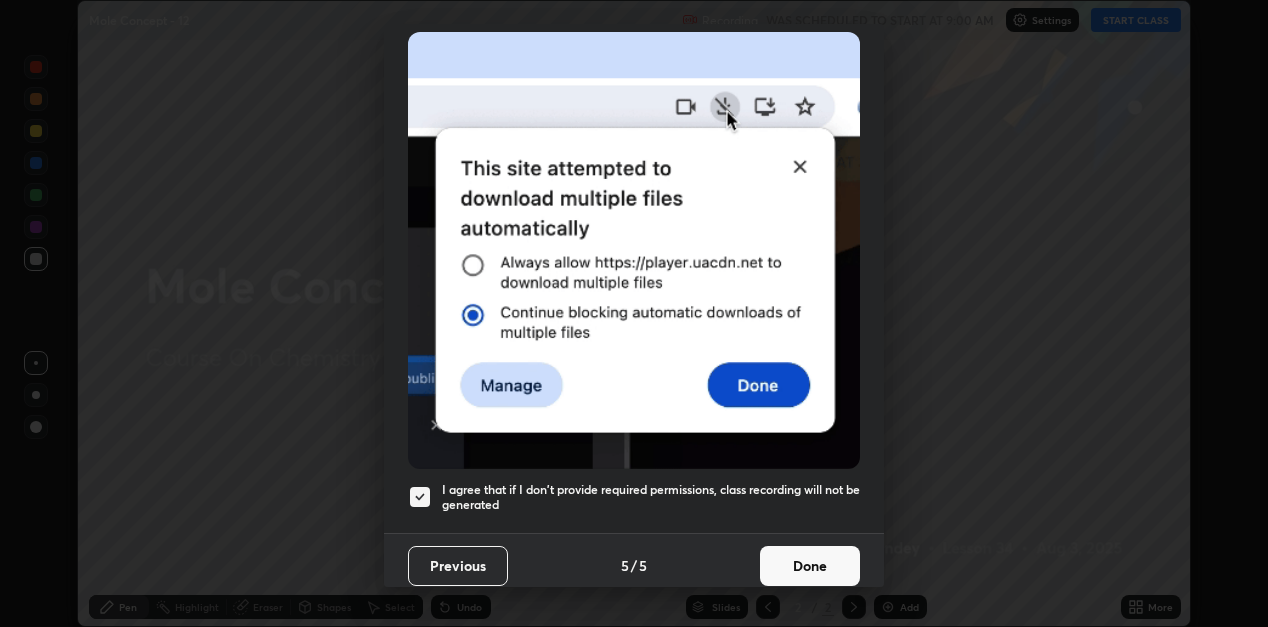 click on "Done" at bounding box center (810, 566) 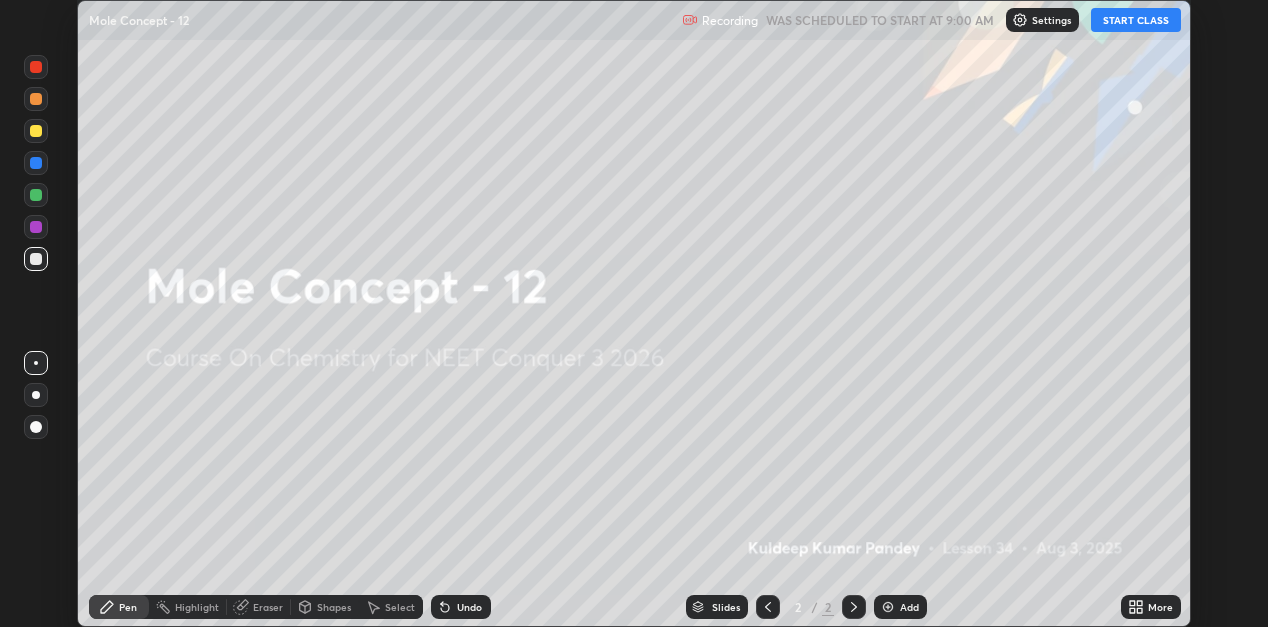 click on "START CLASS" at bounding box center (1136, 20) 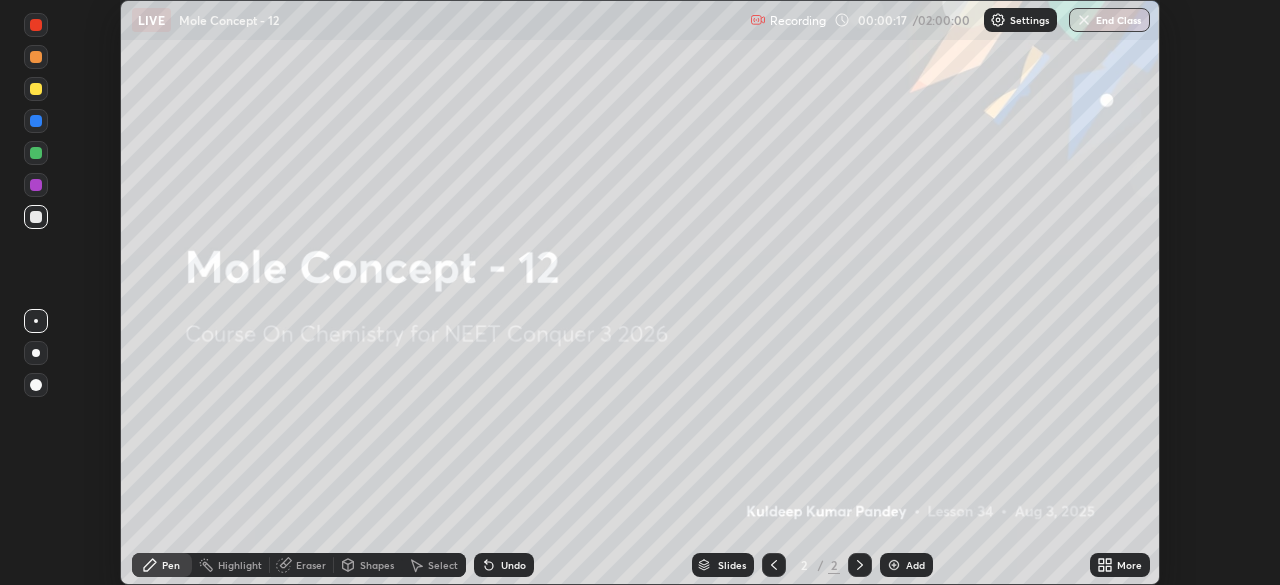 scroll, scrollTop: 99415, scrollLeft: 98720, axis: both 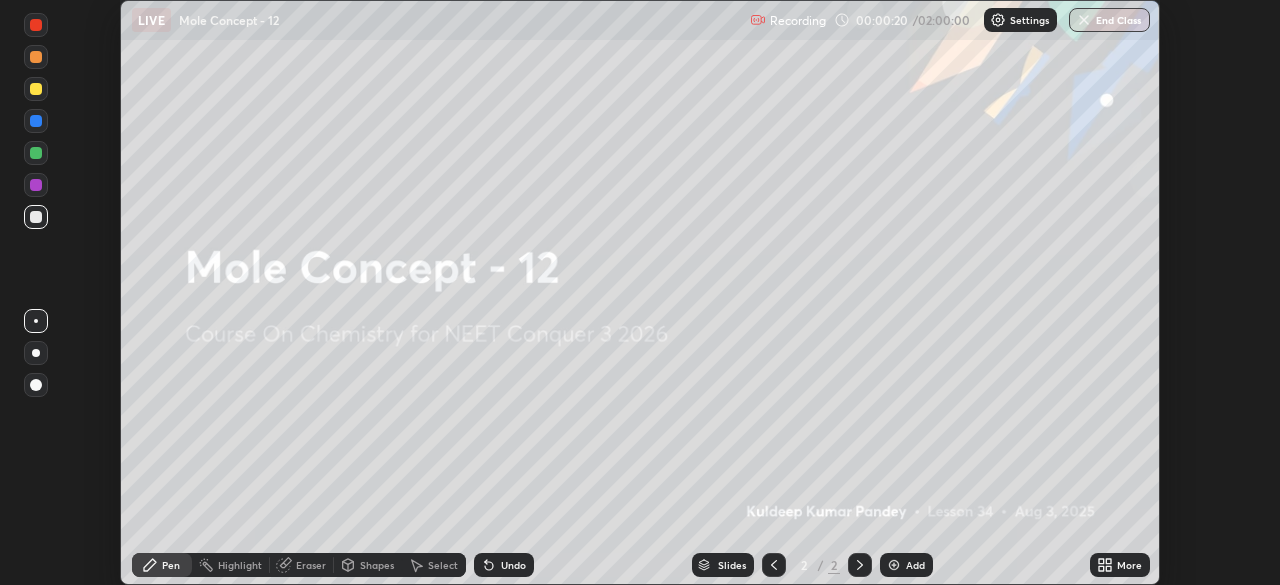 click on "More" at bounding box center (1129, 565) 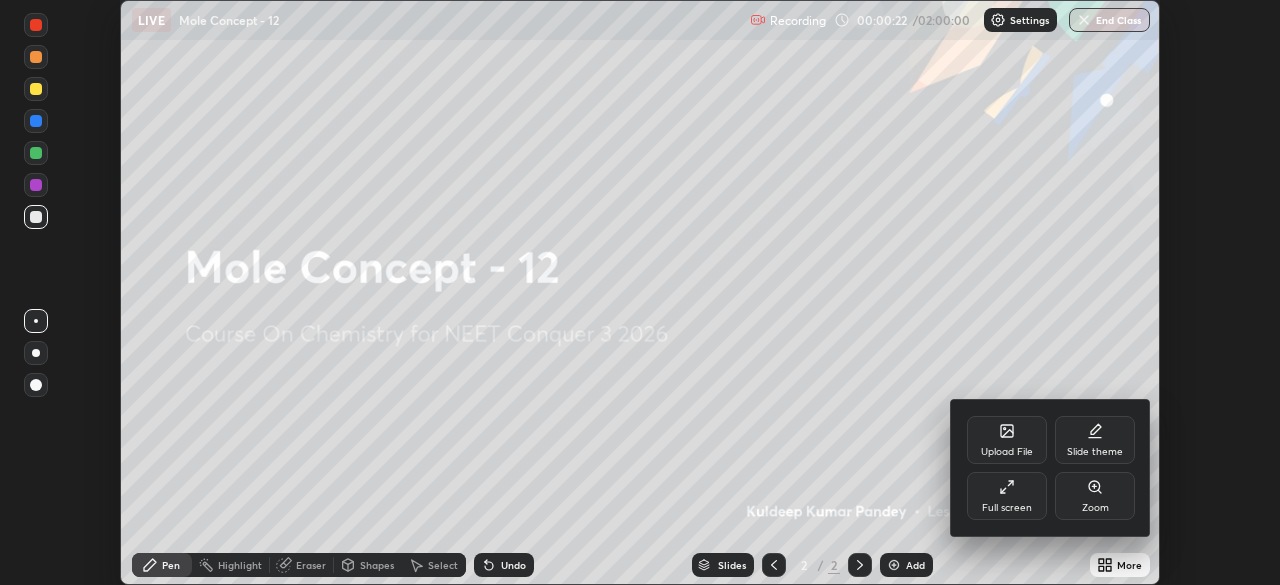 click on "Full screen" at bounding box center (1007, 508) 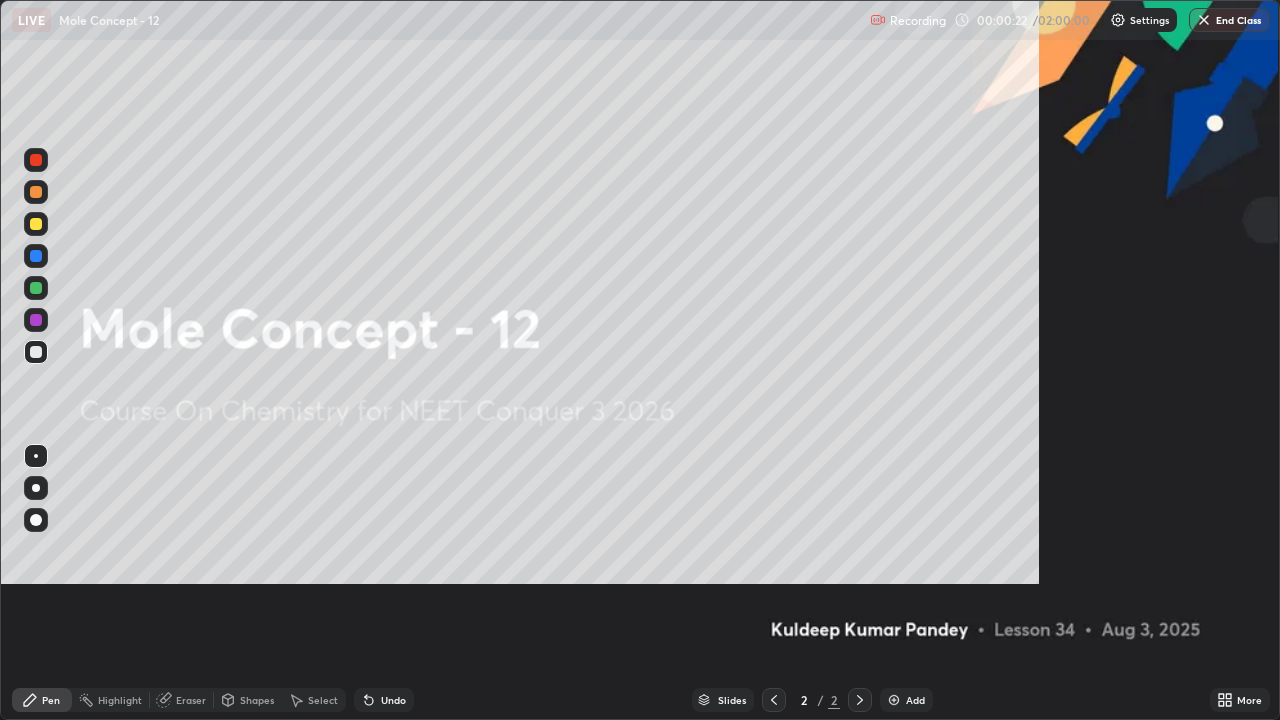 scroll, scrollTop: 99280, scrollLeft: 98720, axis: both 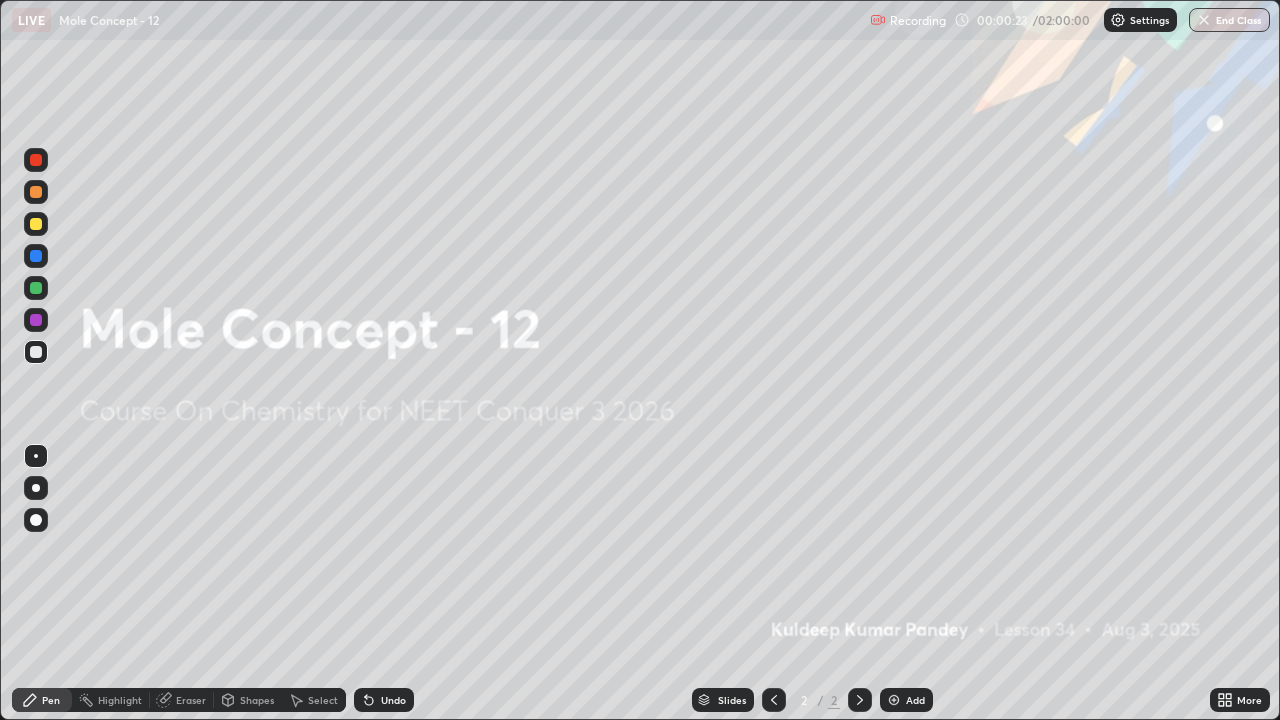 click at bounding box center [894, 700] 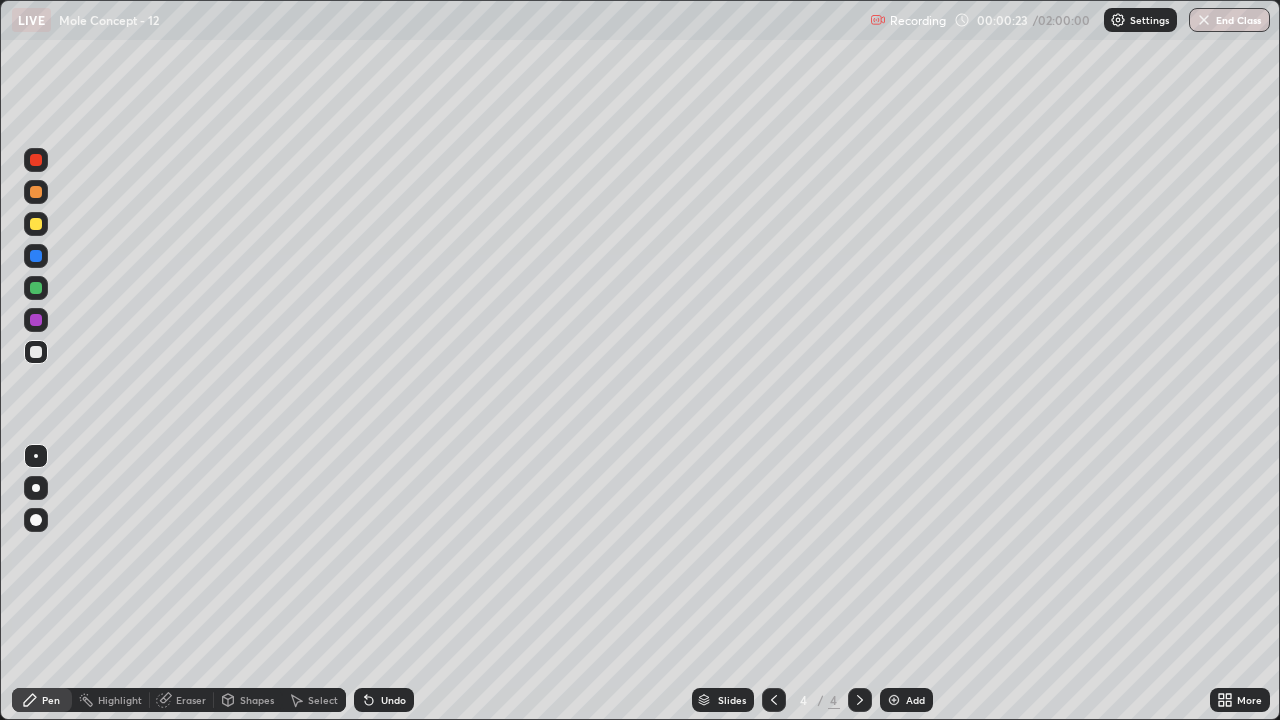 click at bounding box center (894, 700) 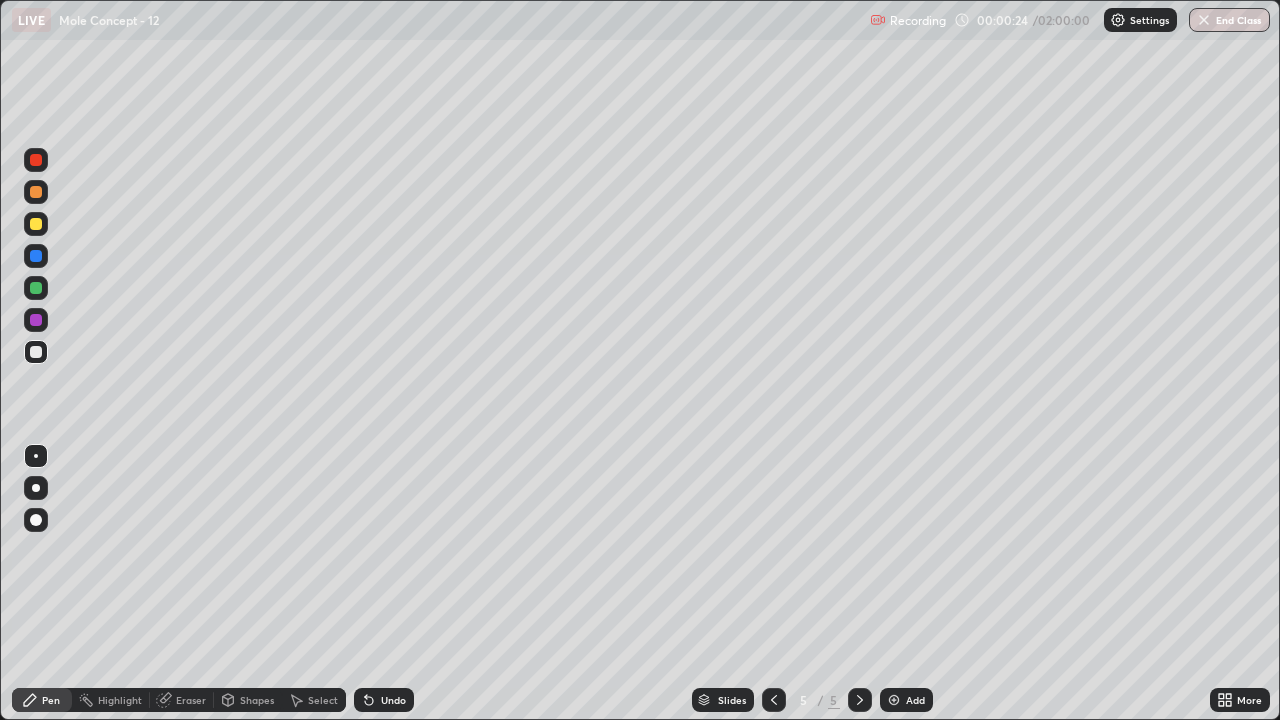 click at bounding box center [894, 700] 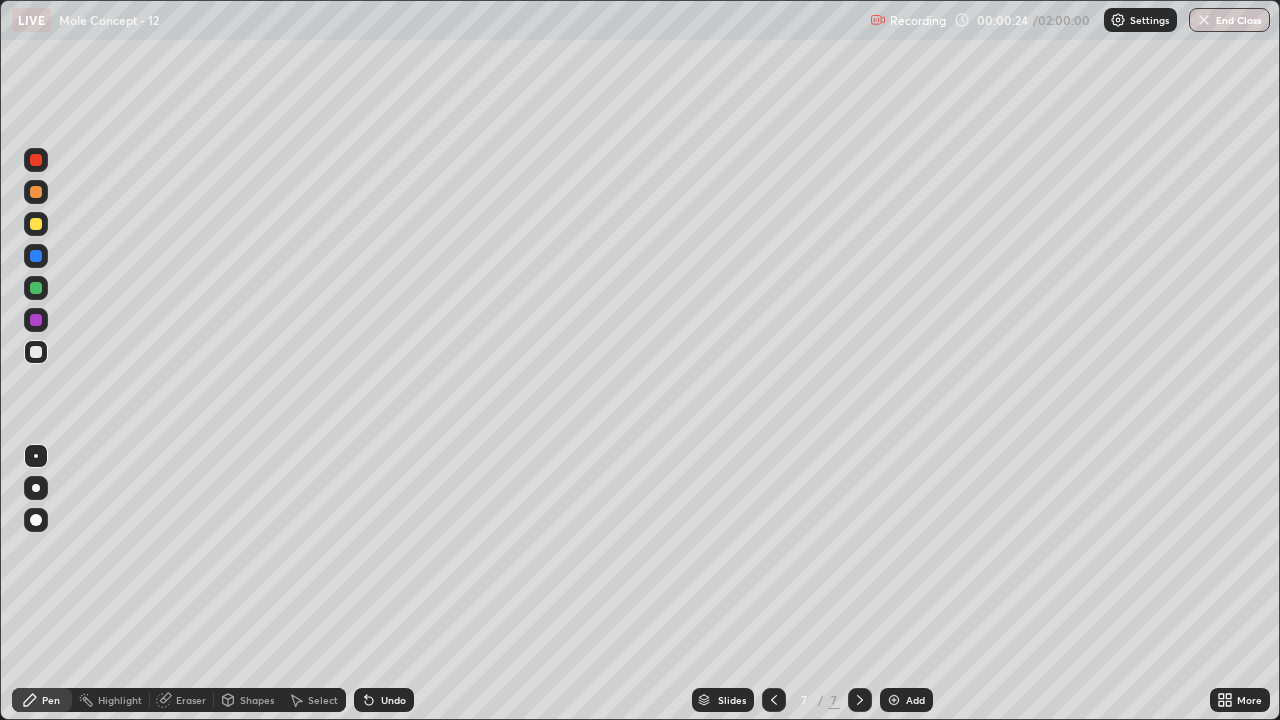 click at bounding box center (894, 700) 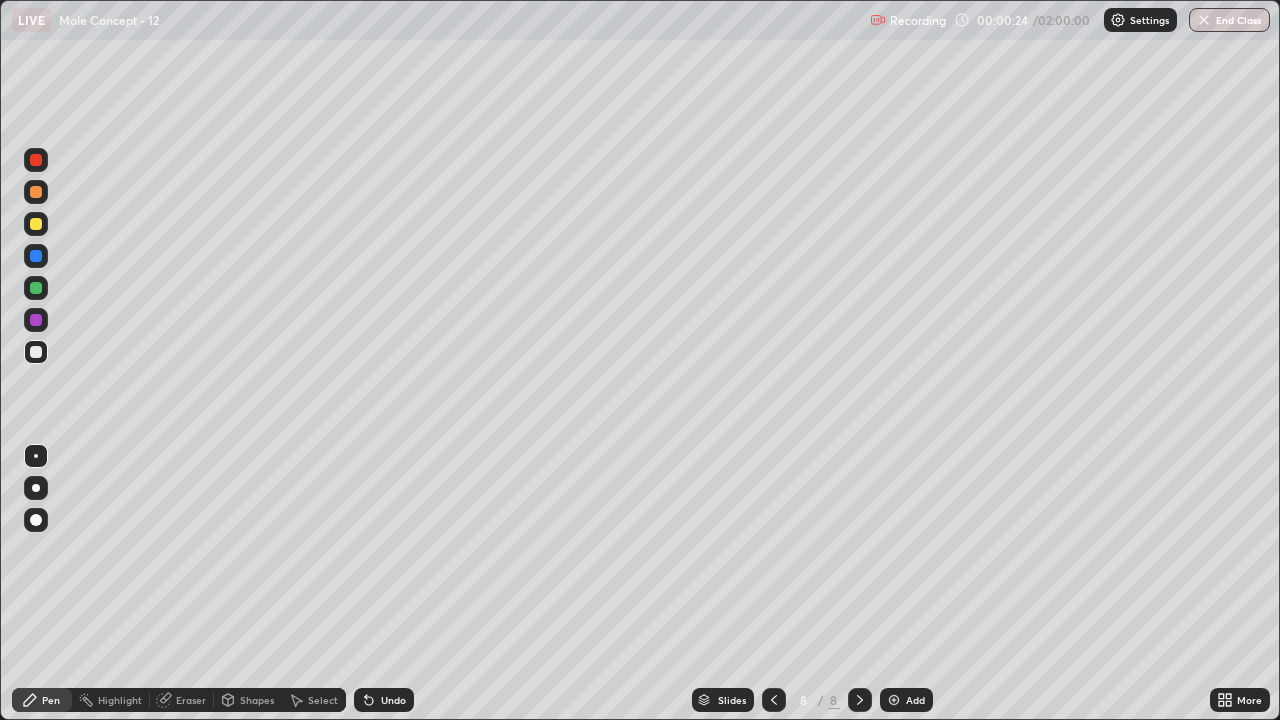 click at bounding box center (894, 700) 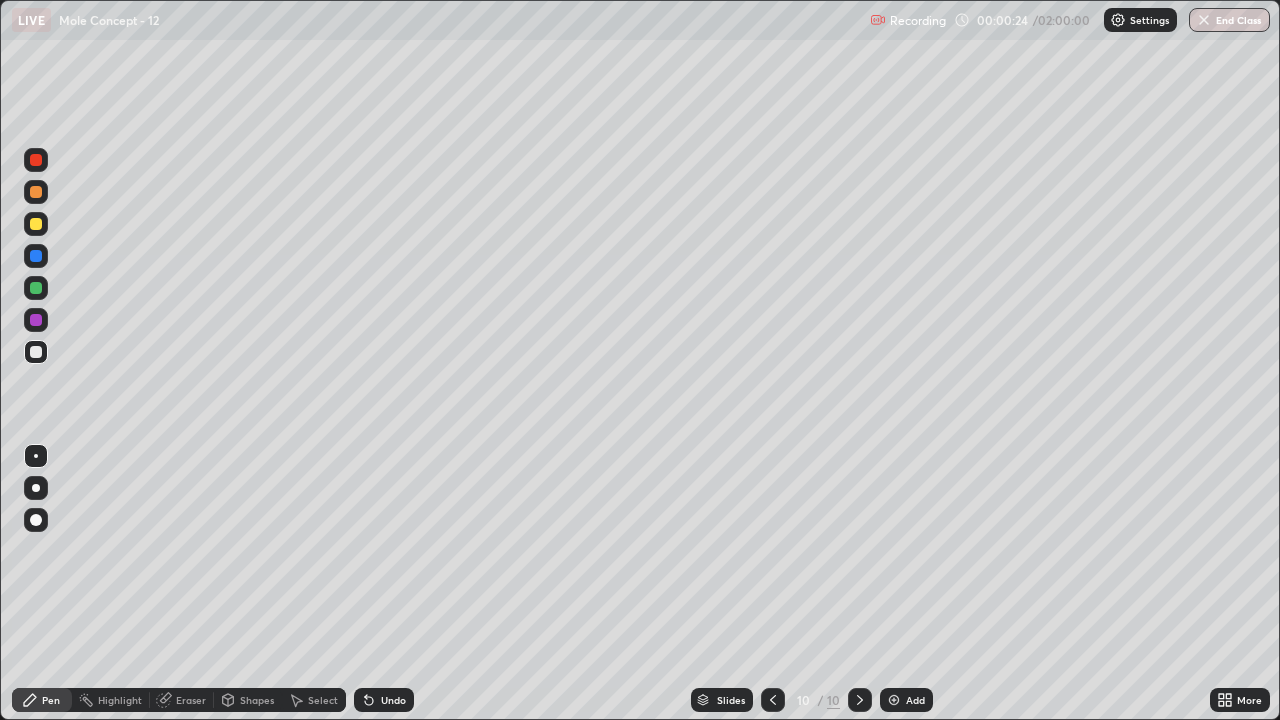 click at bounding box center (894, 700) 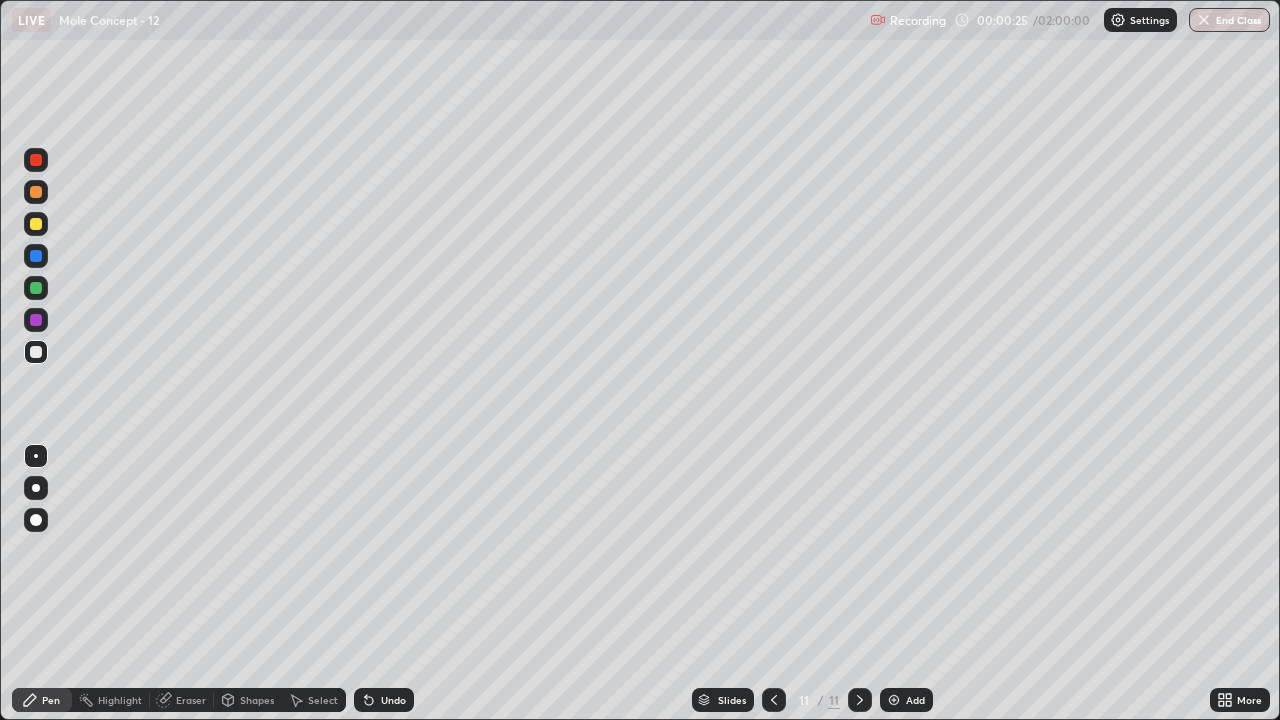 click at bounding box center (894, 700) 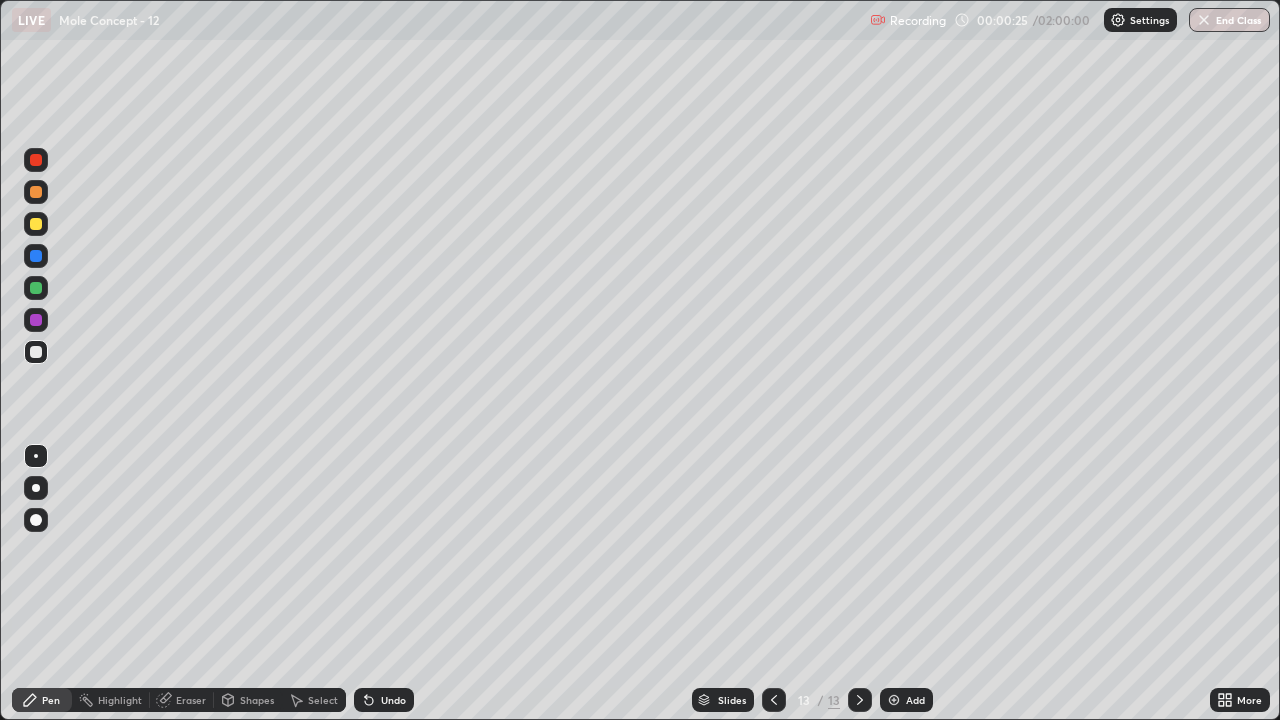click on "Add" at bounding box center [906, 700] 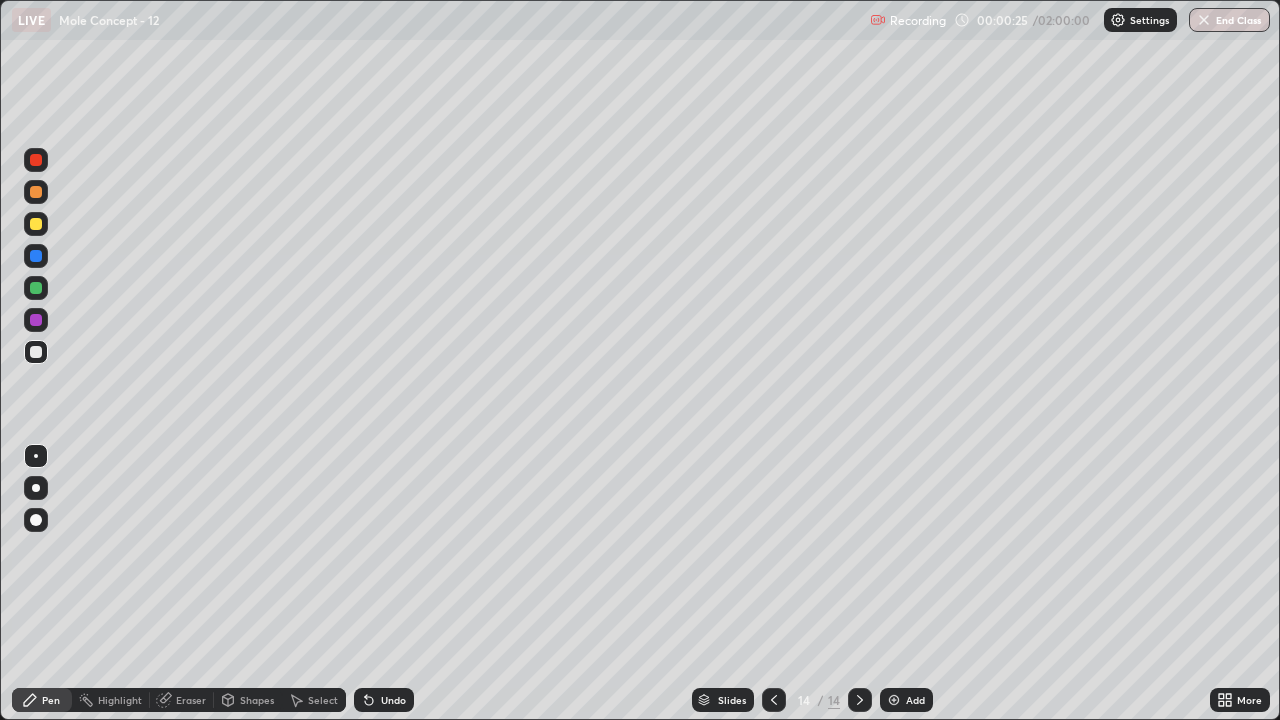click at bounding box center (894, 700) 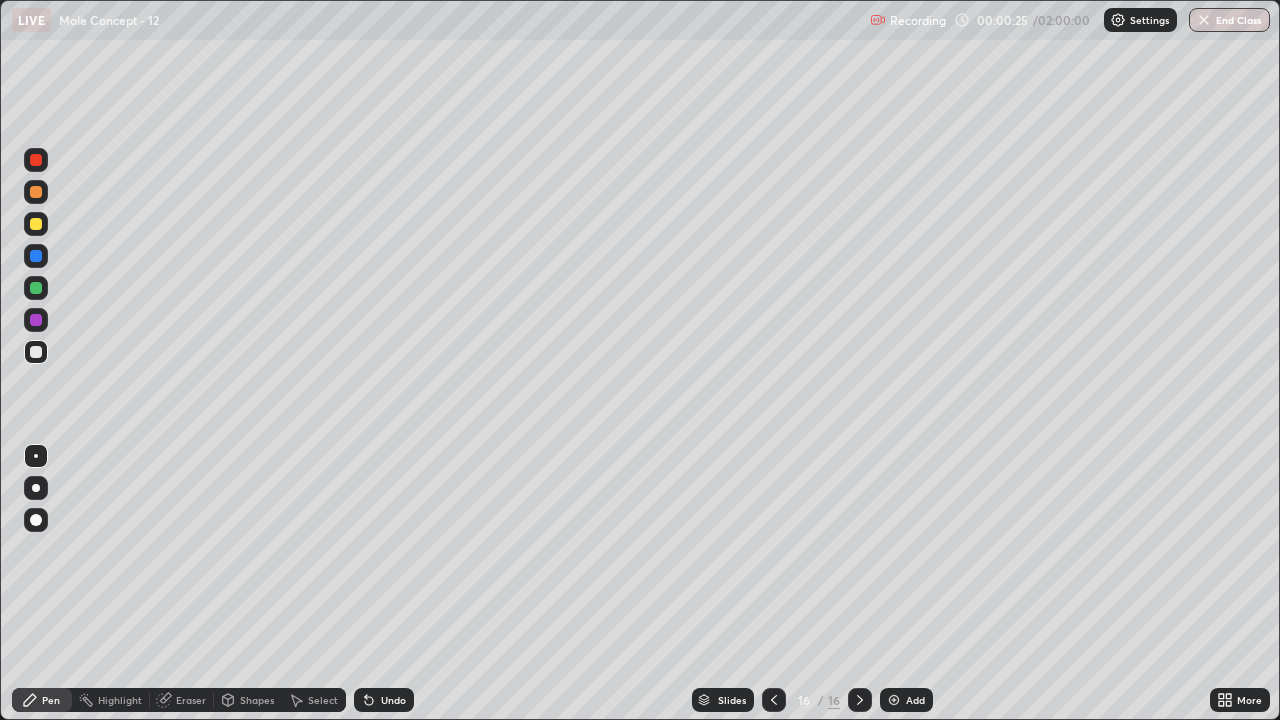 click at bounding box center [894, 700] 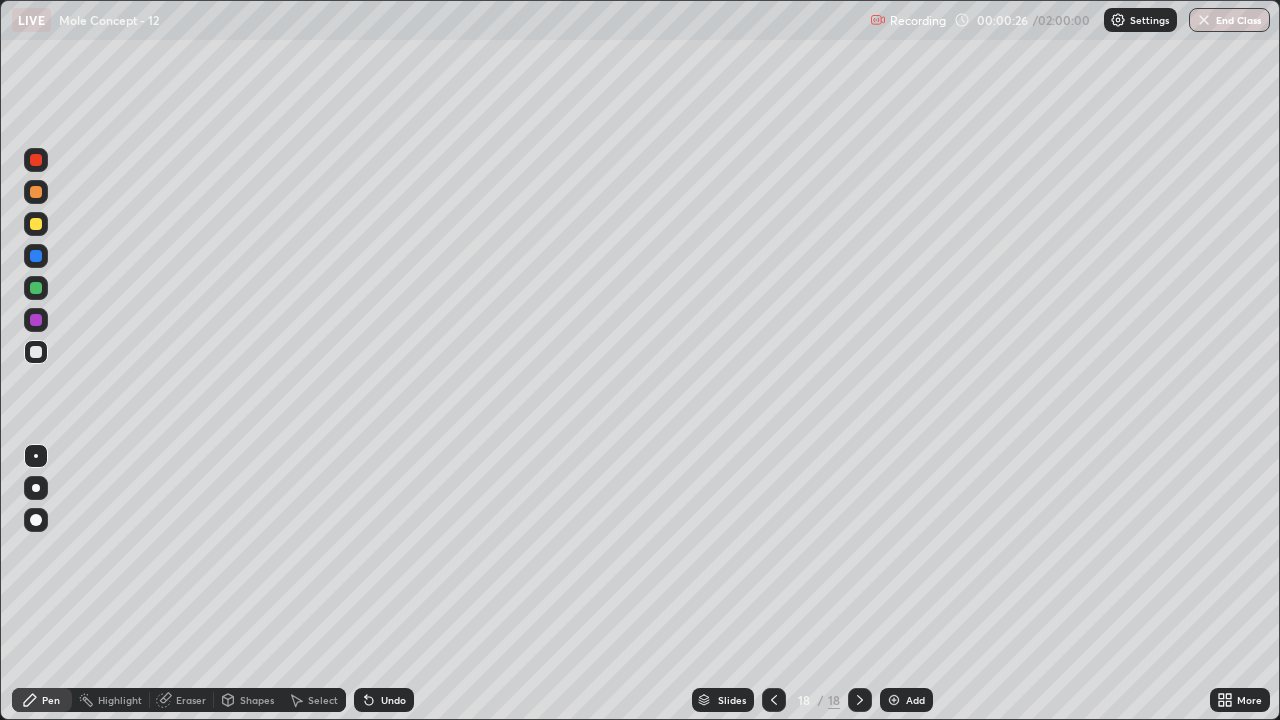 click at bounding box center (894, 700) 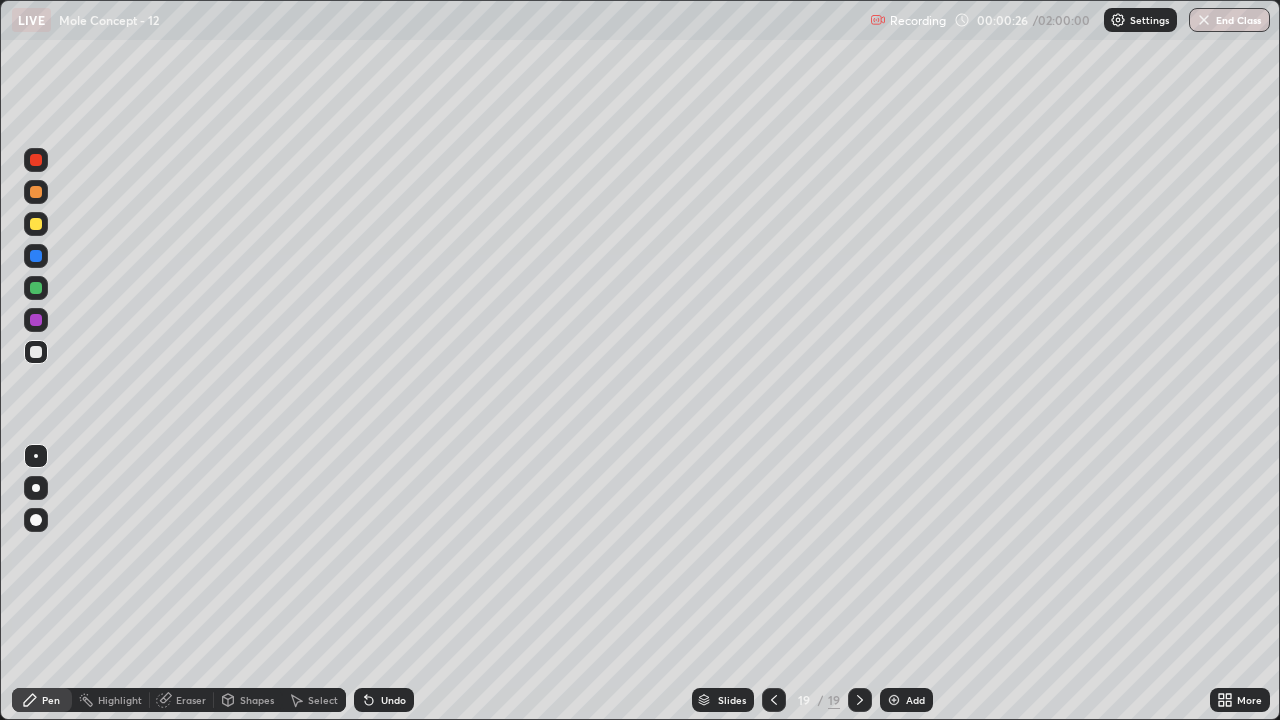 click at bounding box center (894, 700) 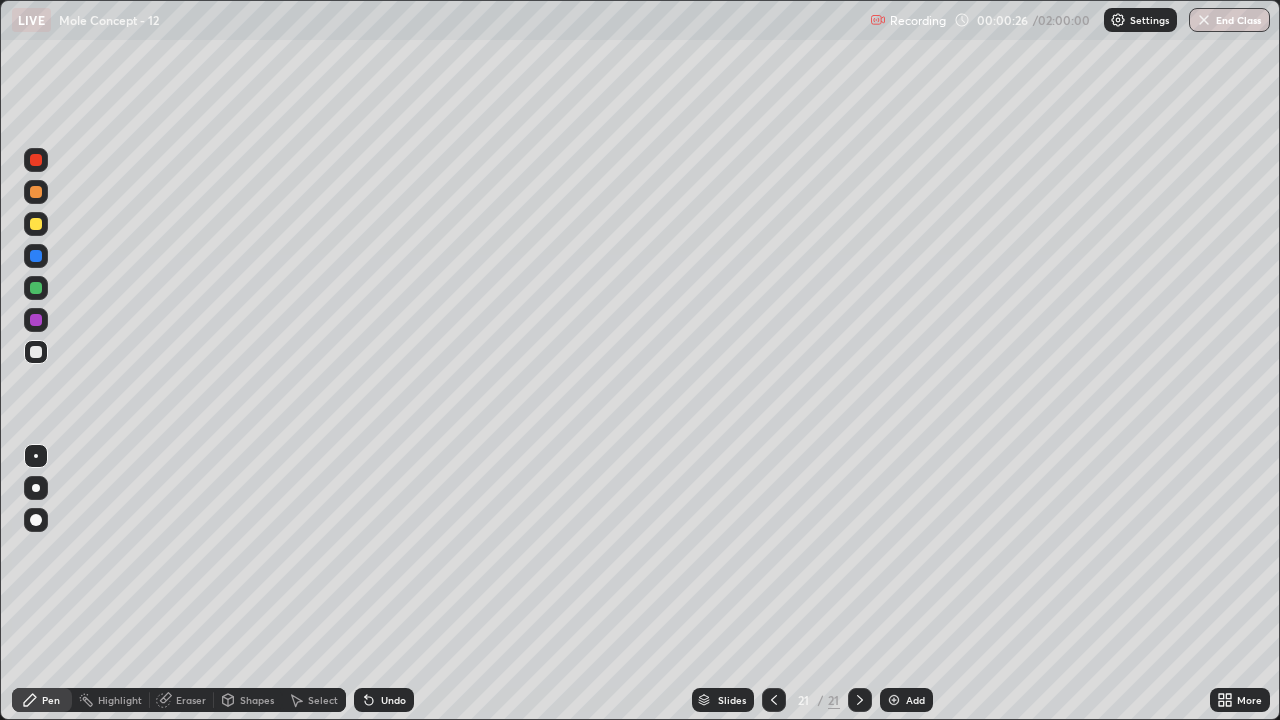 click at bounding box center (894, 700) 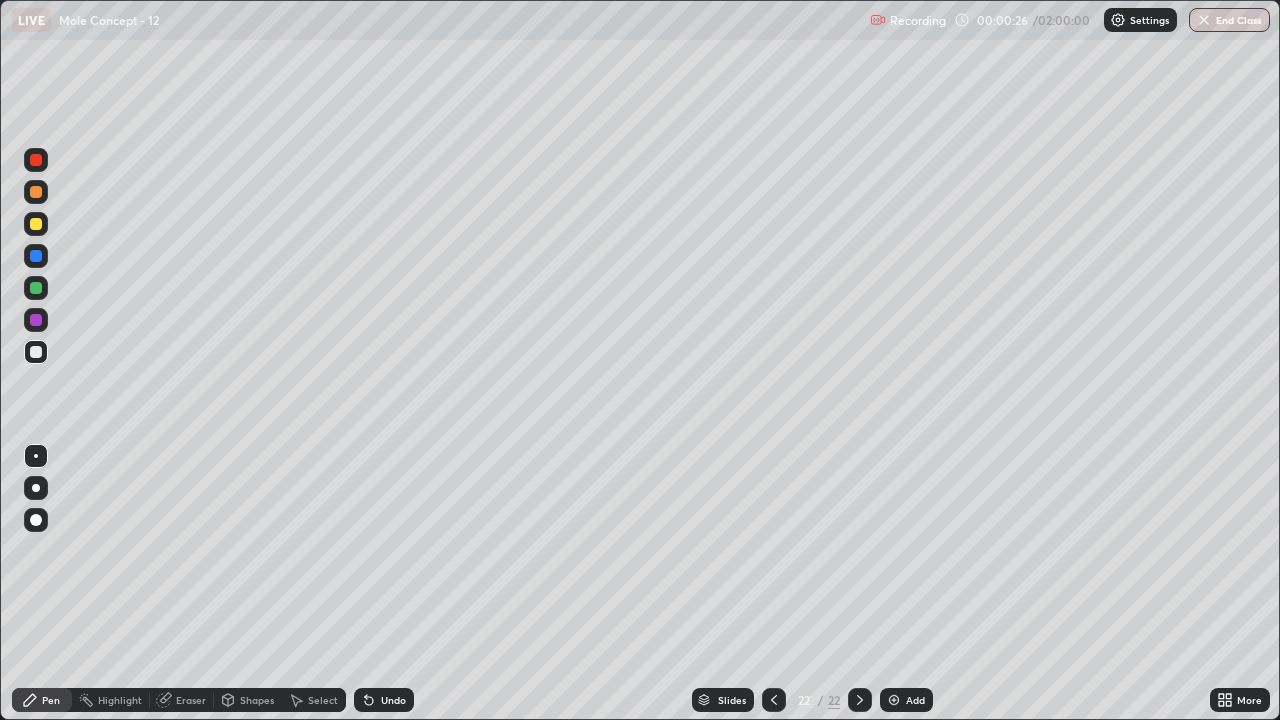click at bounding box center (894, 700) 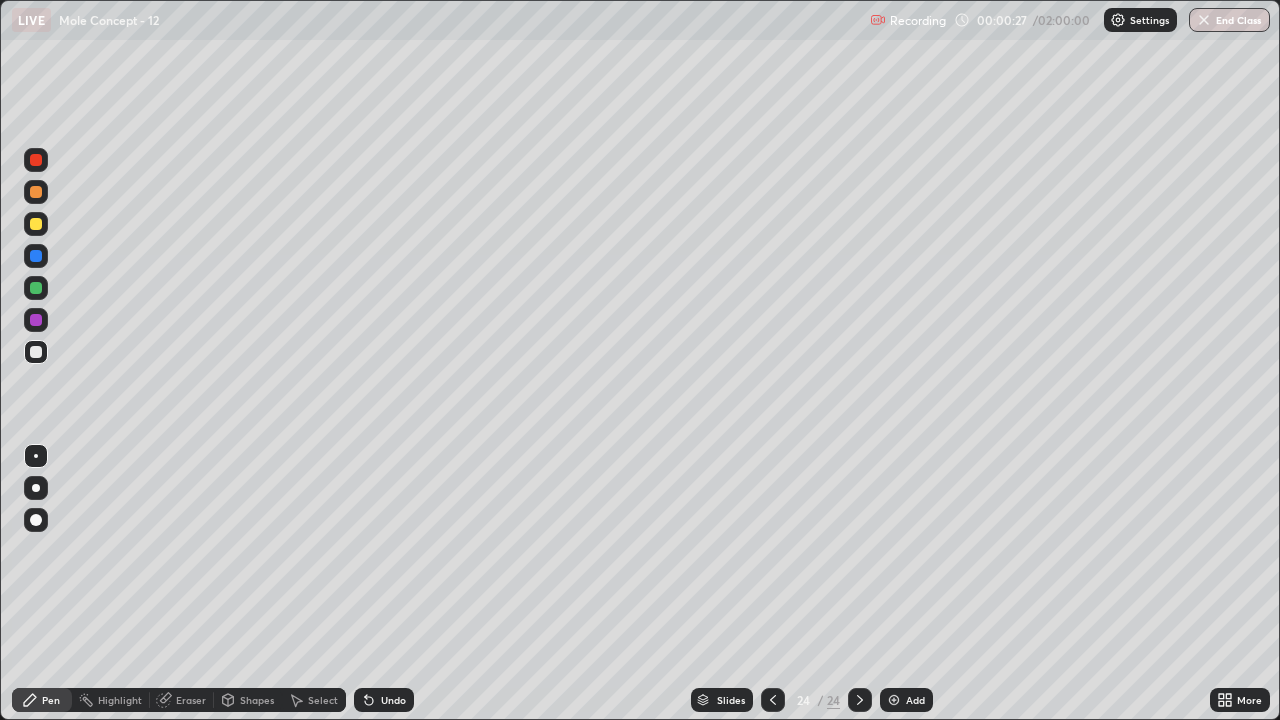 click at bounding box center (894, 700) 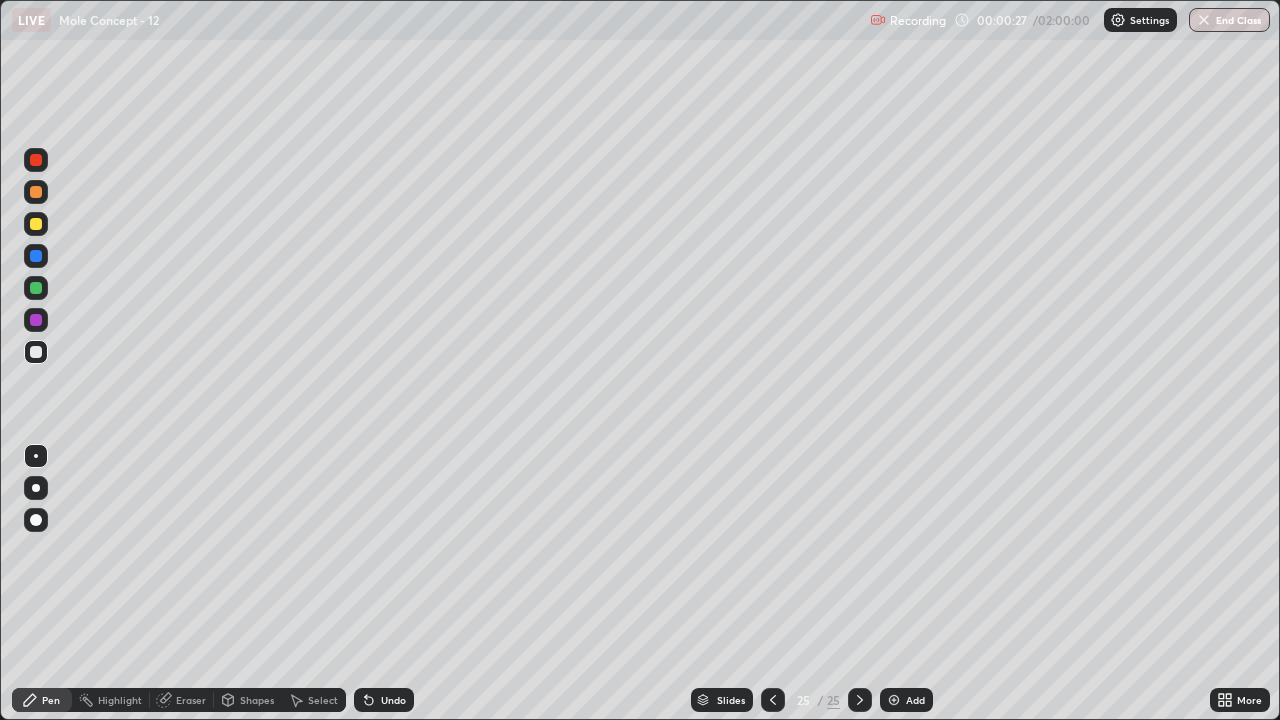 click at bounding box center [894, 700] 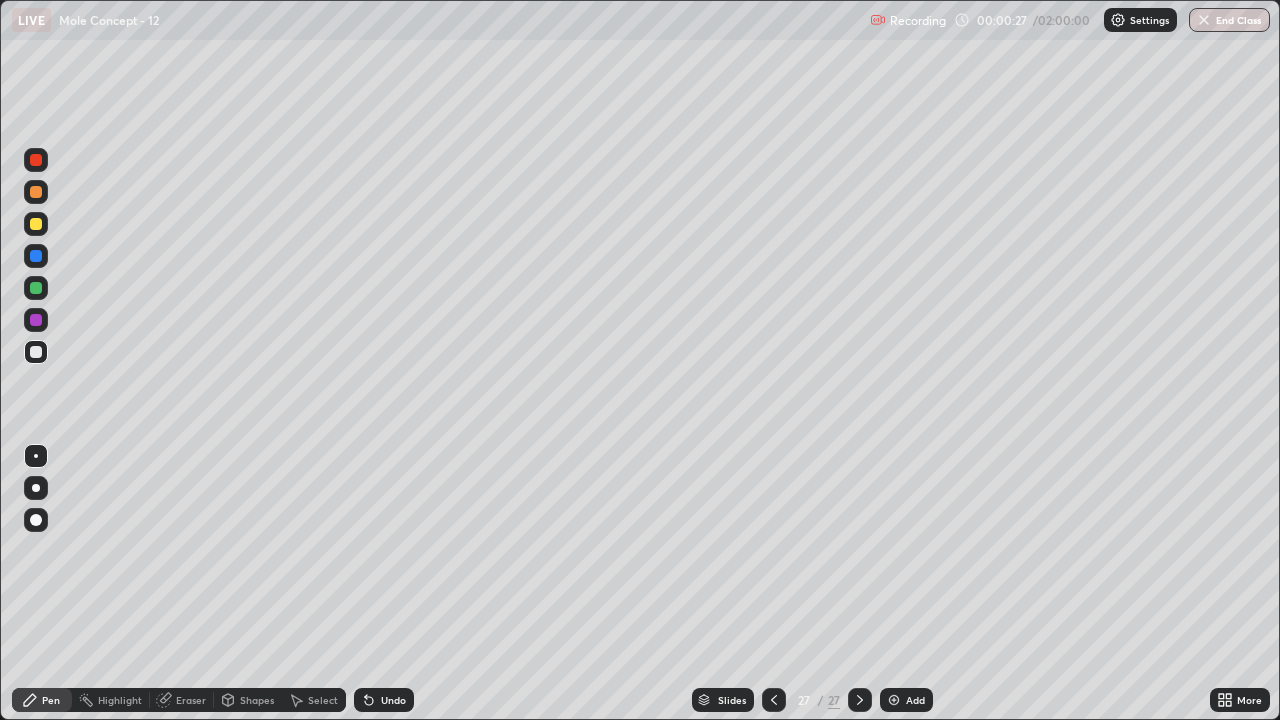 click at bounding box center [894, 700] 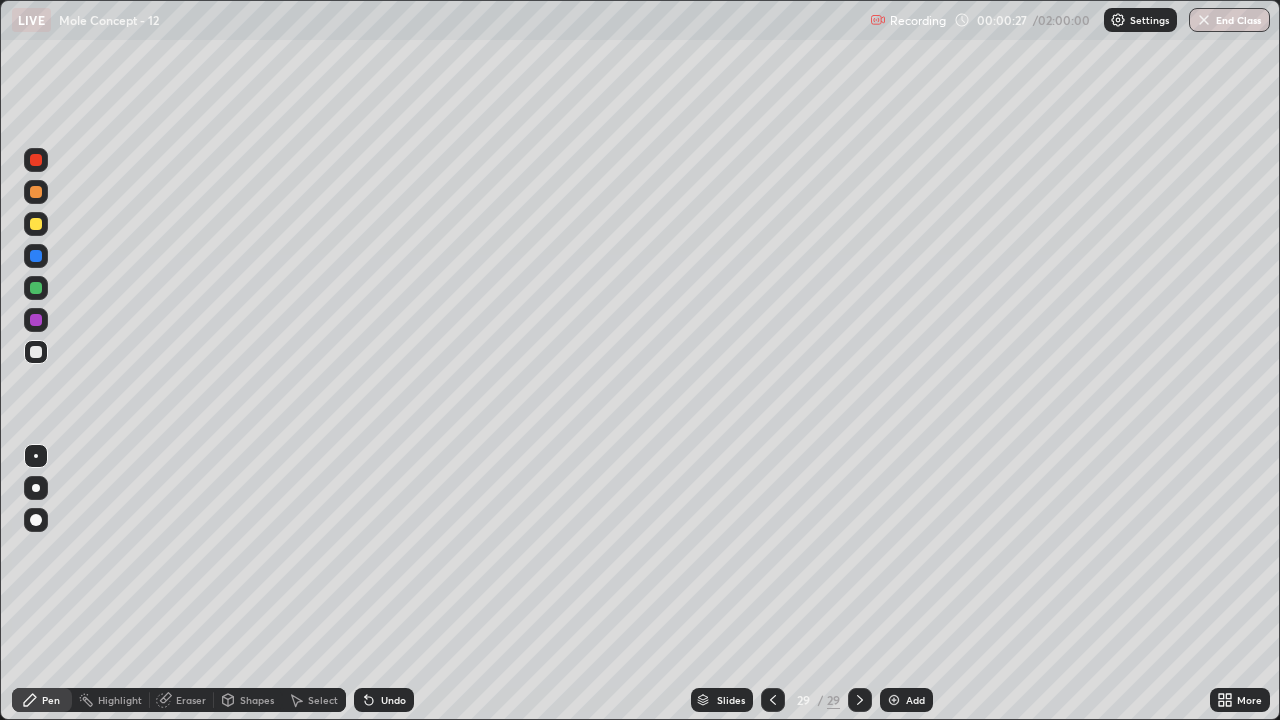 click at bounding box center (894, 700) 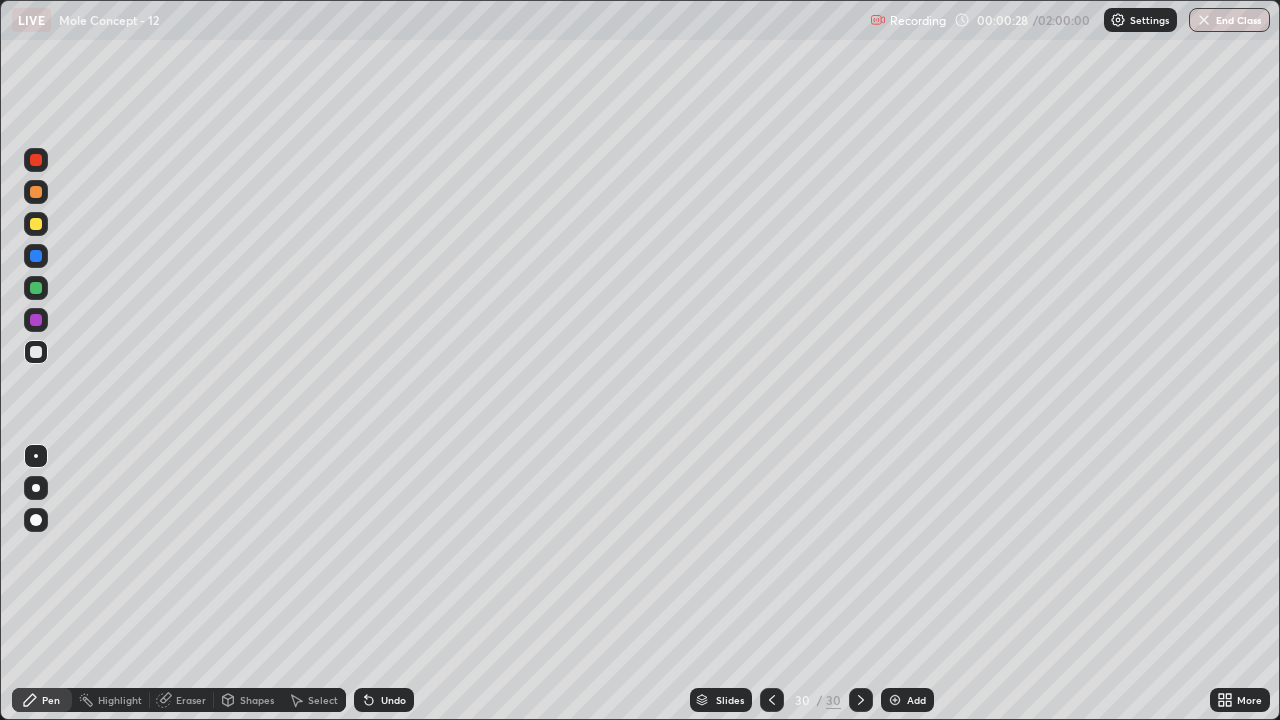 click at bounding box center [895, 700] 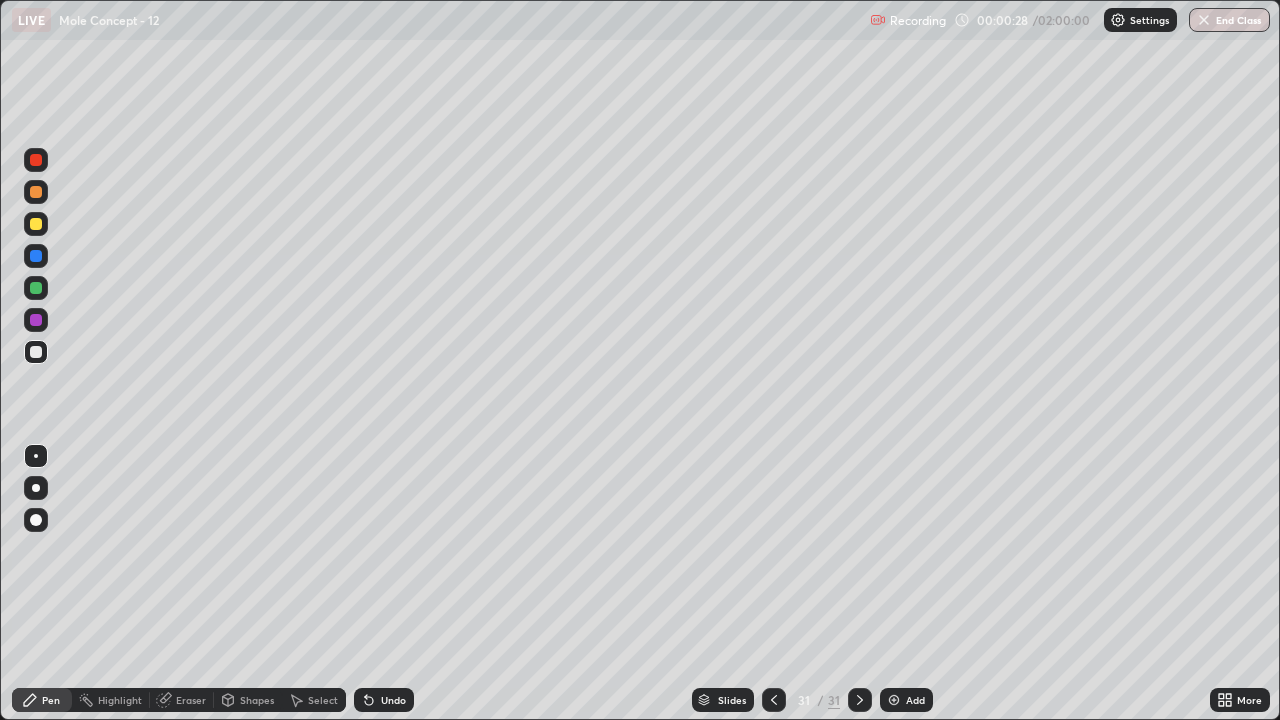 click at bounding box center [894, 700] 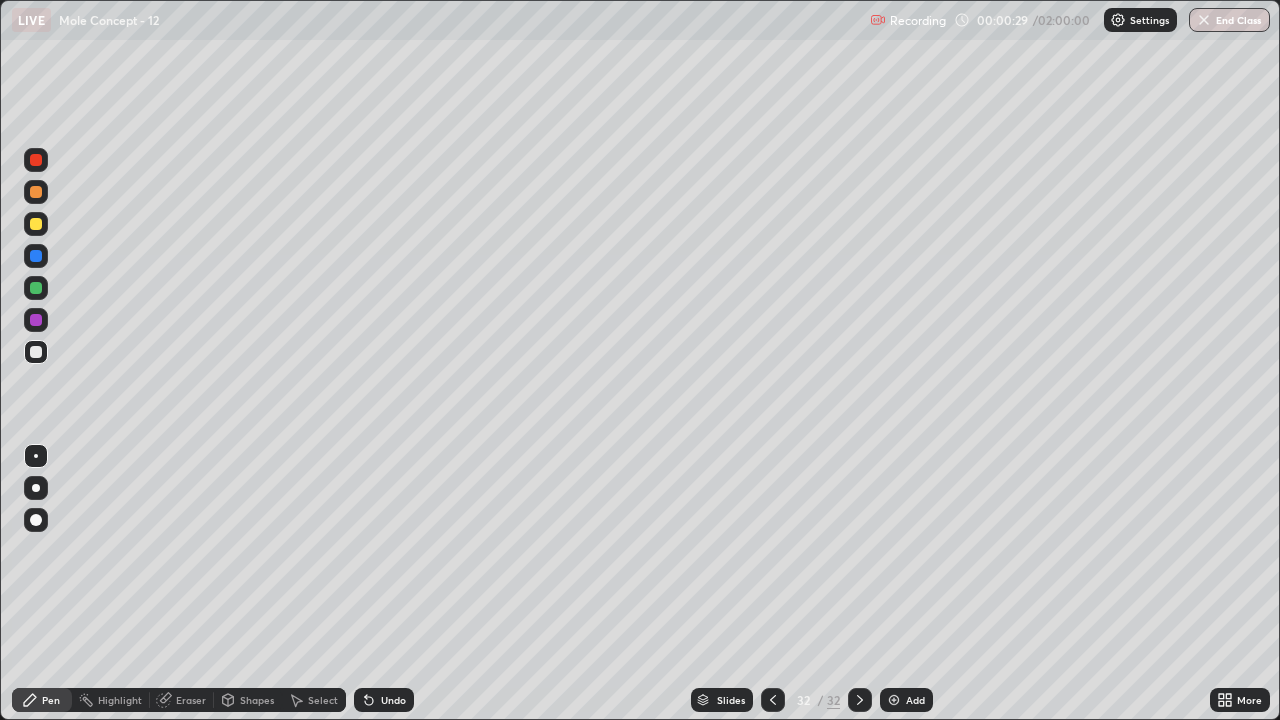 click 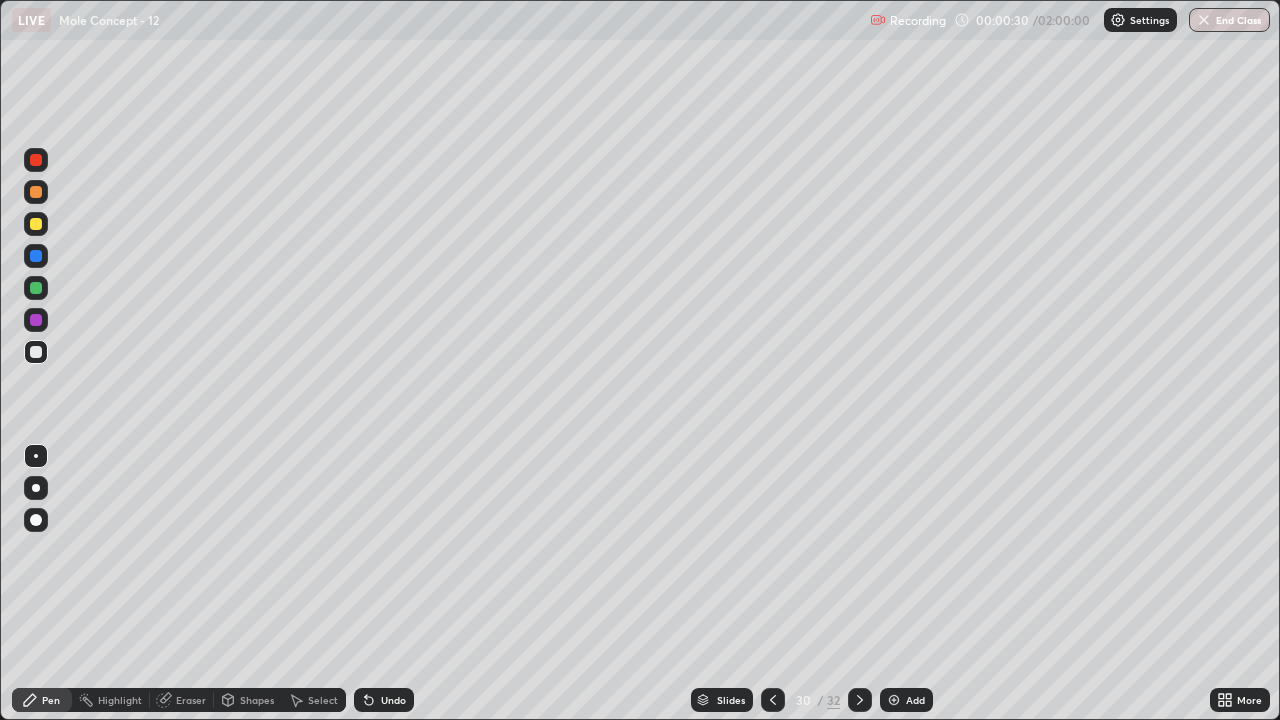 click 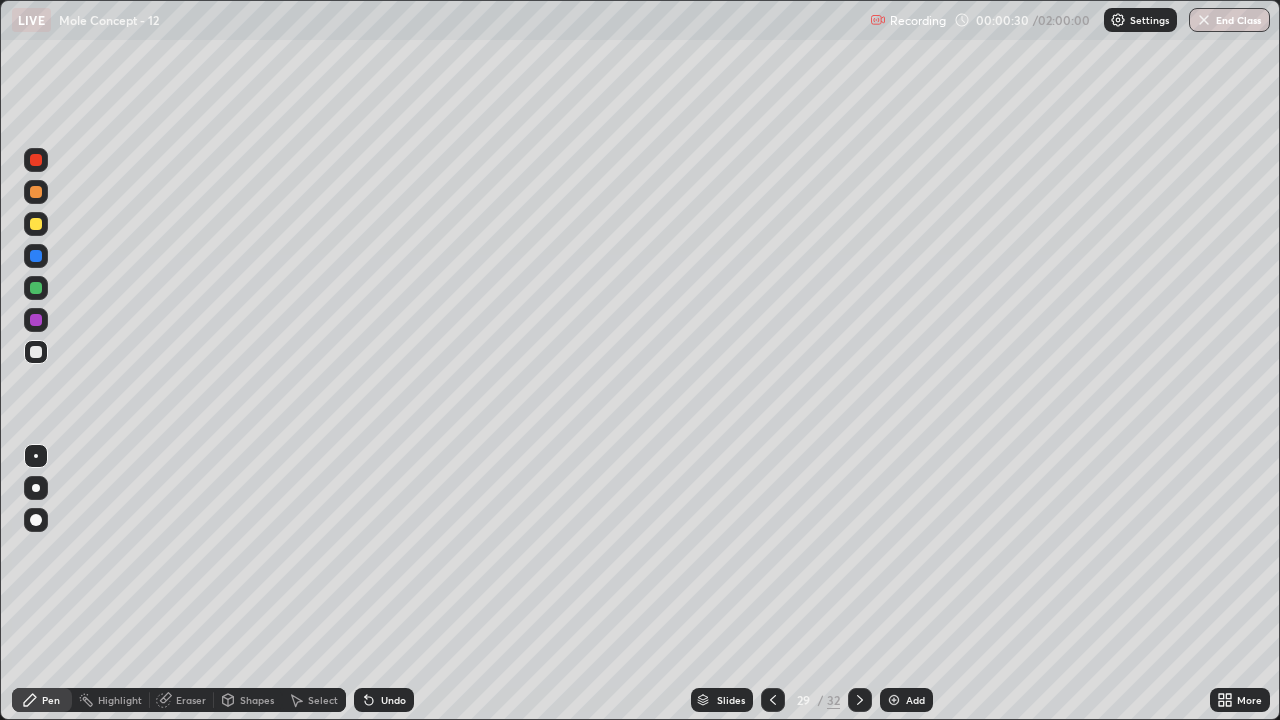 click 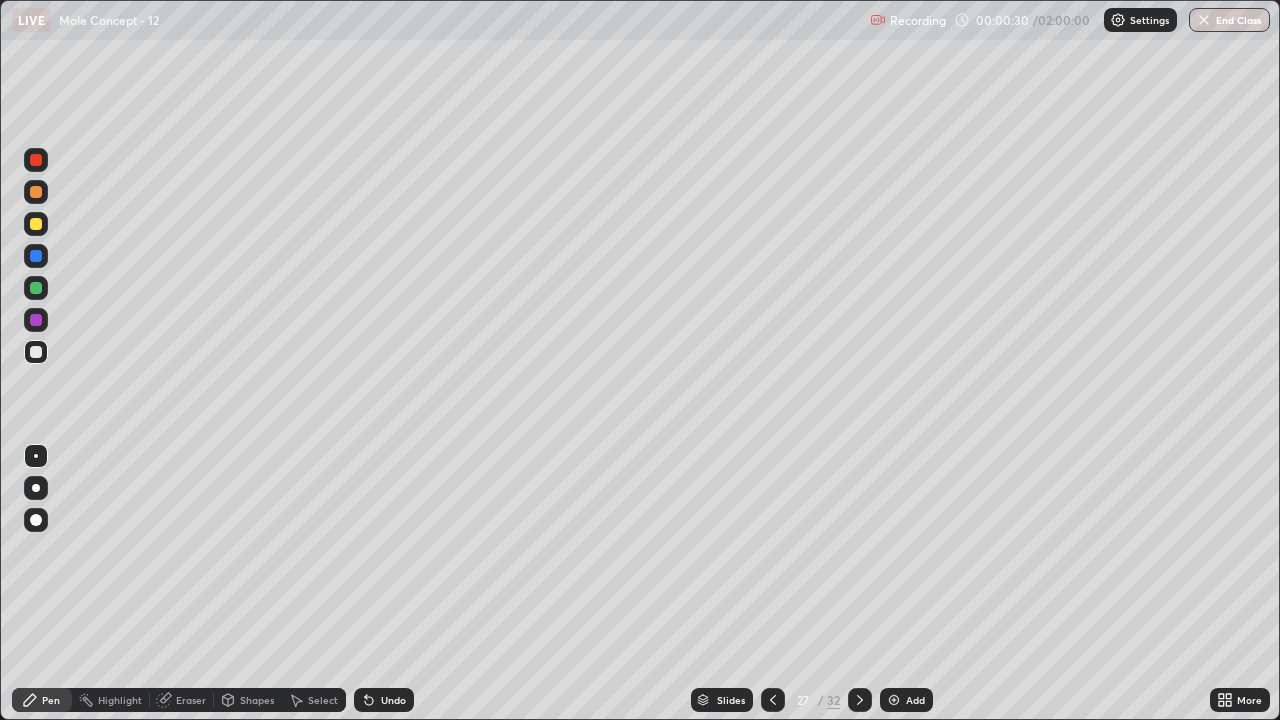 click 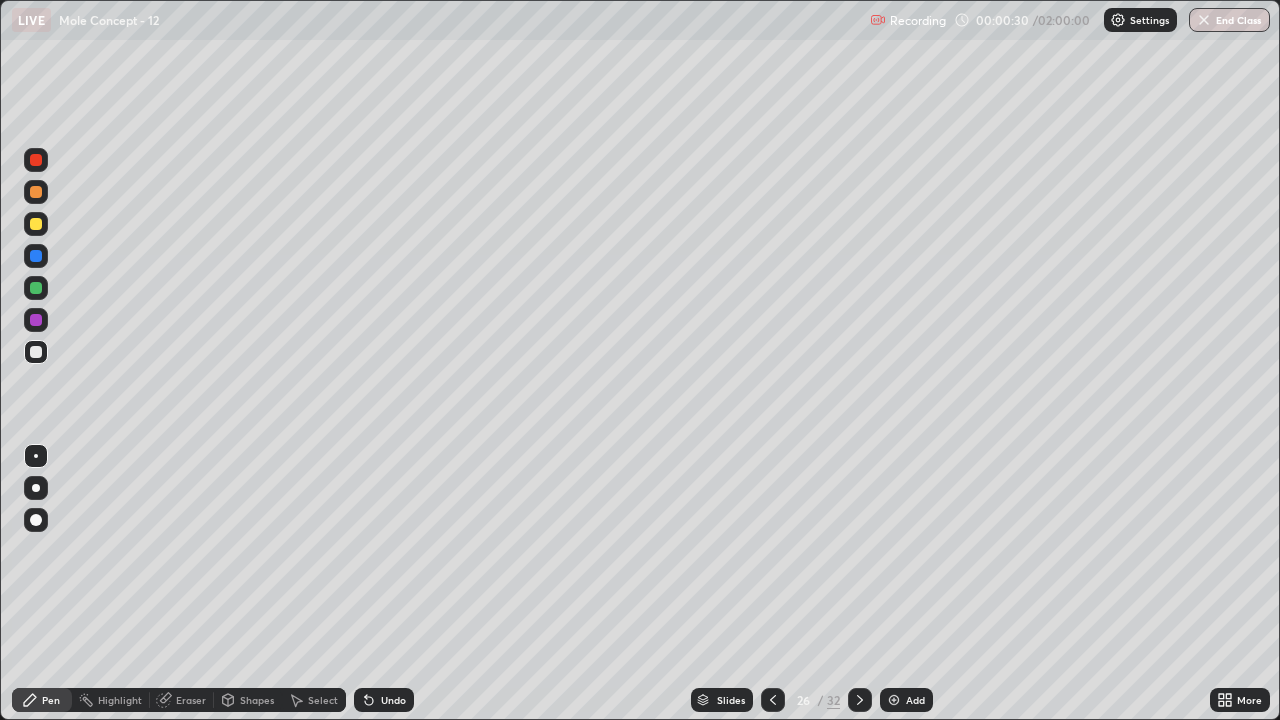 click 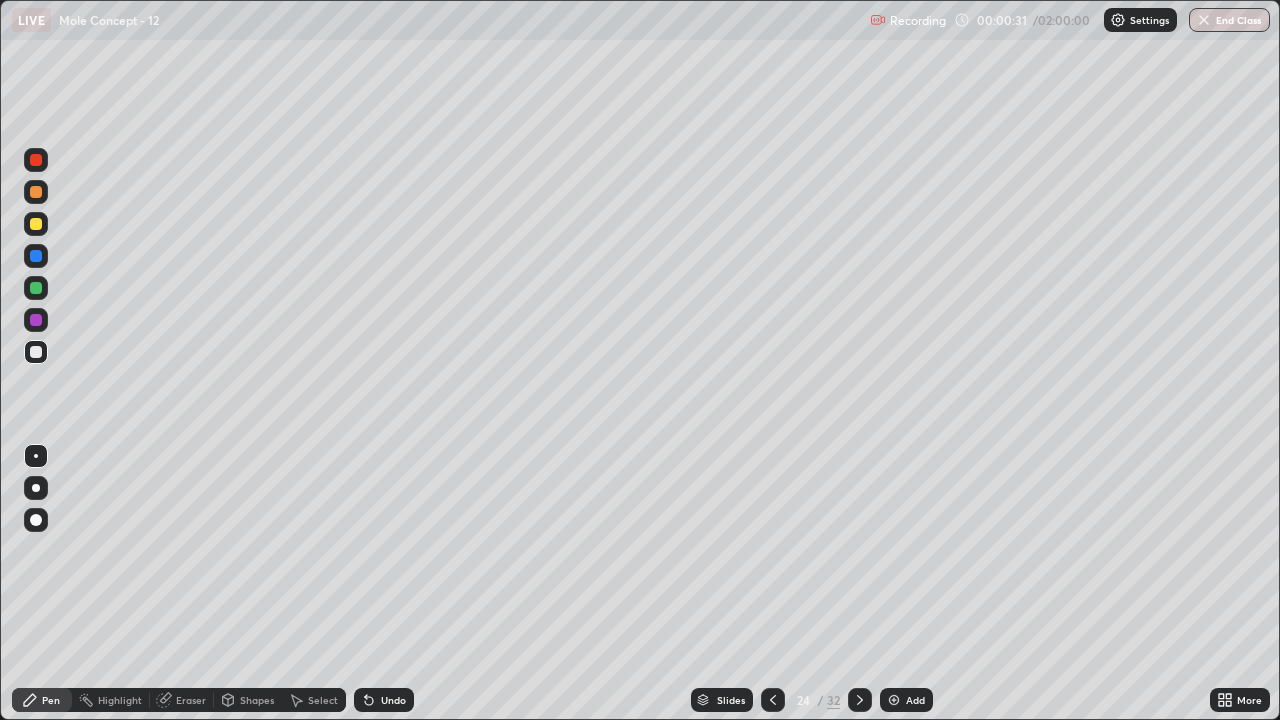 click 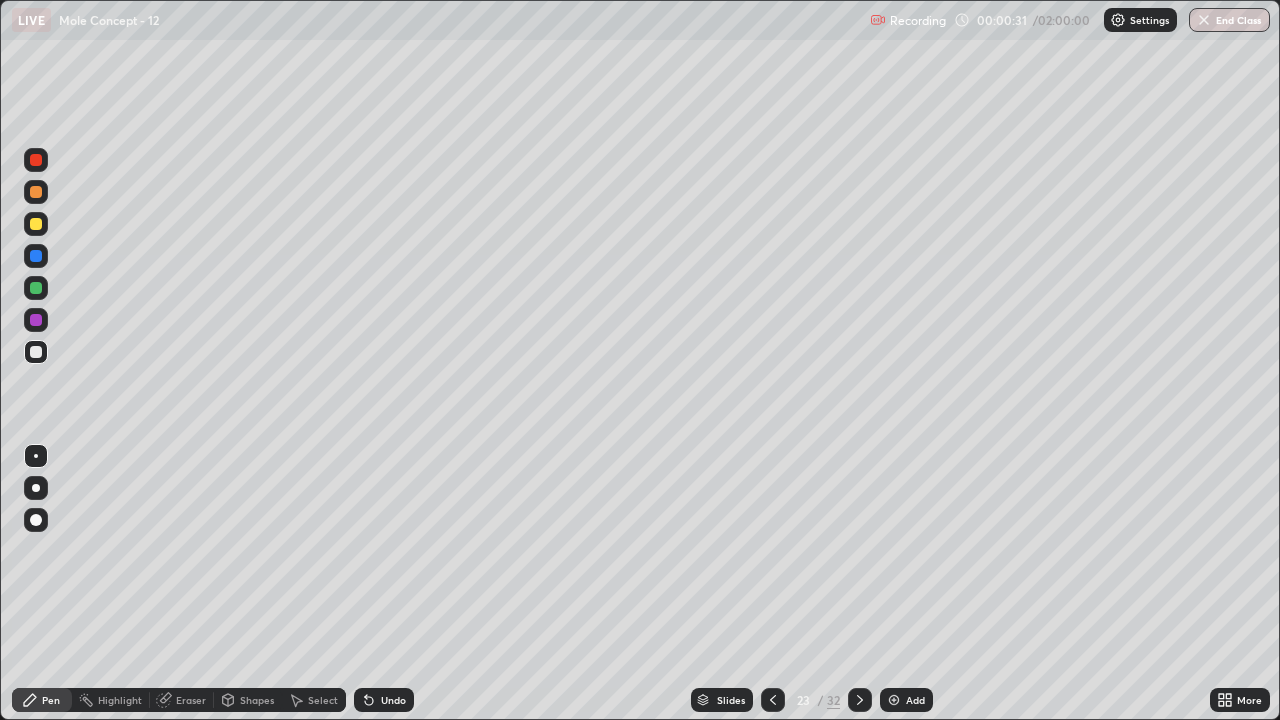 click 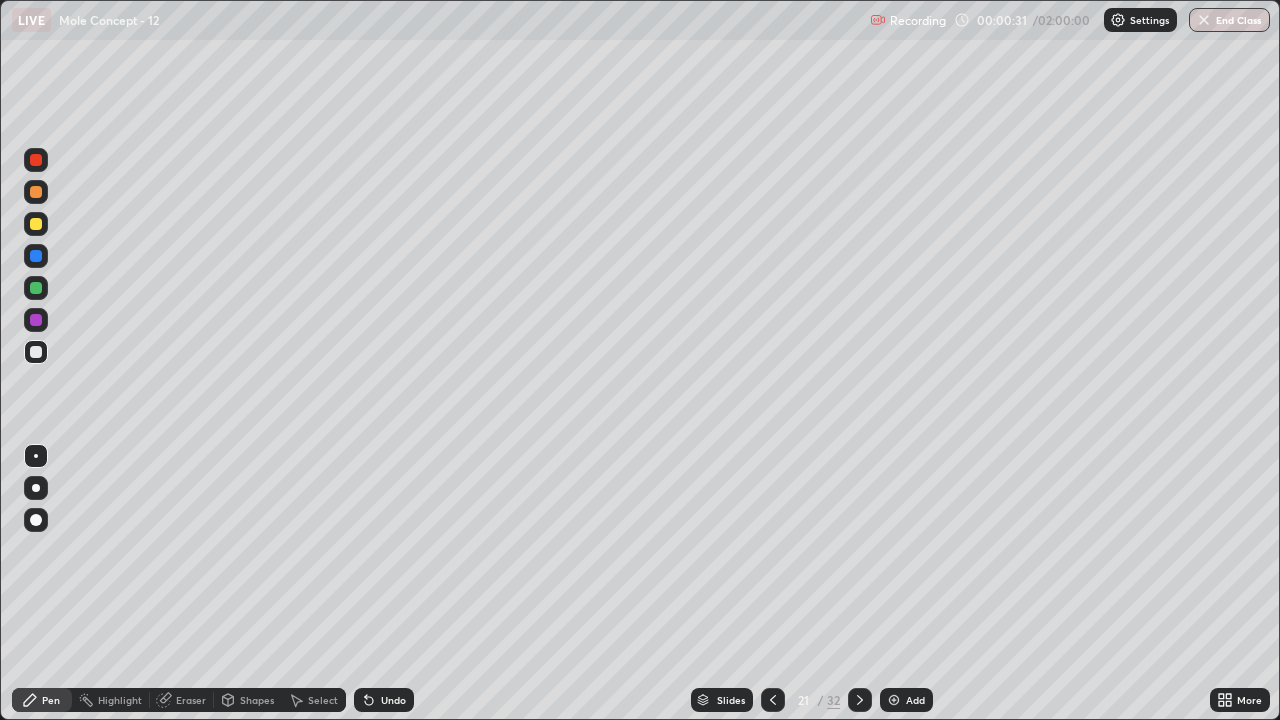 click 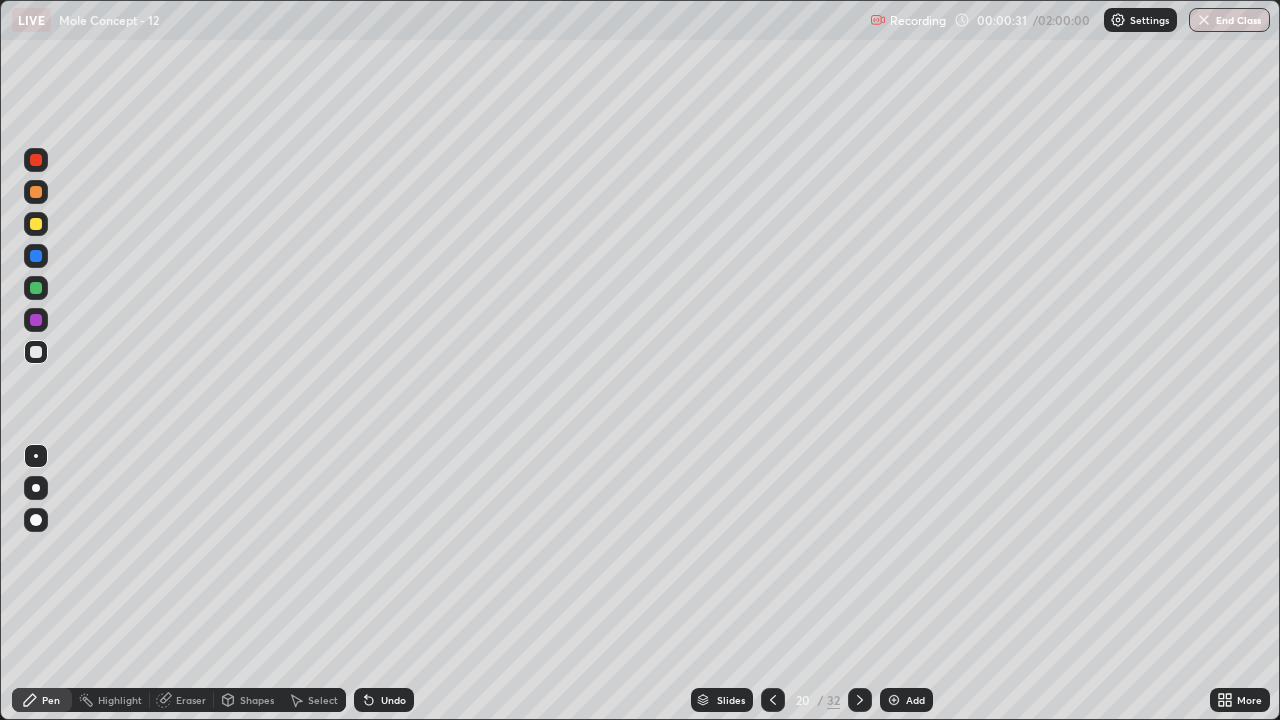 click 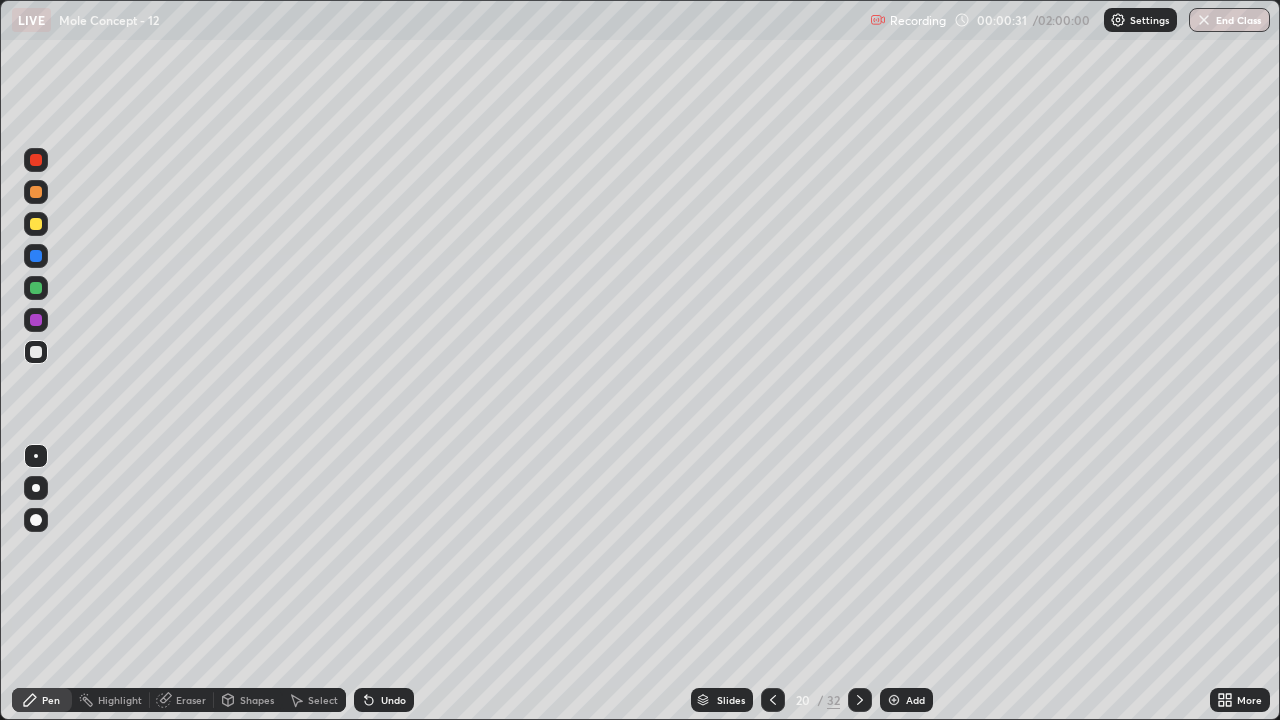 click 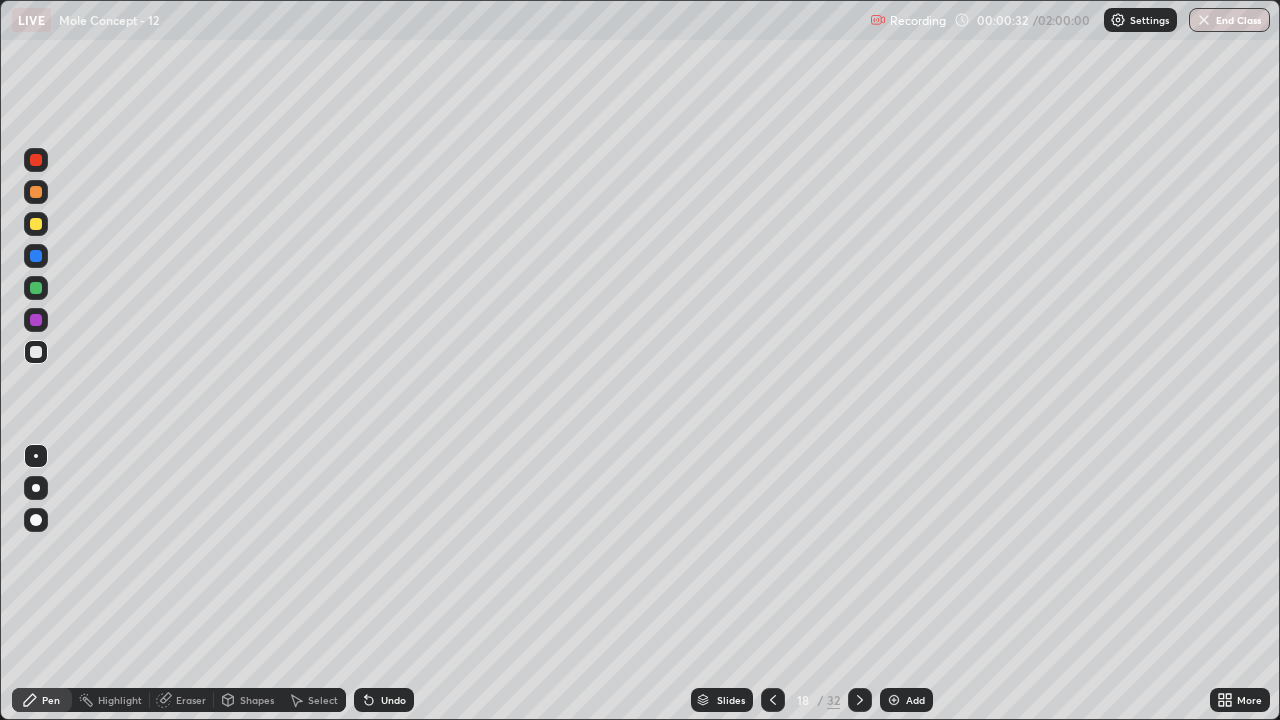 click 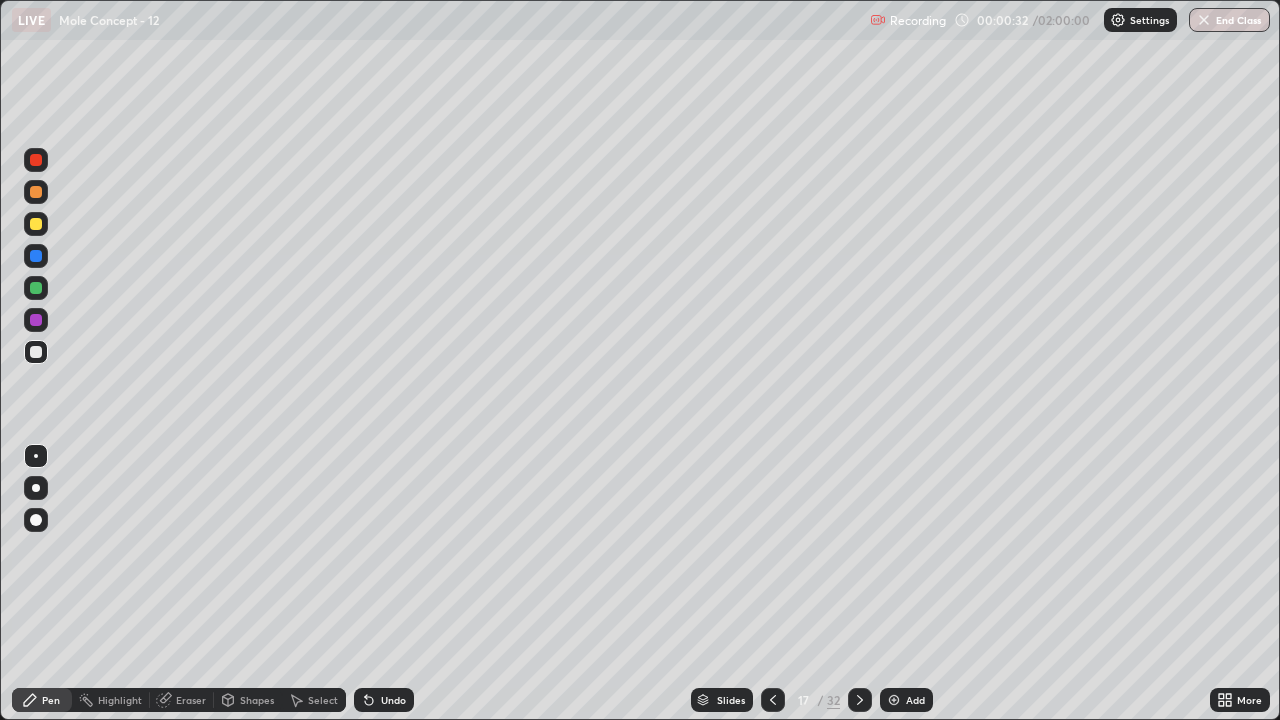 click 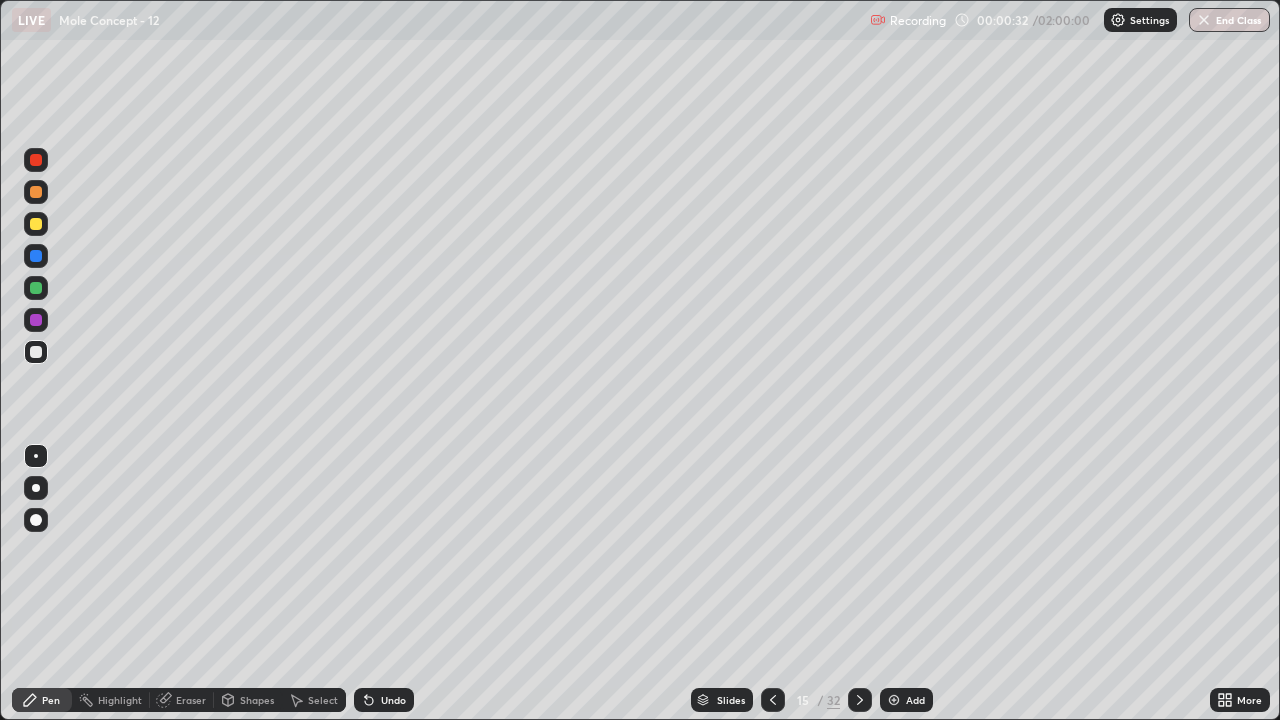 click 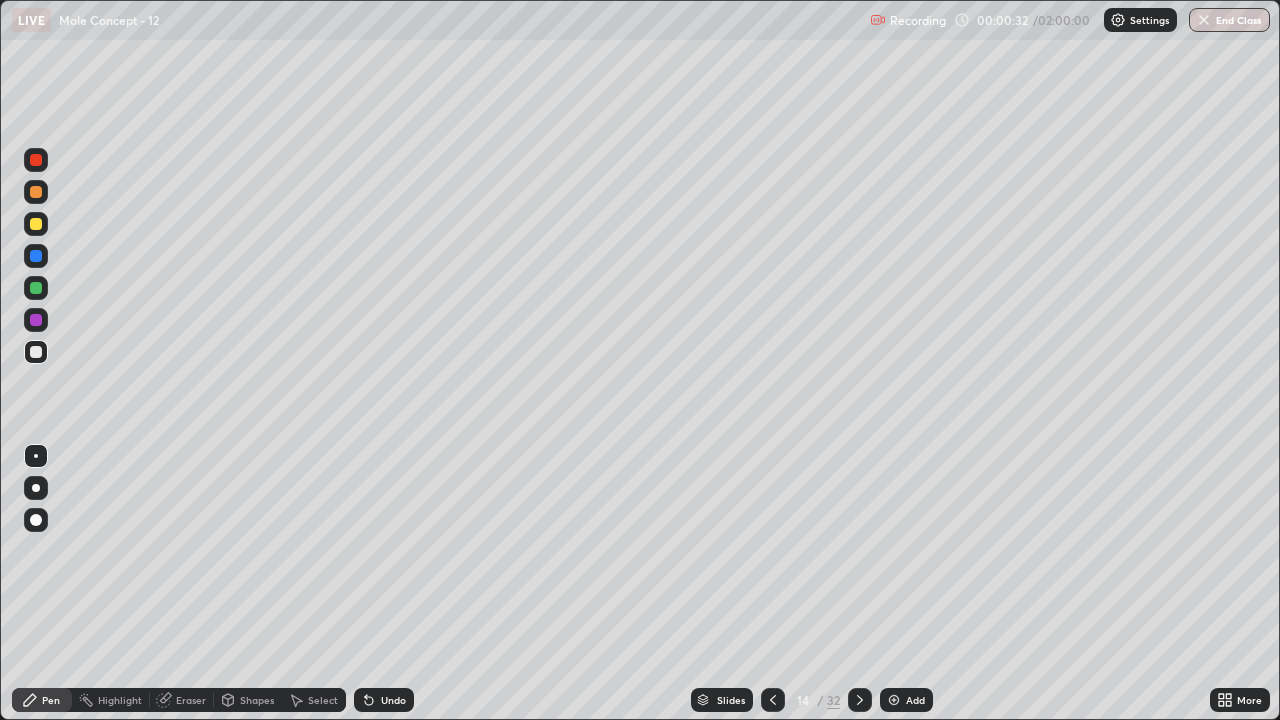 click 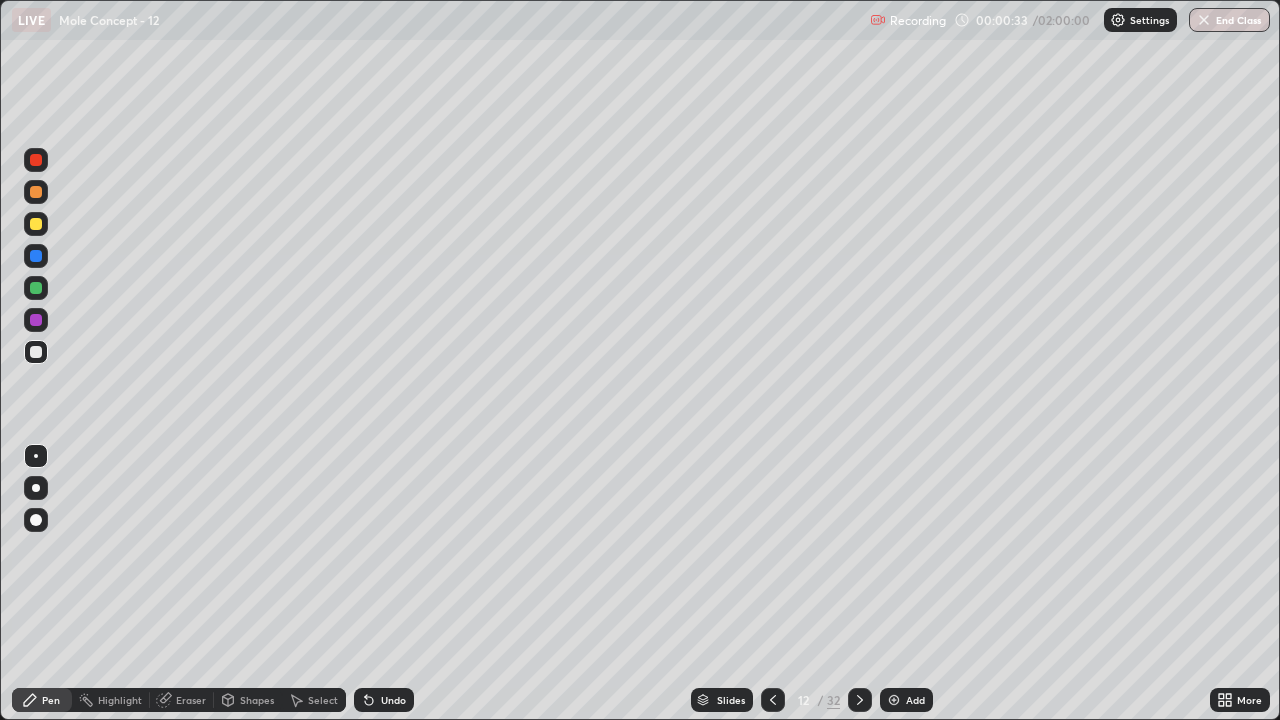 click 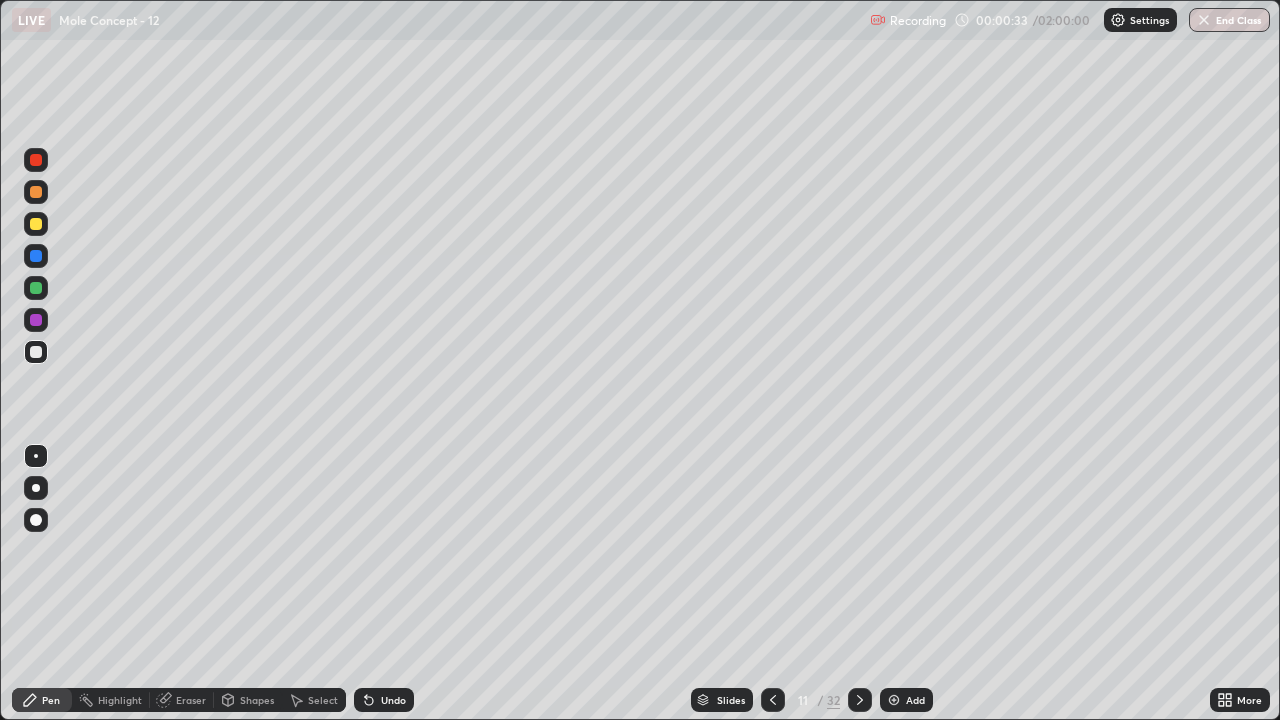 click 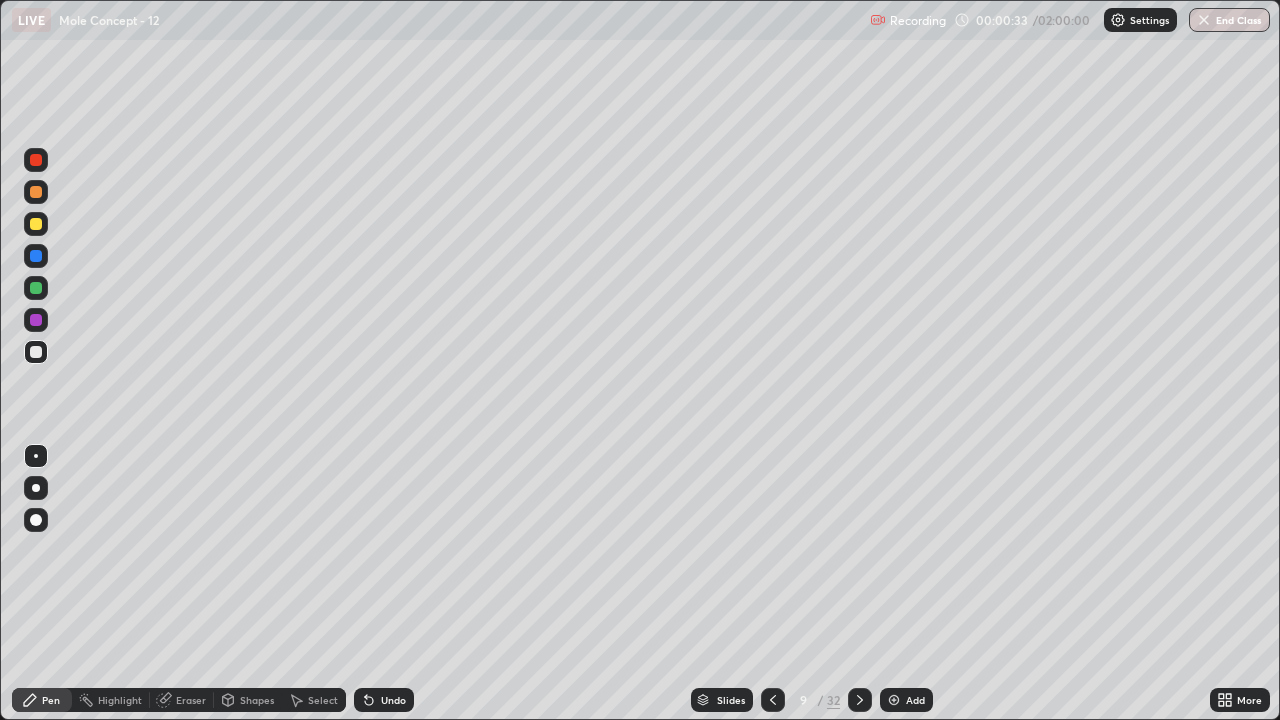 click 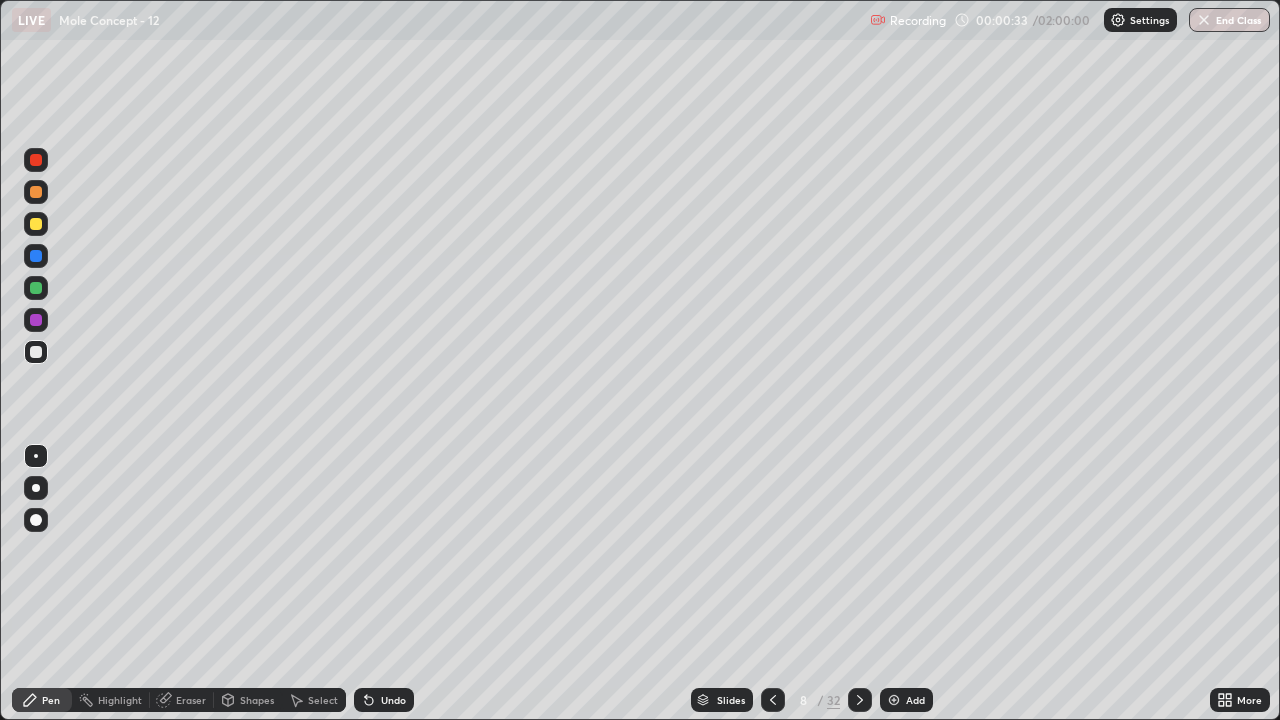 click 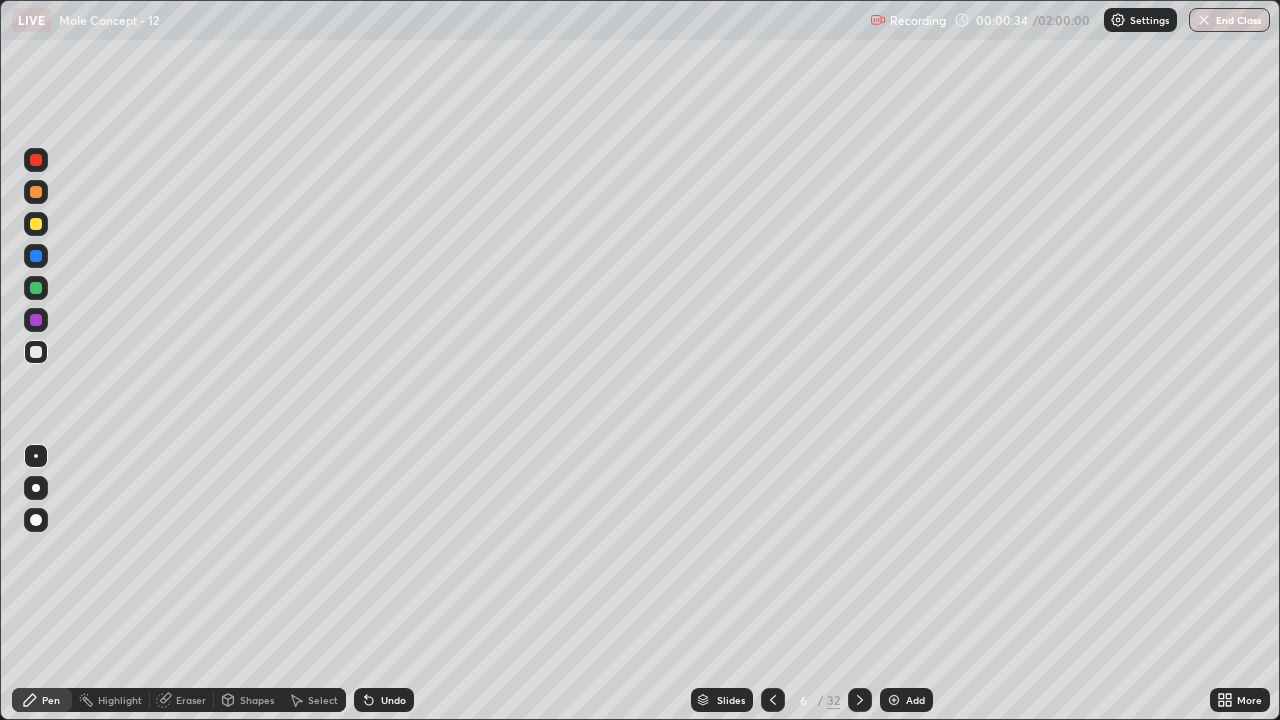 click 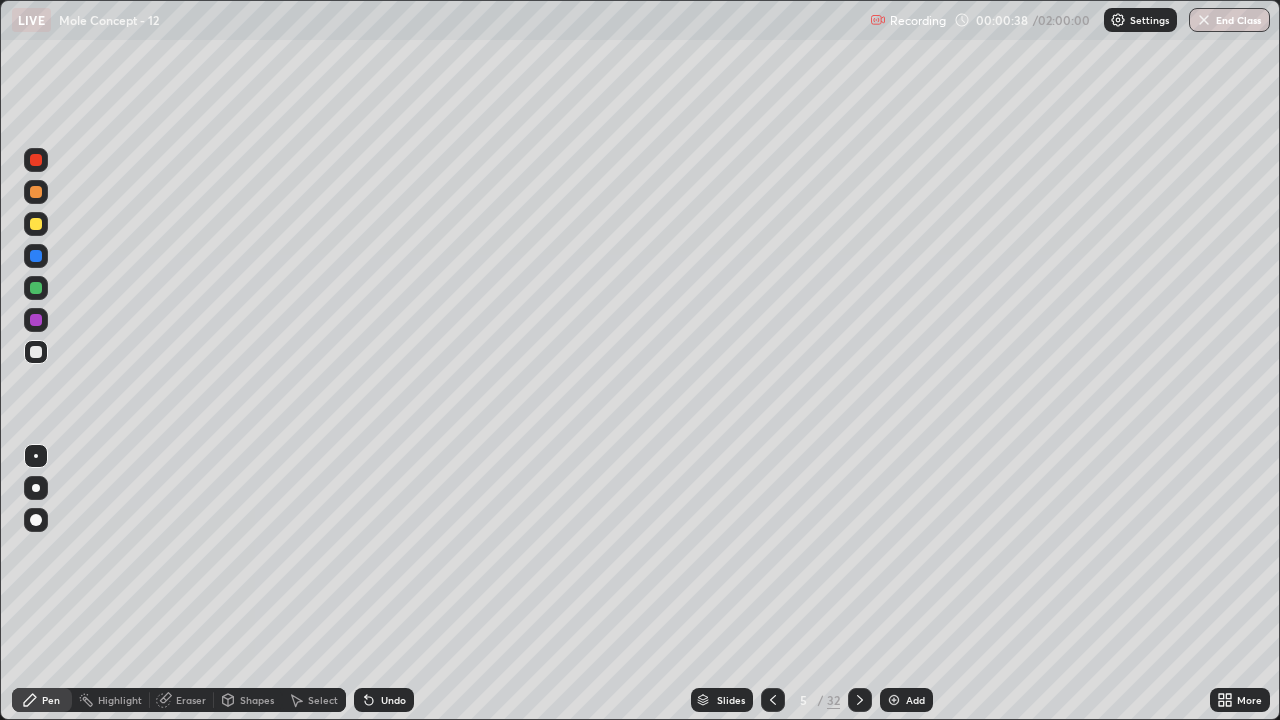 click at bounding box center (36, 488) 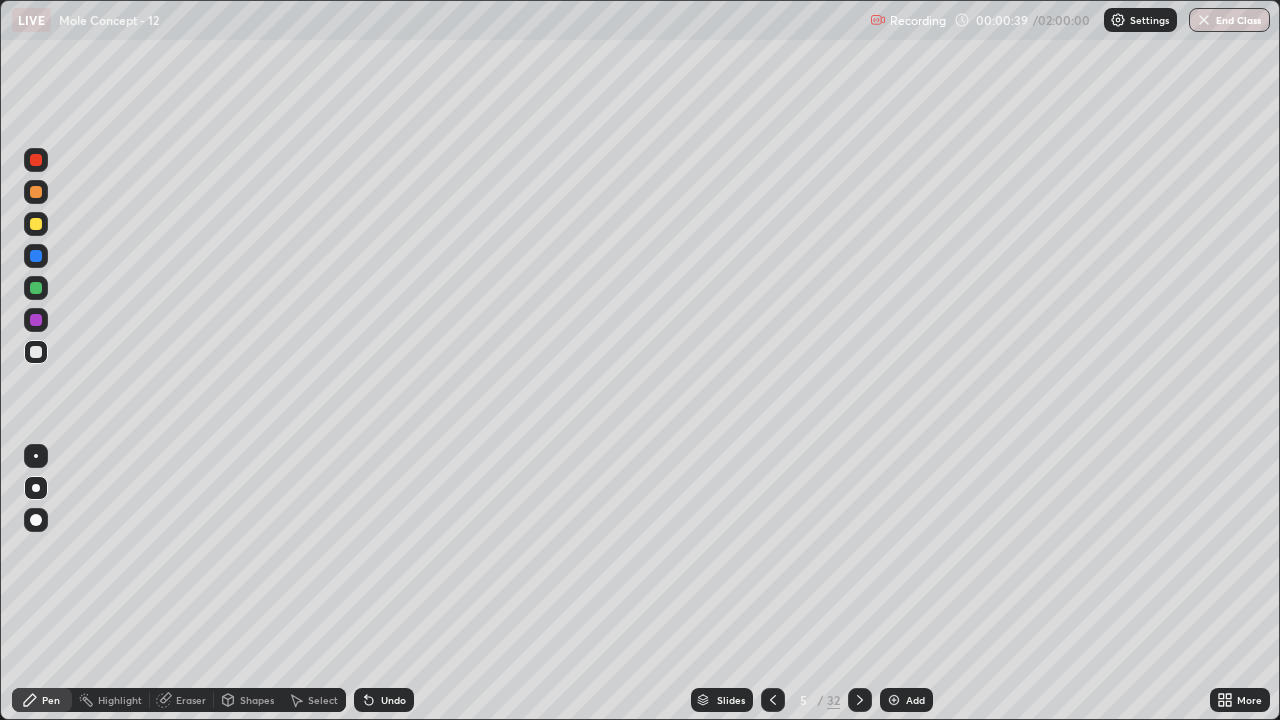 click at bounding box center (36, 352) 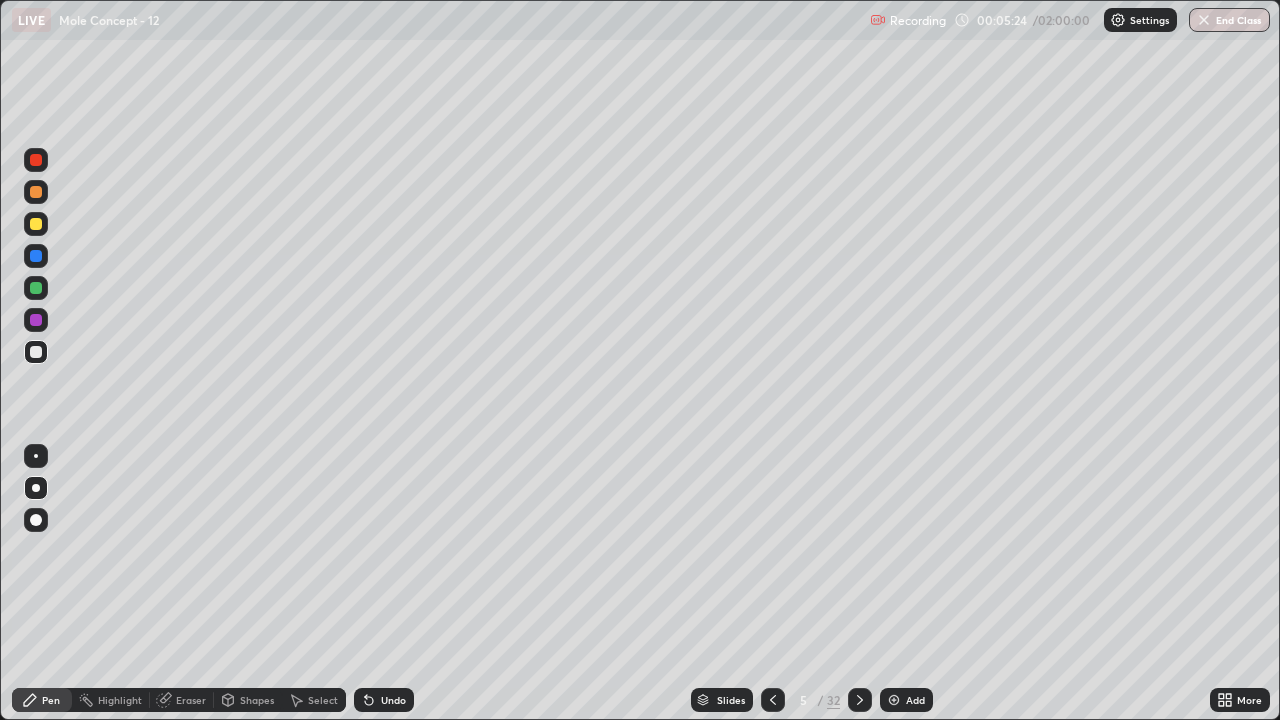 click 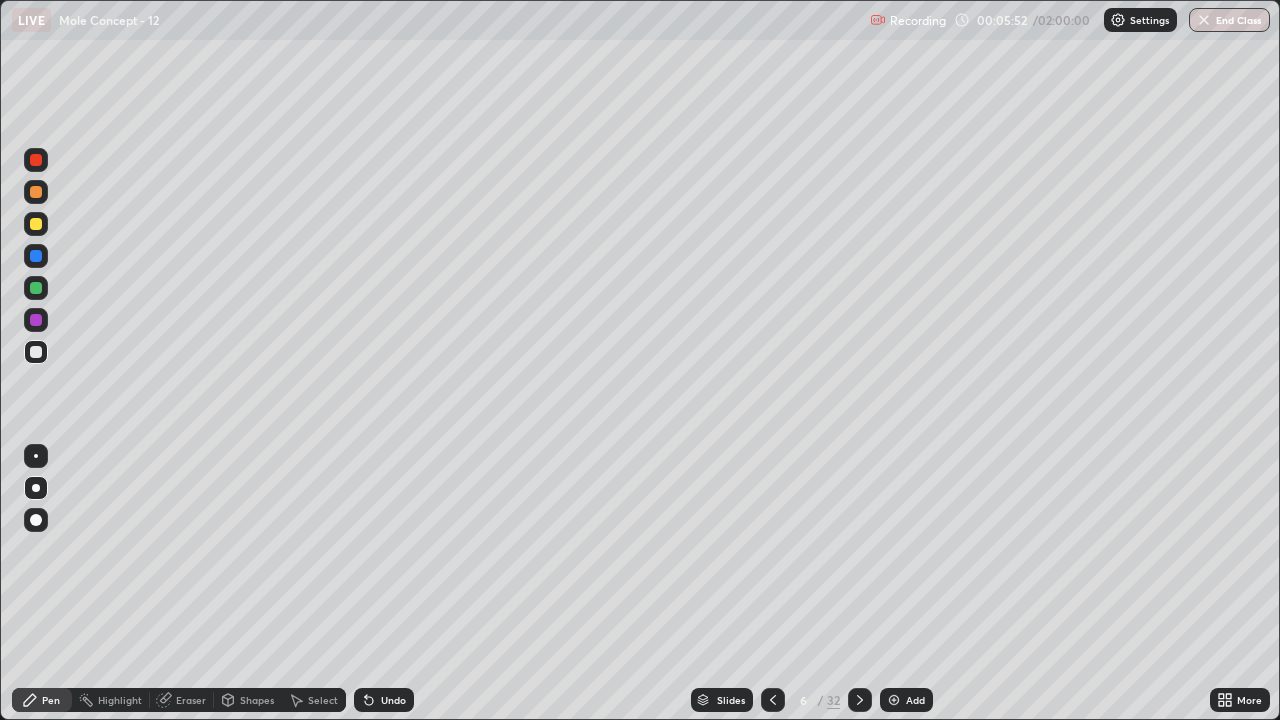 click 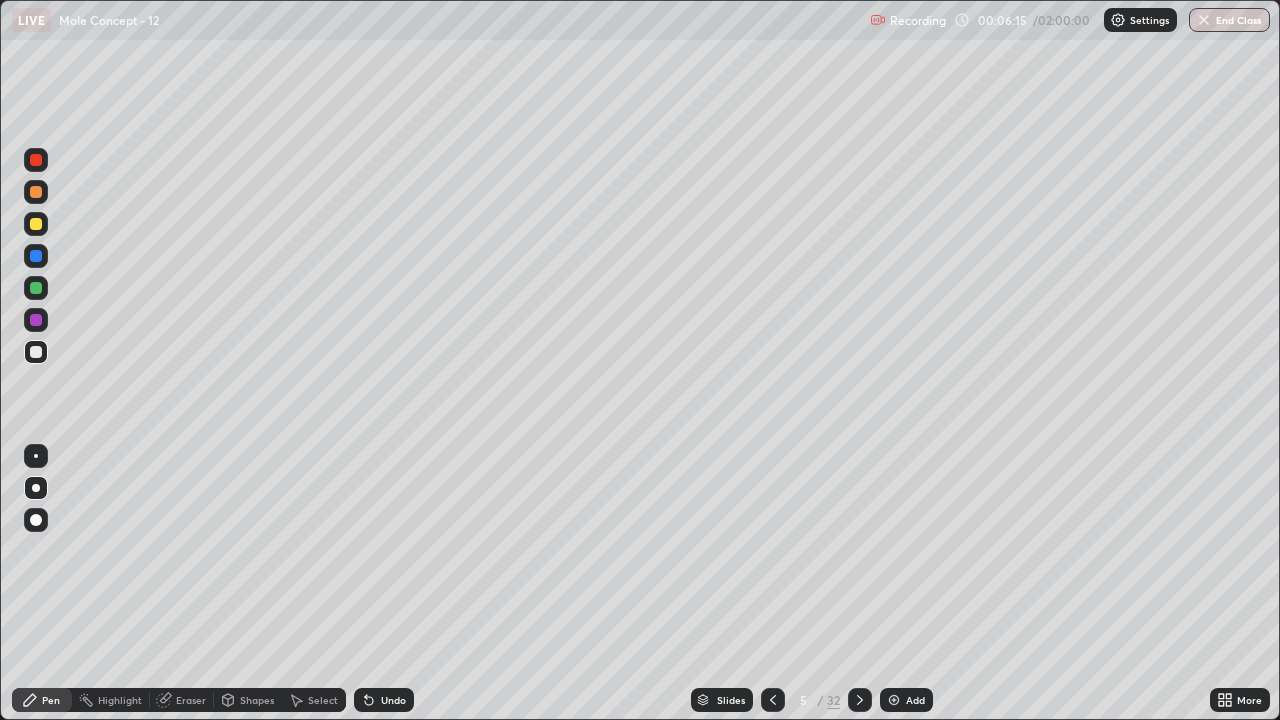 click 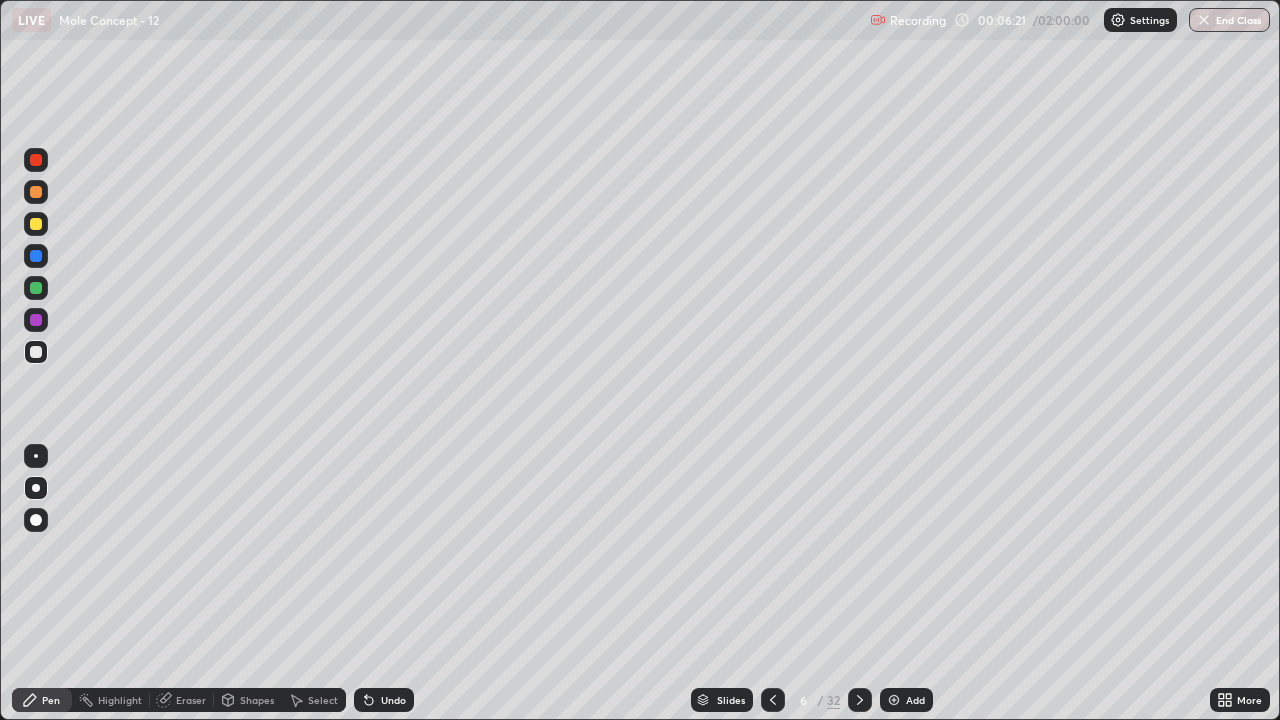 click 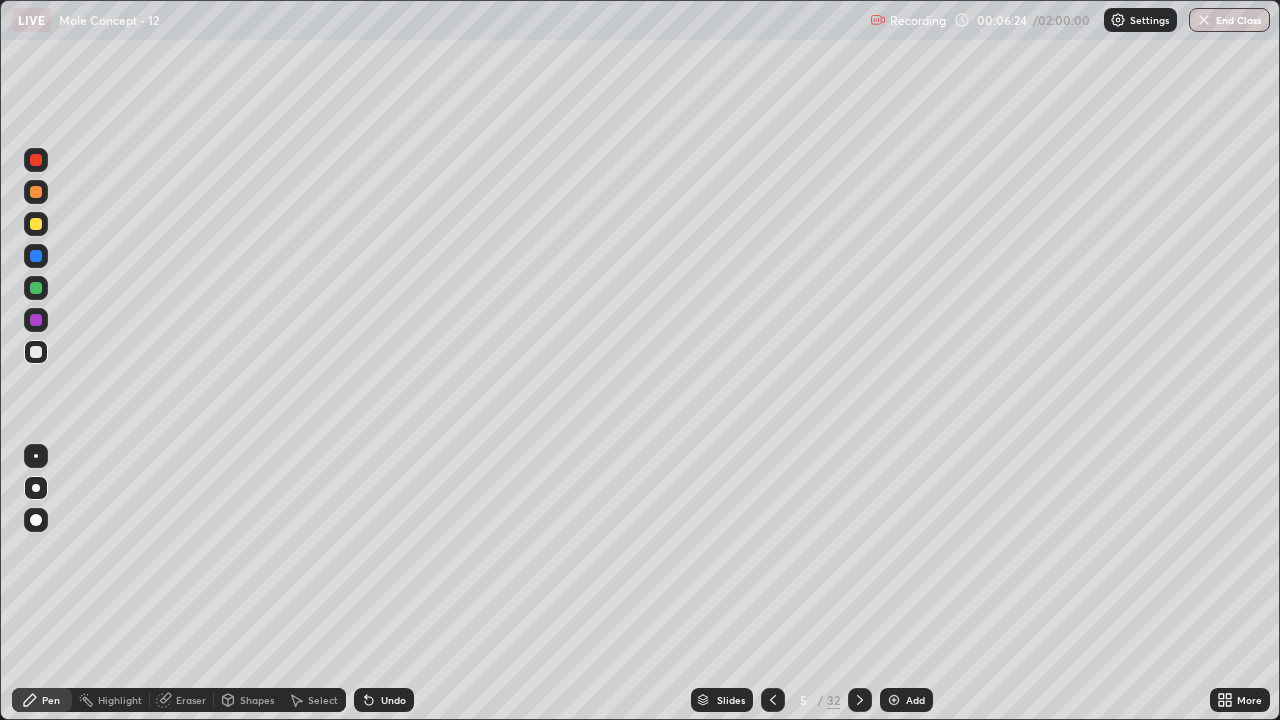 click 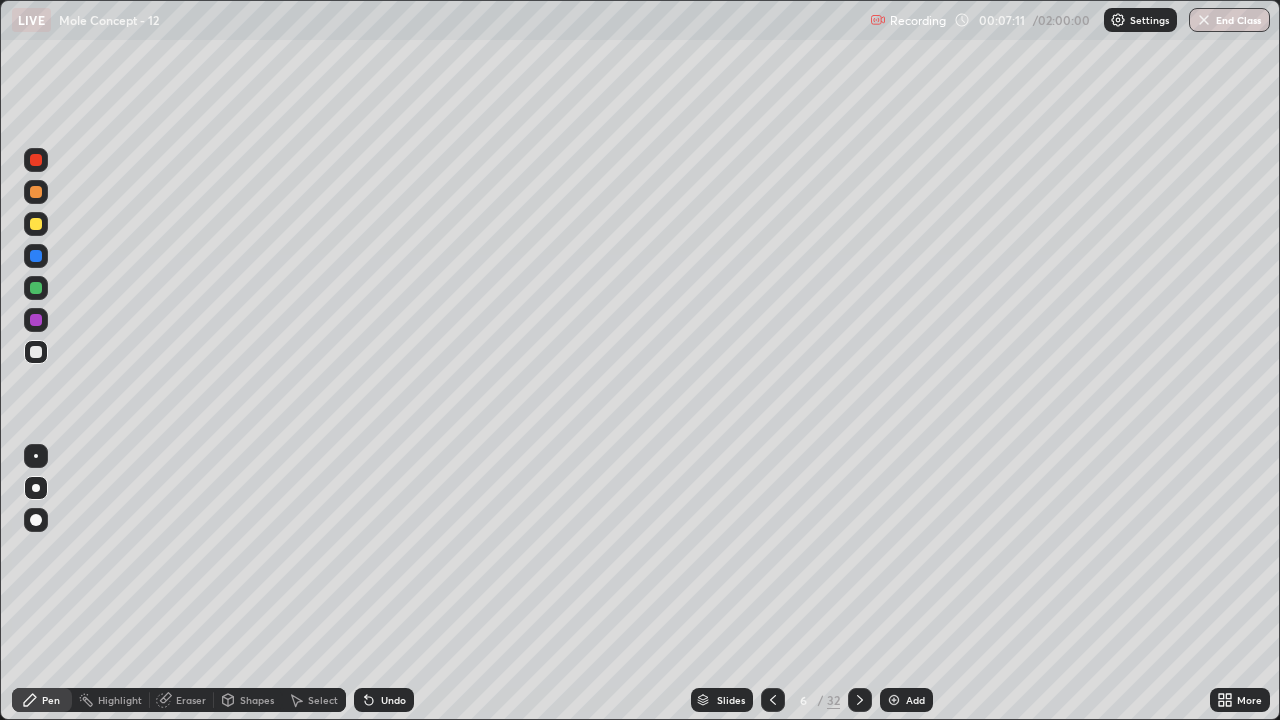 click on "Eraser" at bounding box center (182, 700) 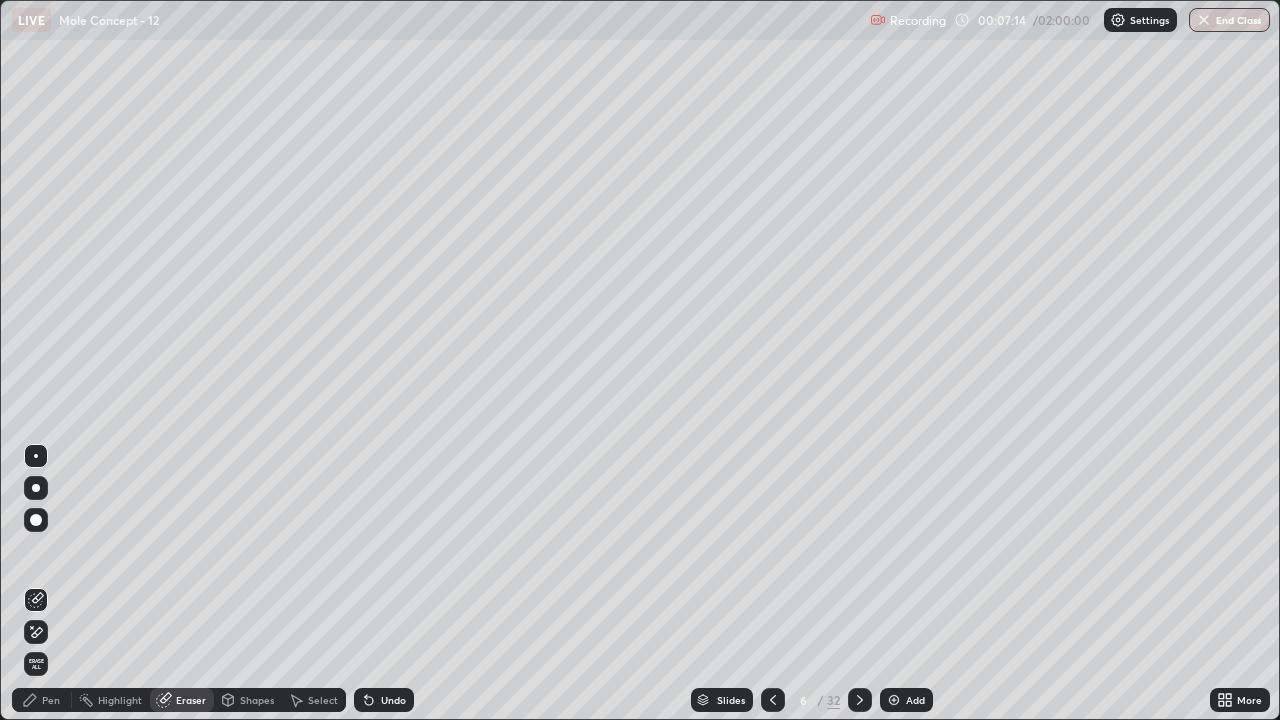 click on "Pen" at bounding box center [42, 700] 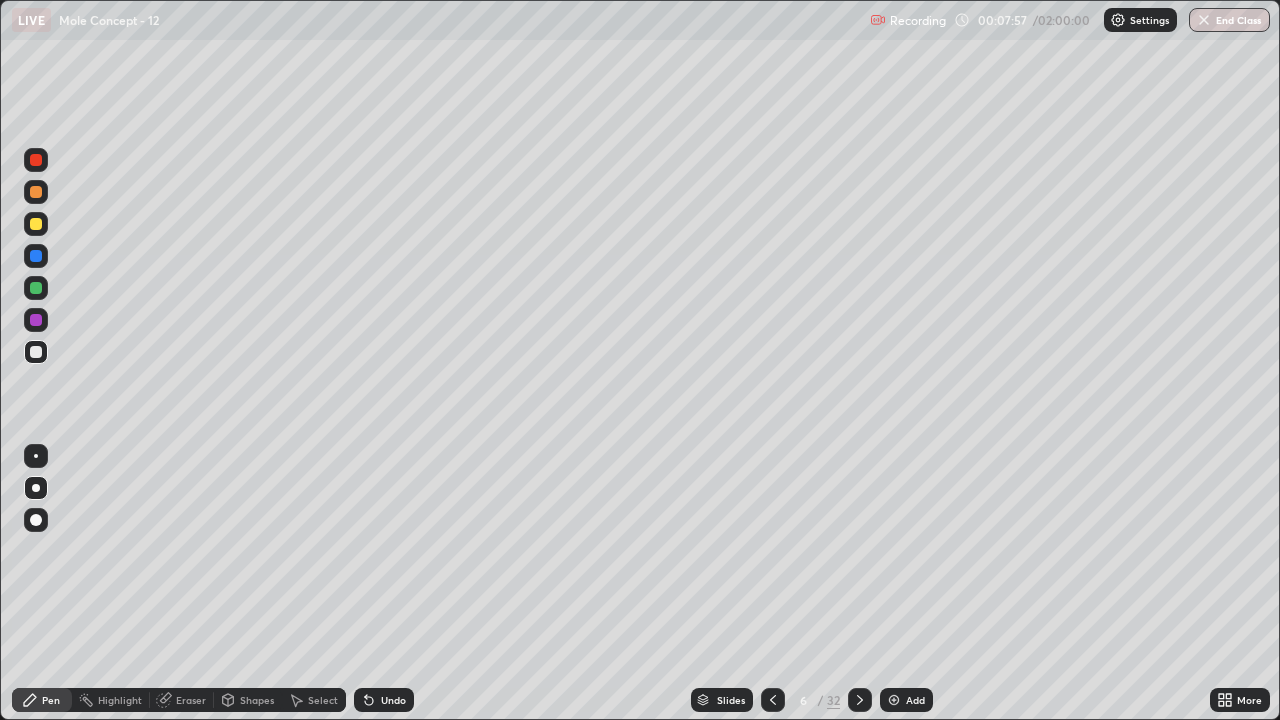 click on "Eraser" at bounding box center [191, 700] 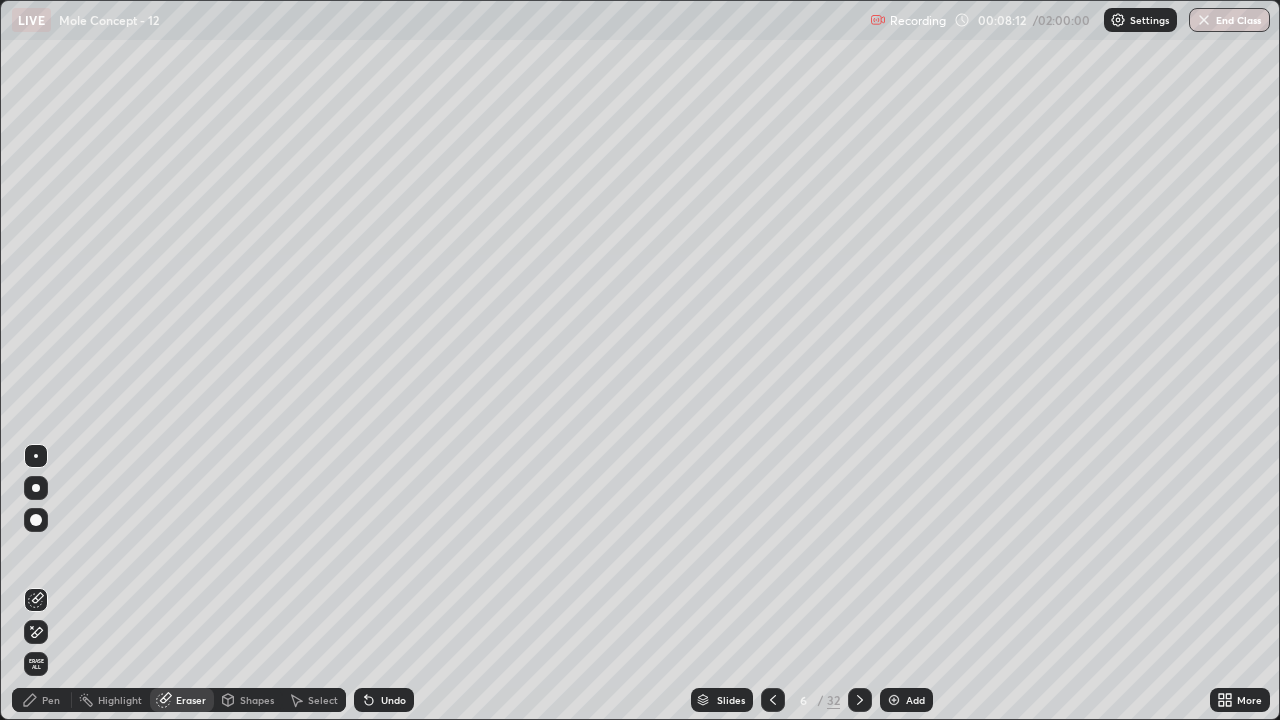 click on "Pen" at bounding box center [51, 700] 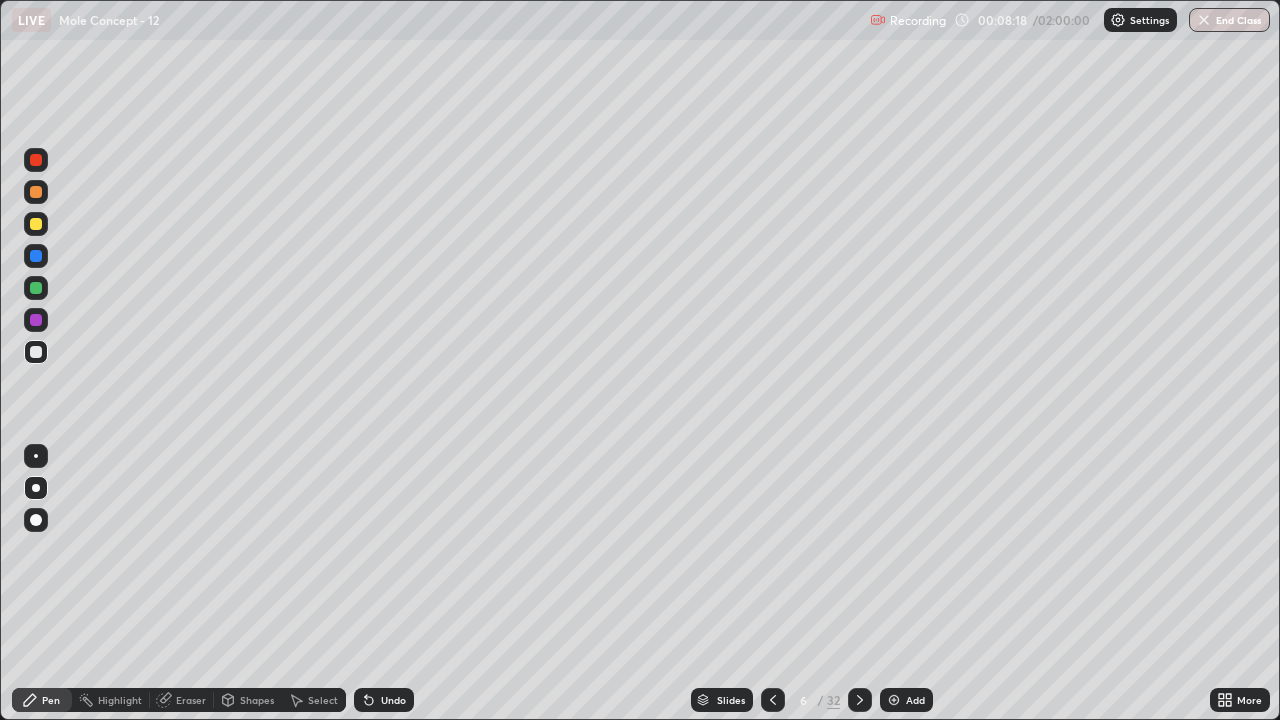 click 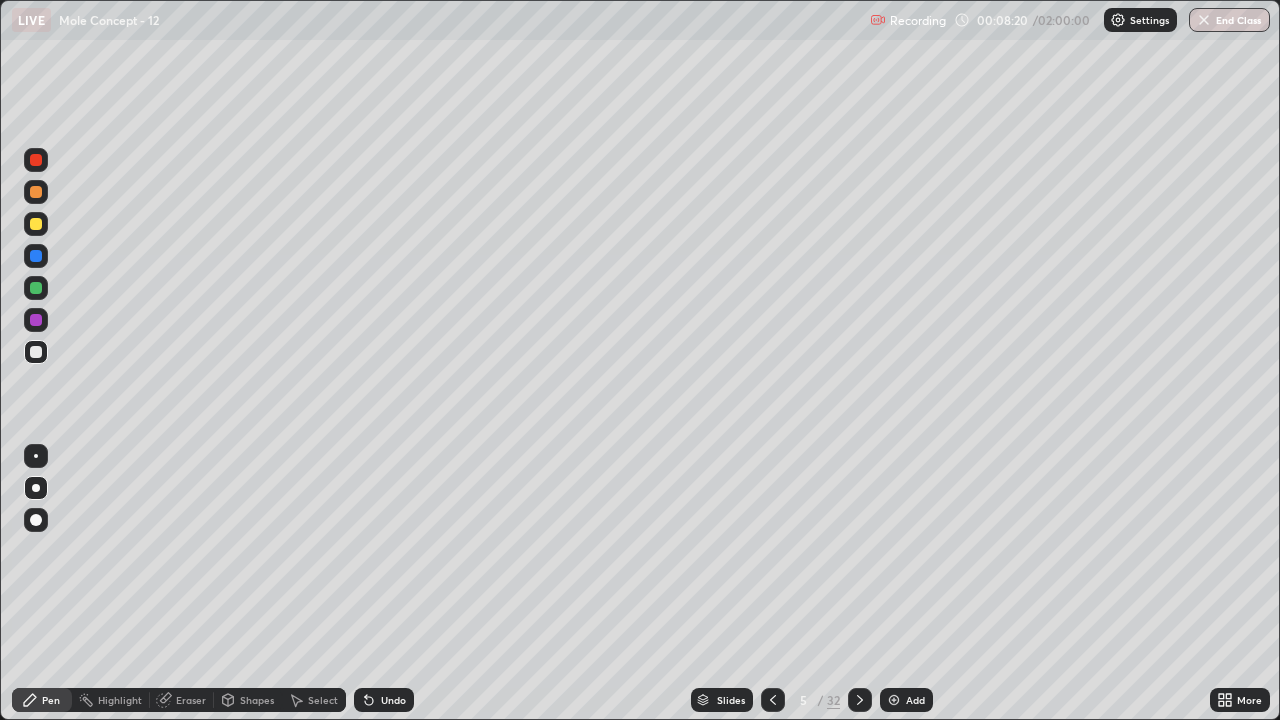 click 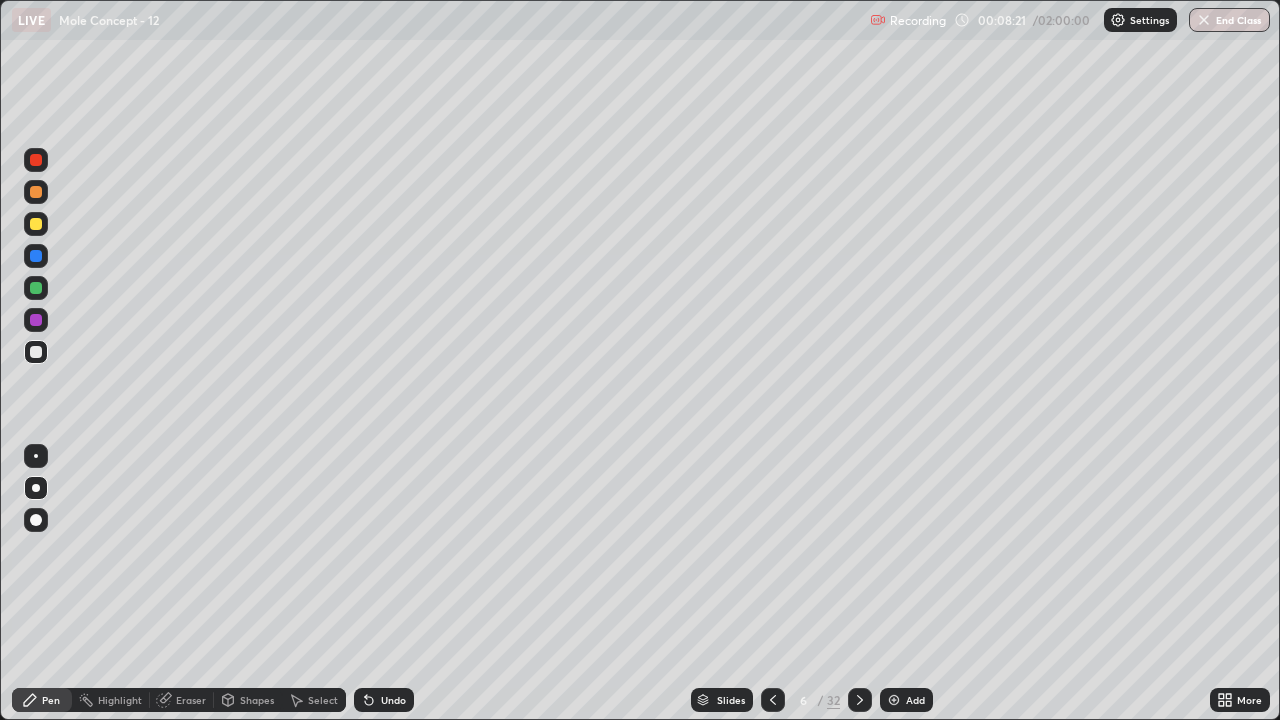 click 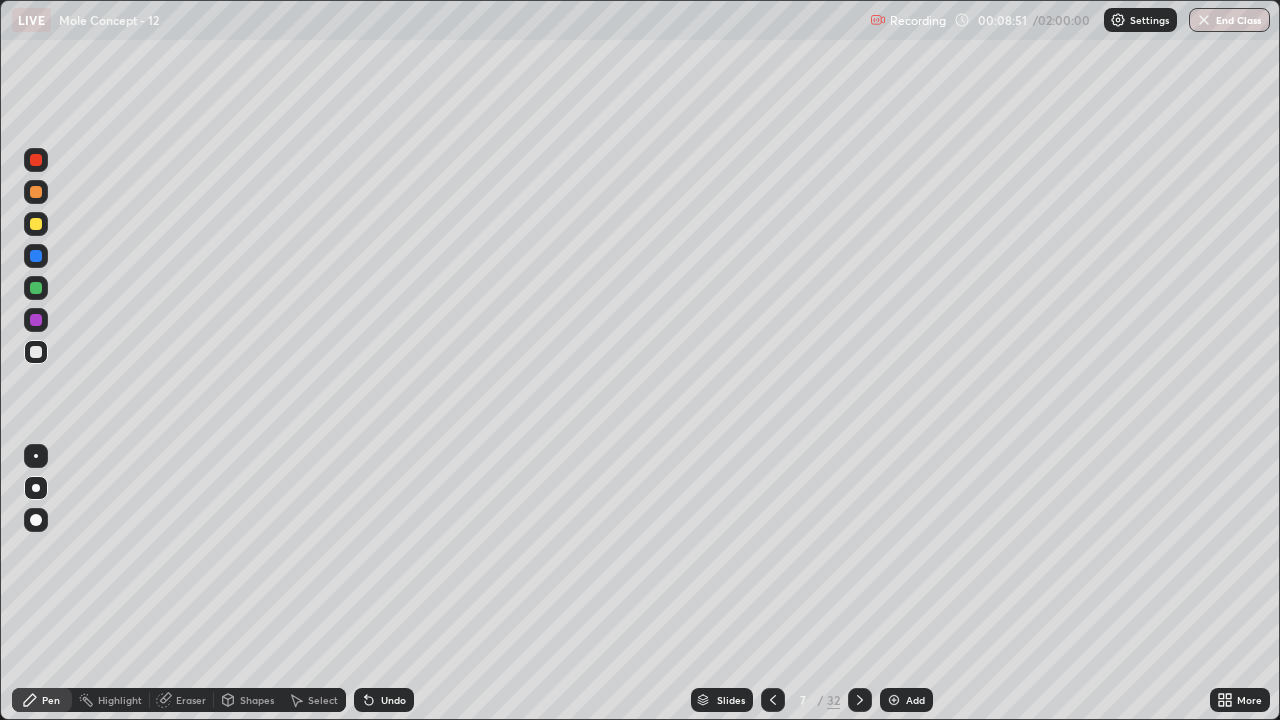 click 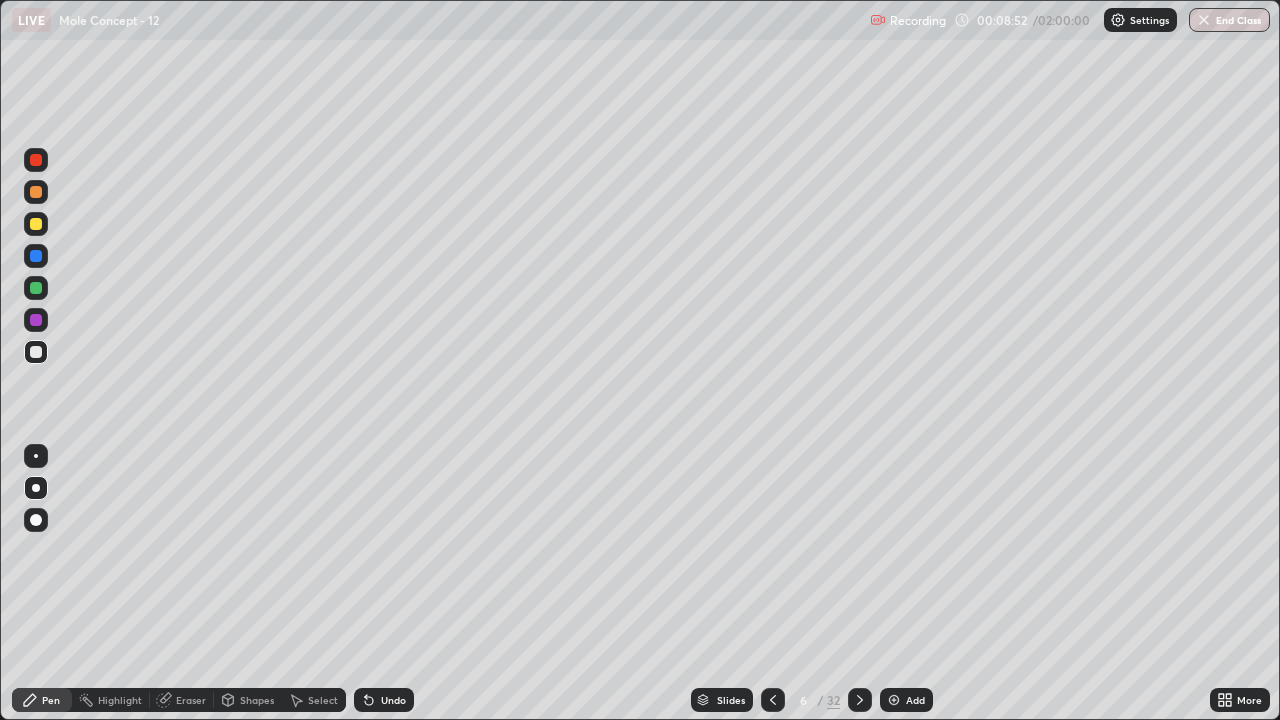 click 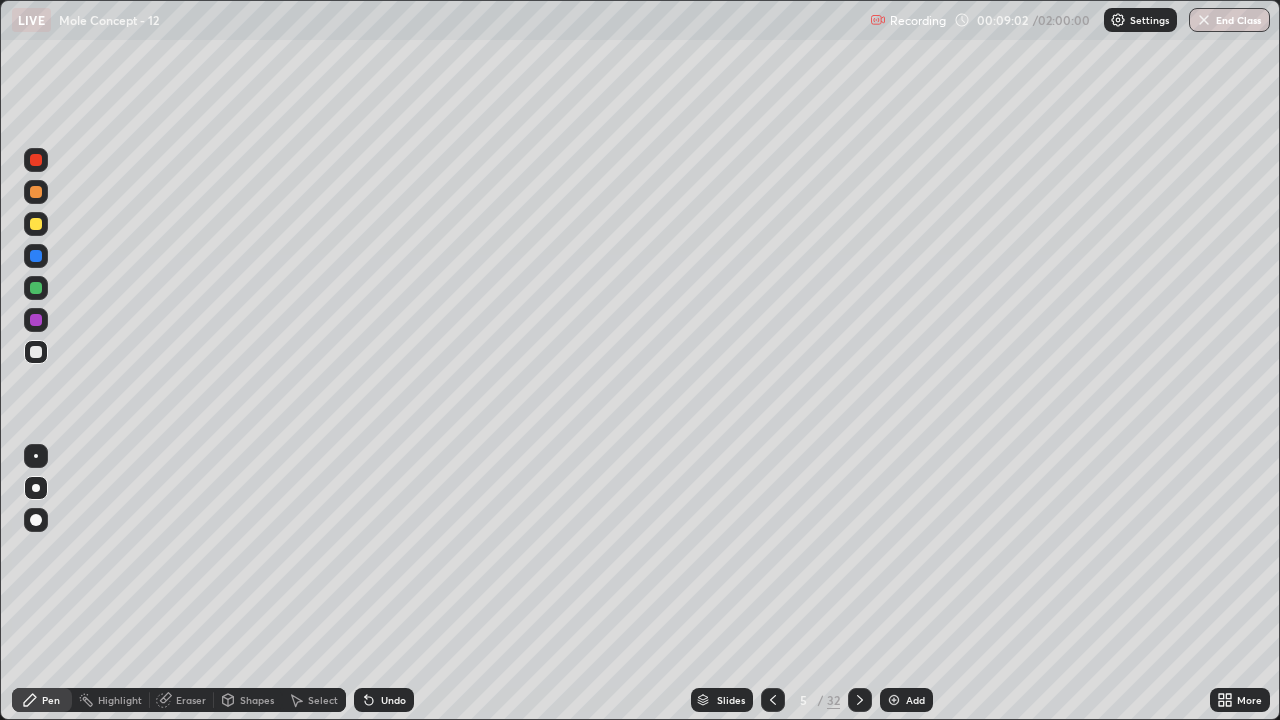click 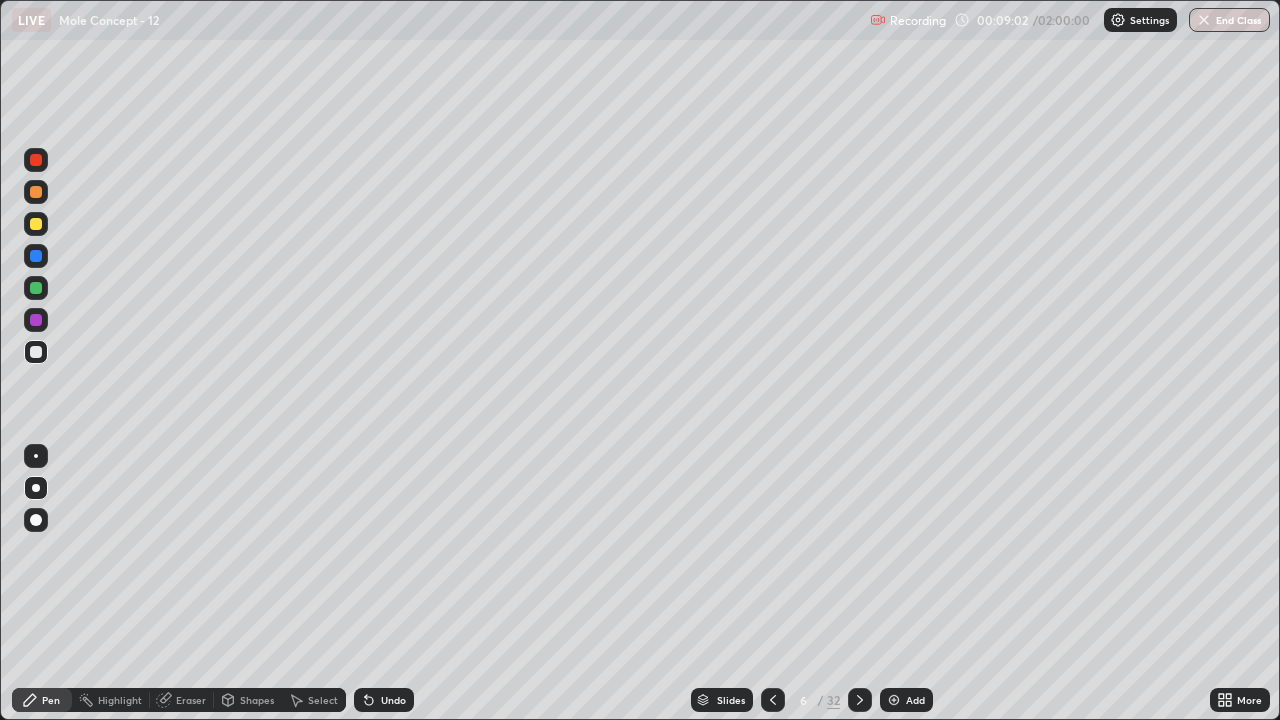 click 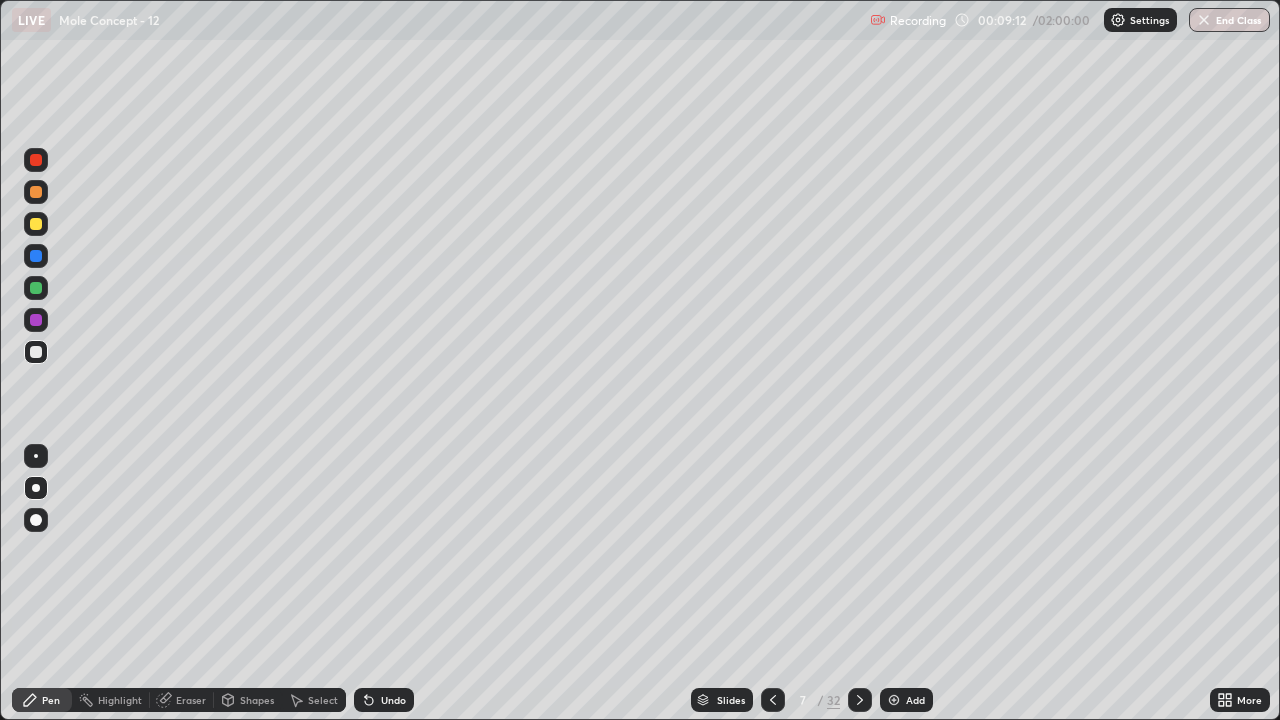 click at bounding box center (773, 700) 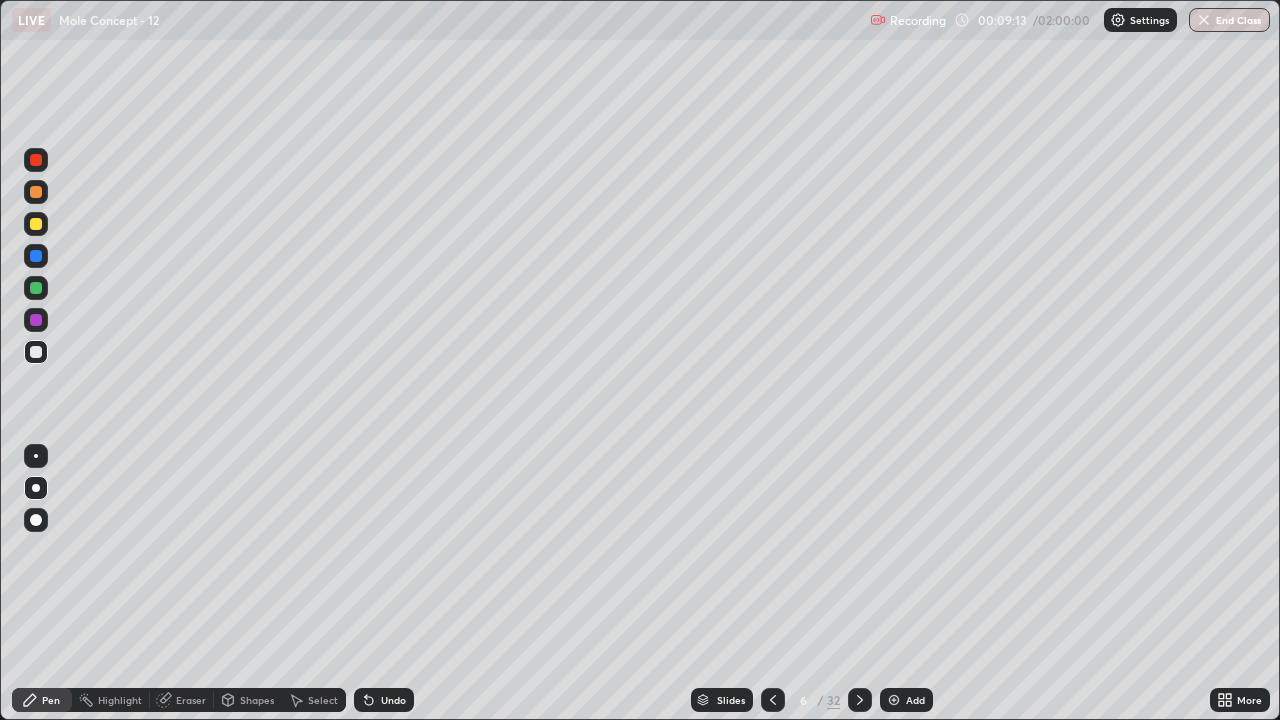 click 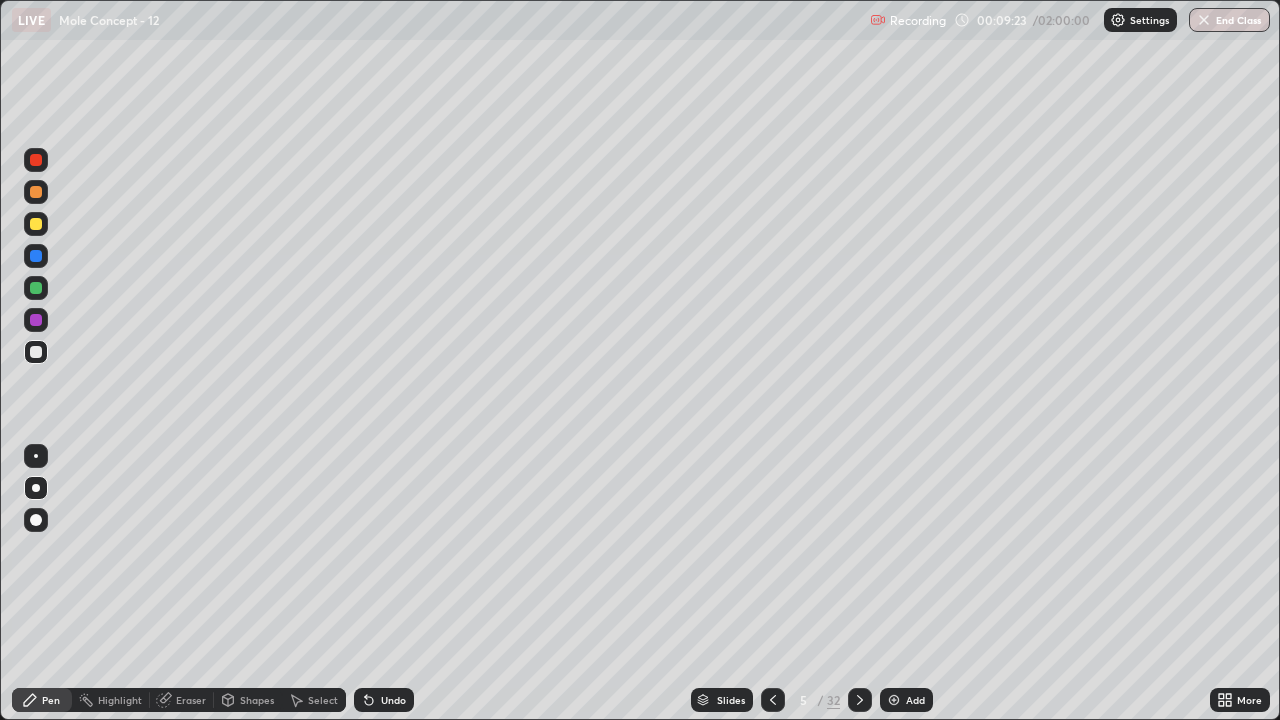 click 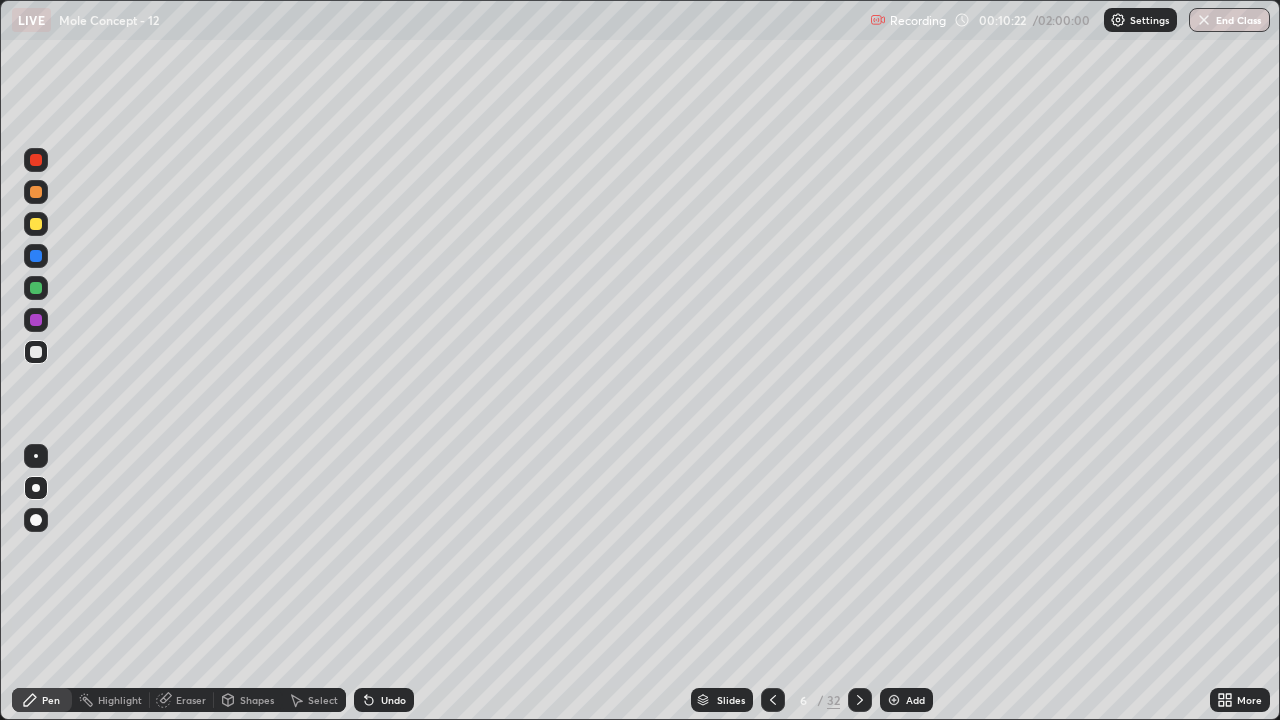 click 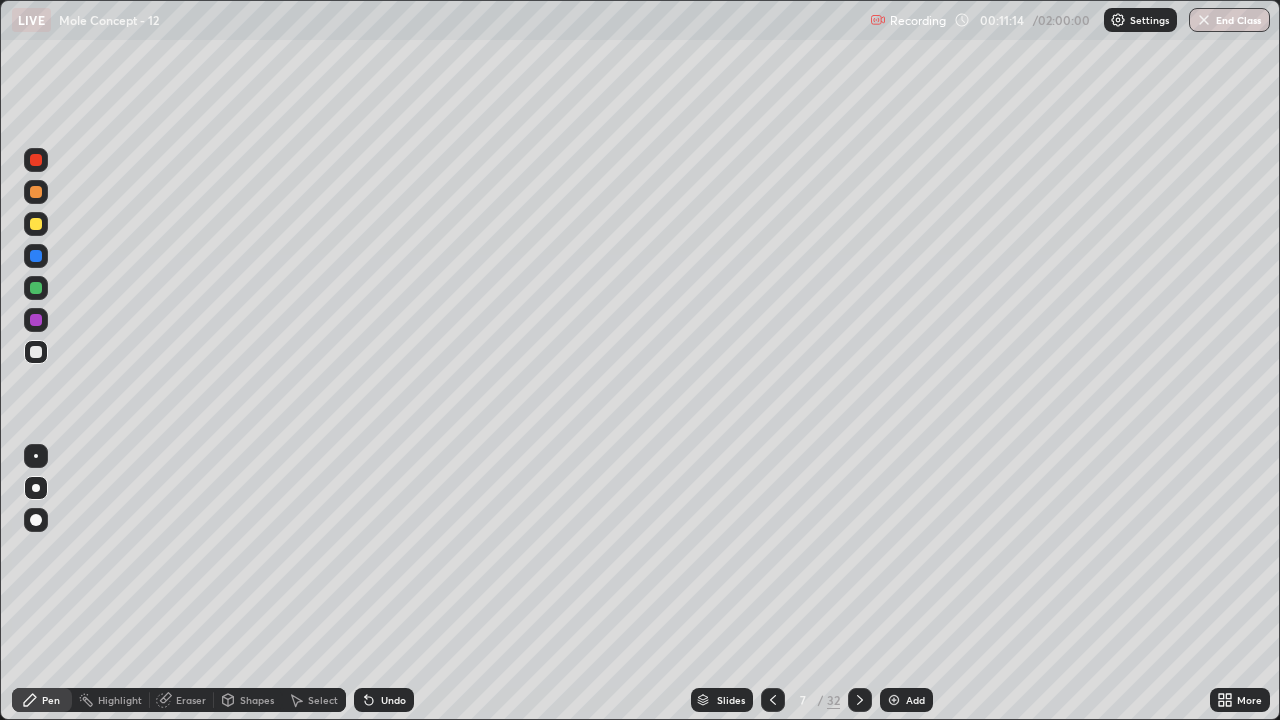 click 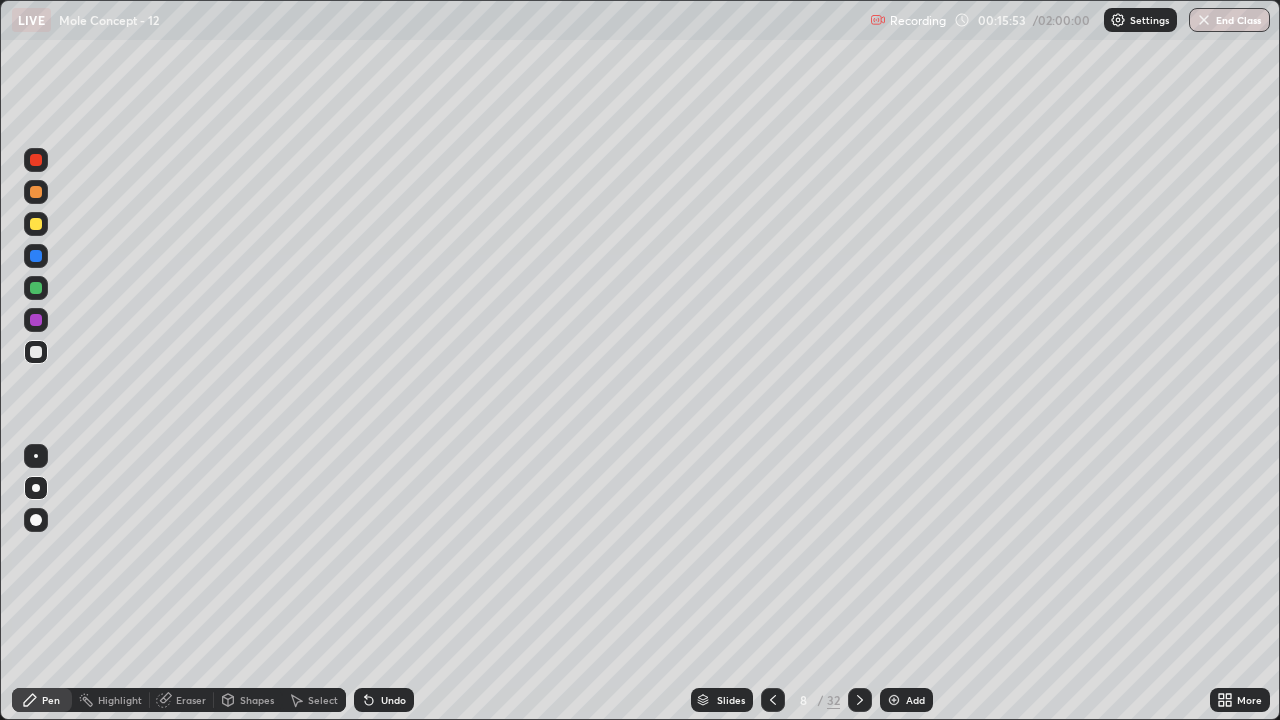click 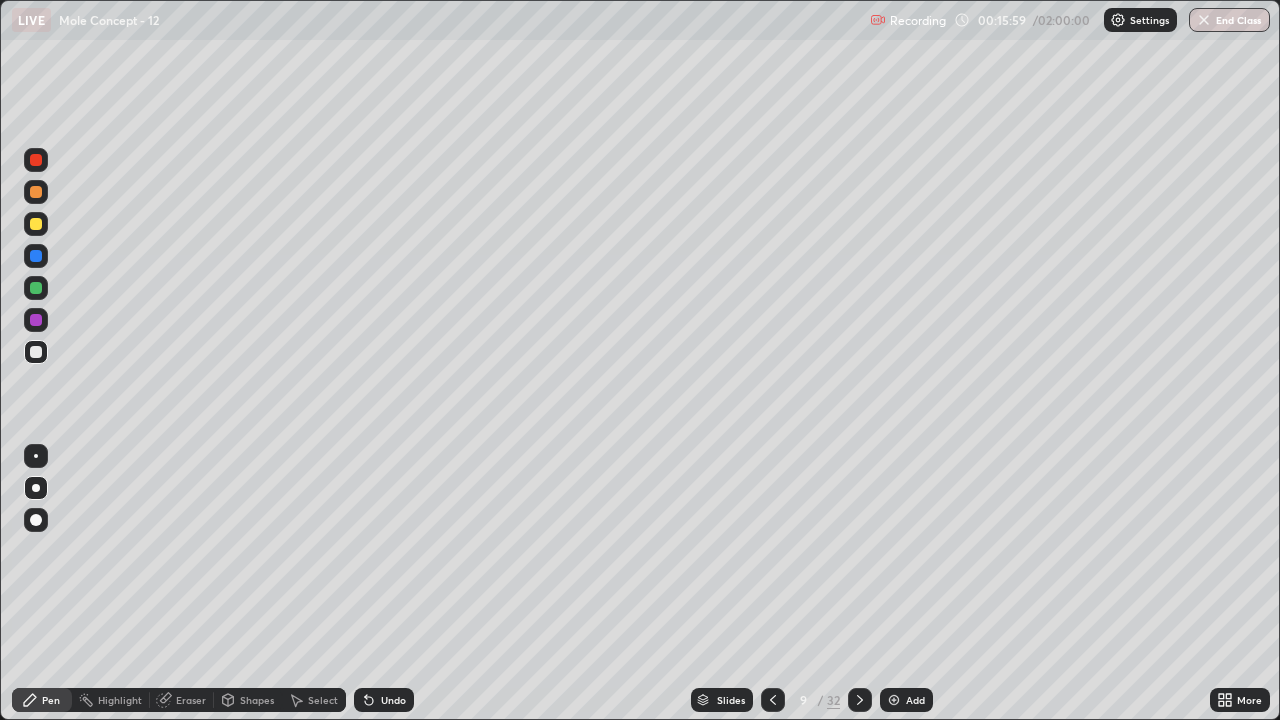 click on "Eraser" at bounding box center [182, 700] 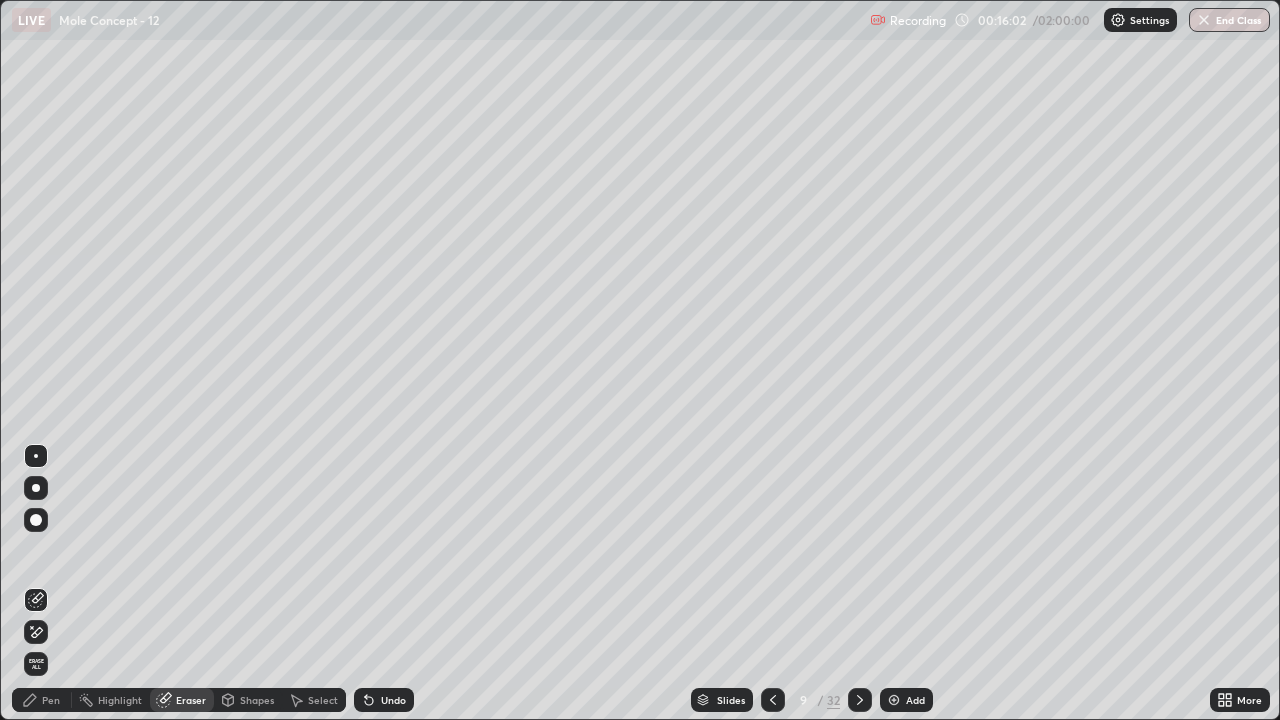click on "Pen" at bounding box center [51, 700] 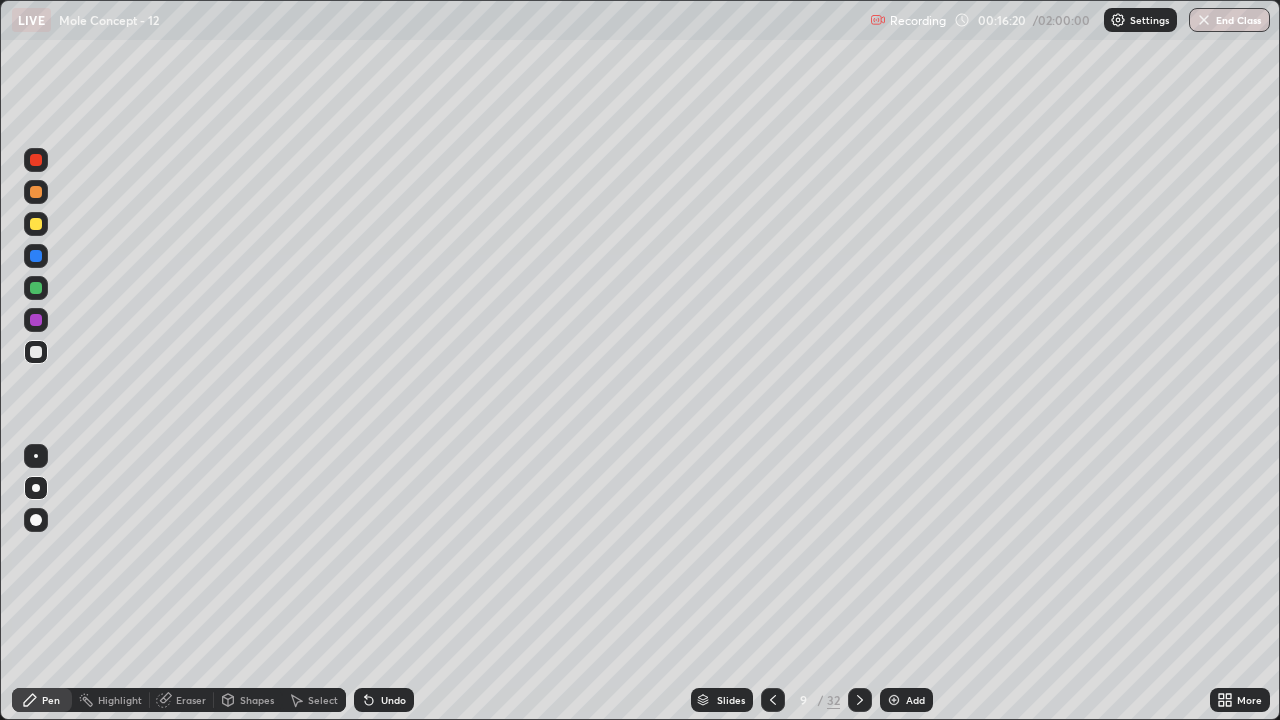 click 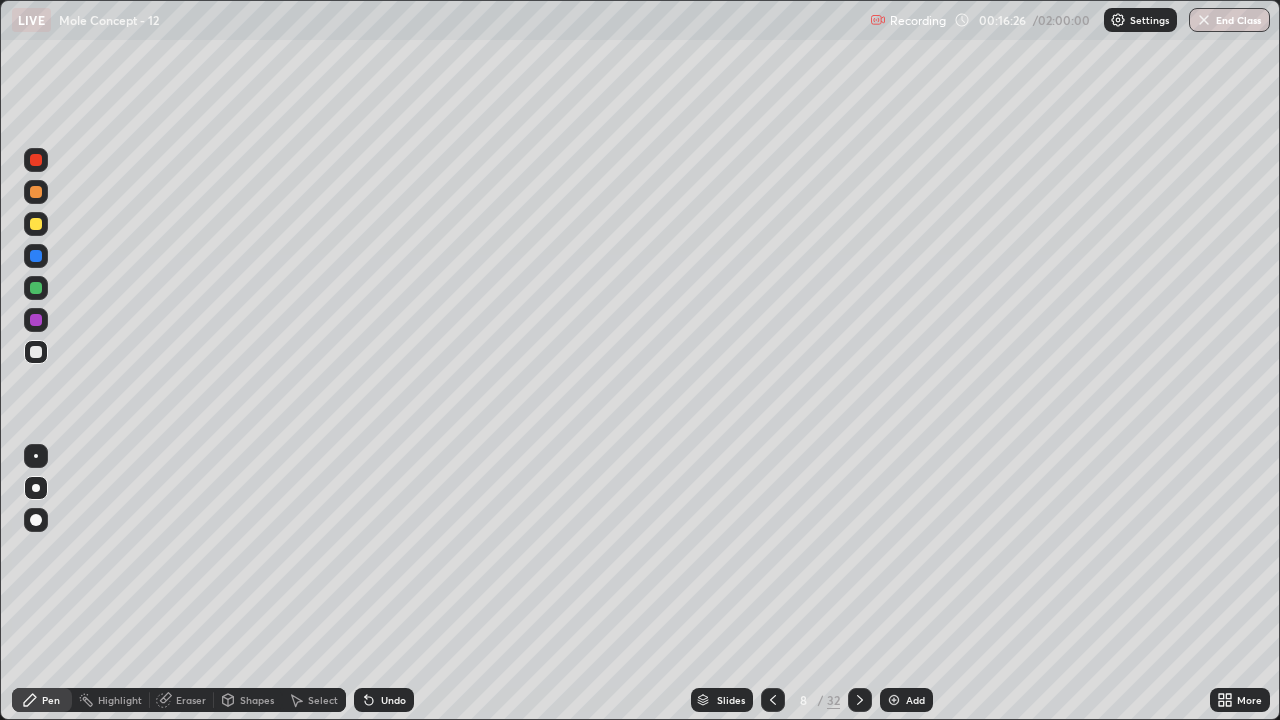 click 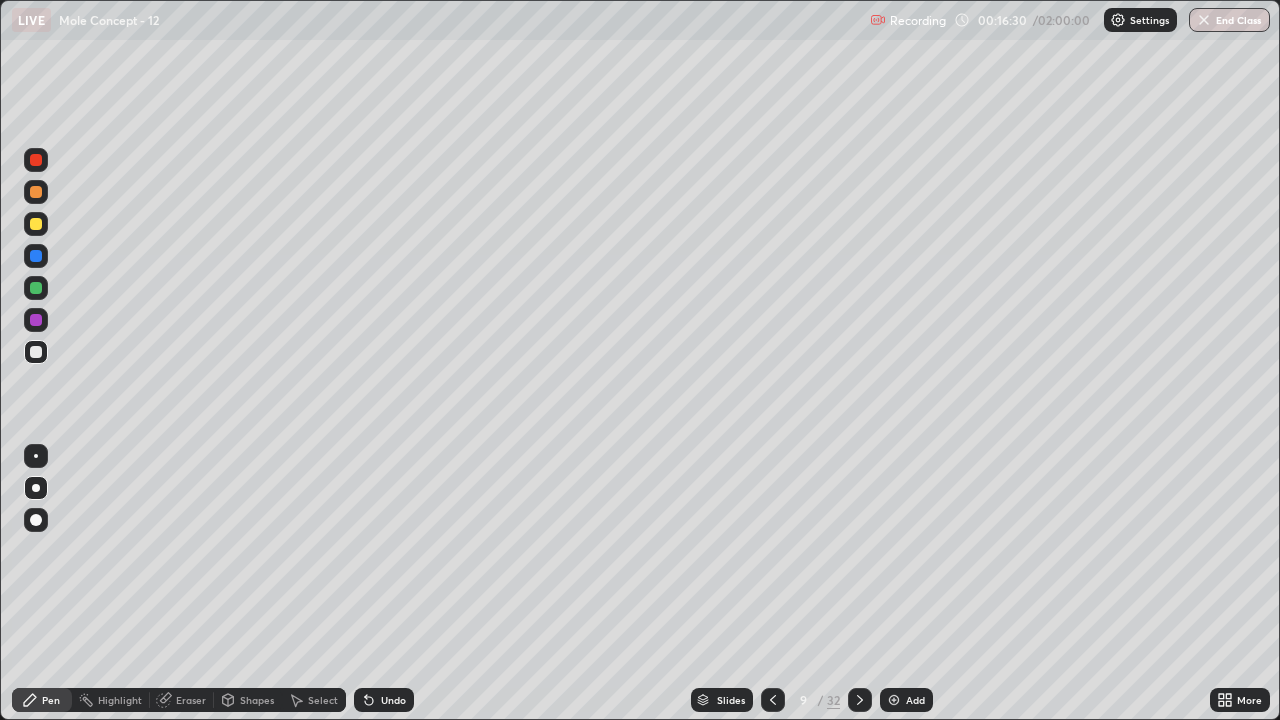 click 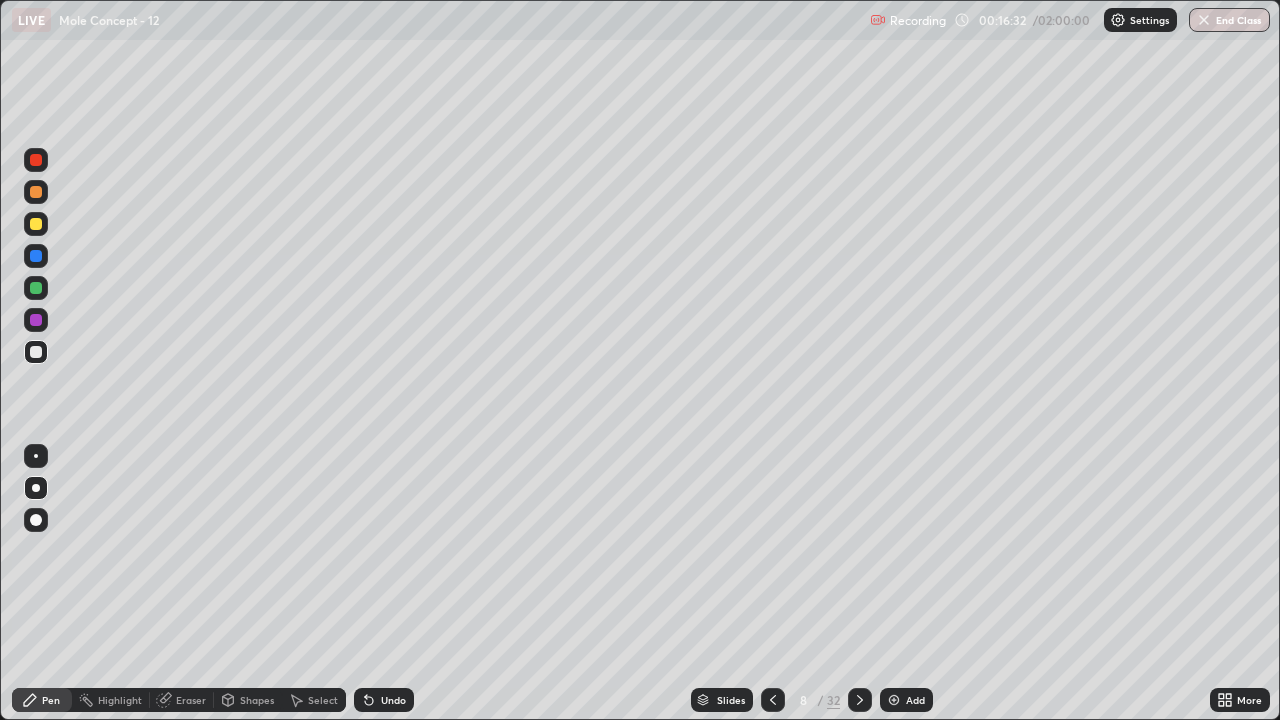 click 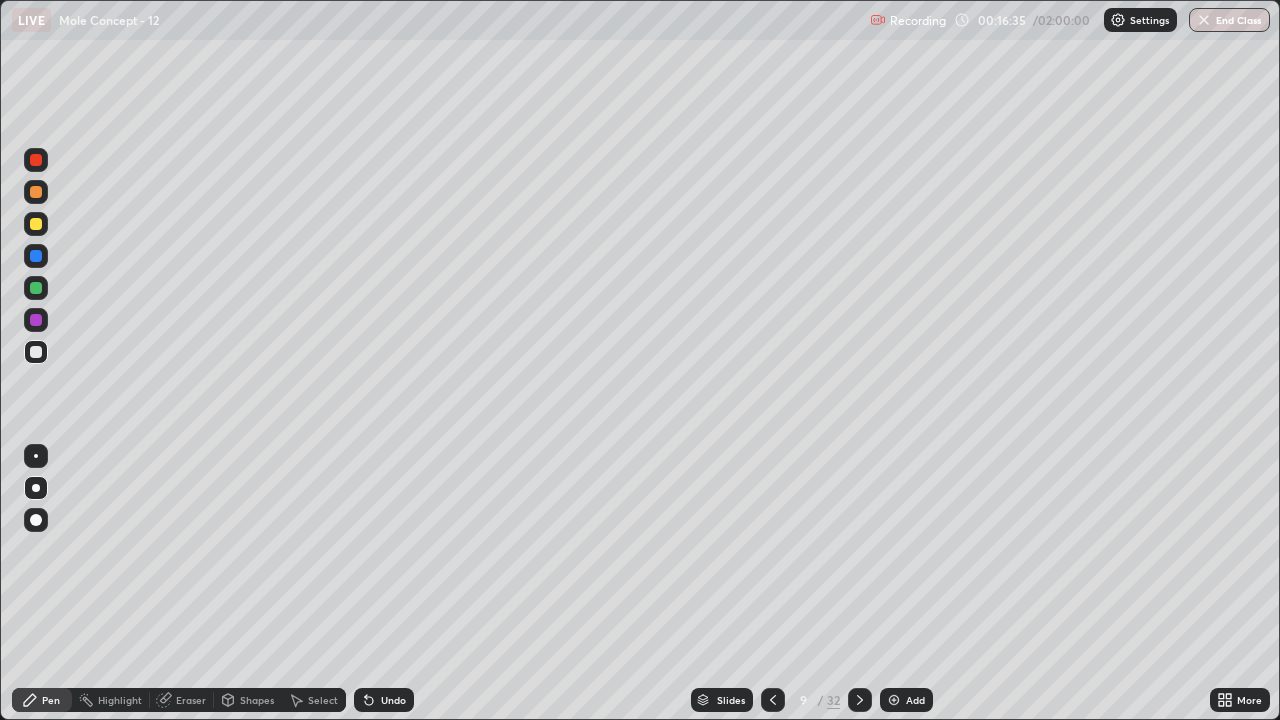 click 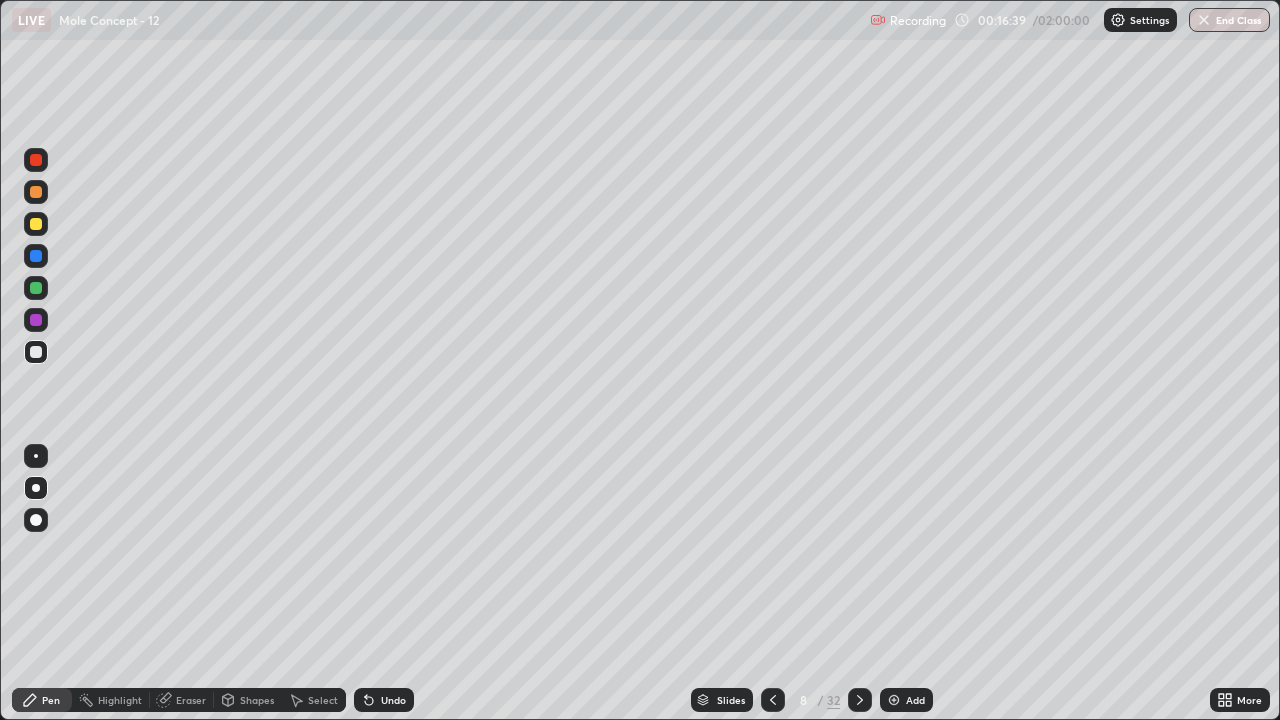 click 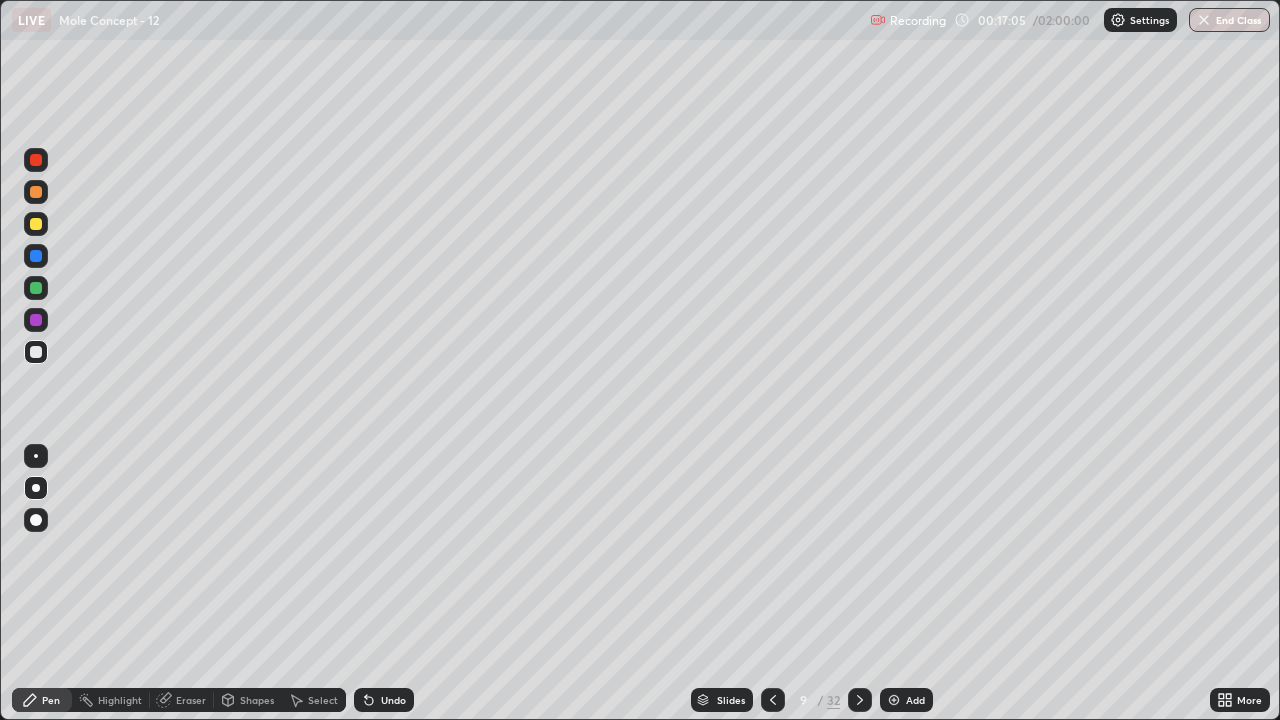 click 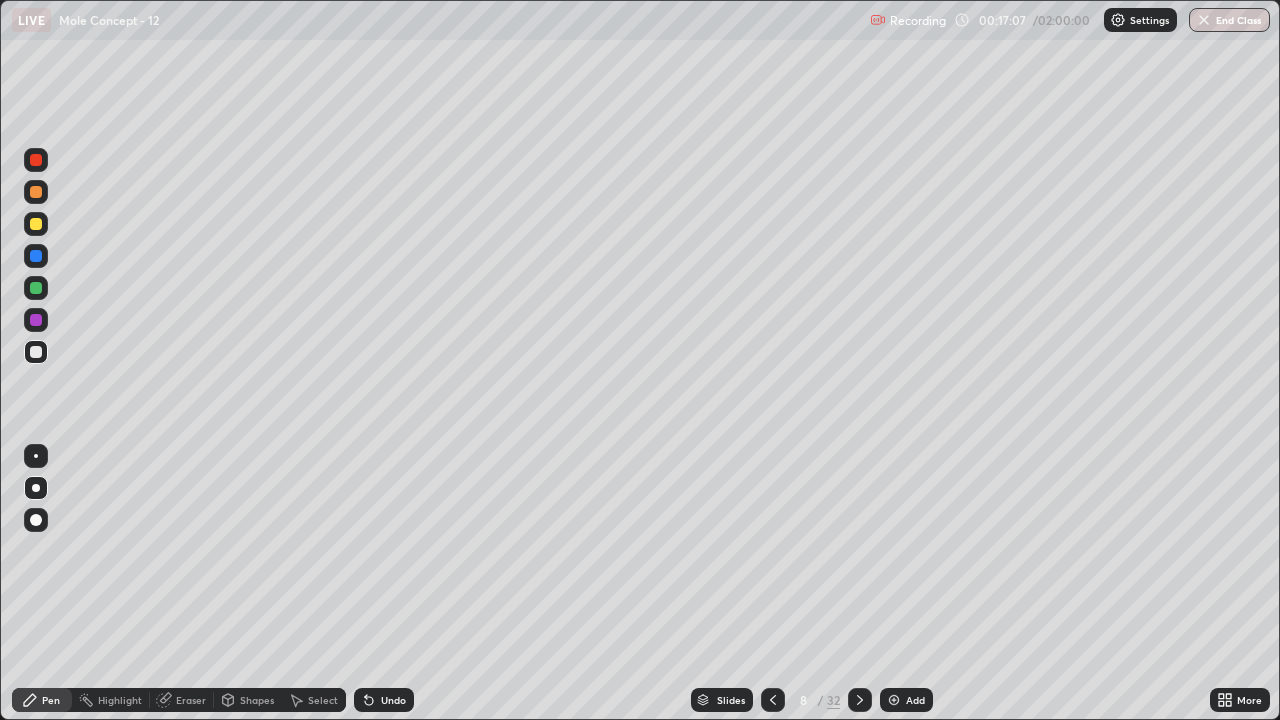 click 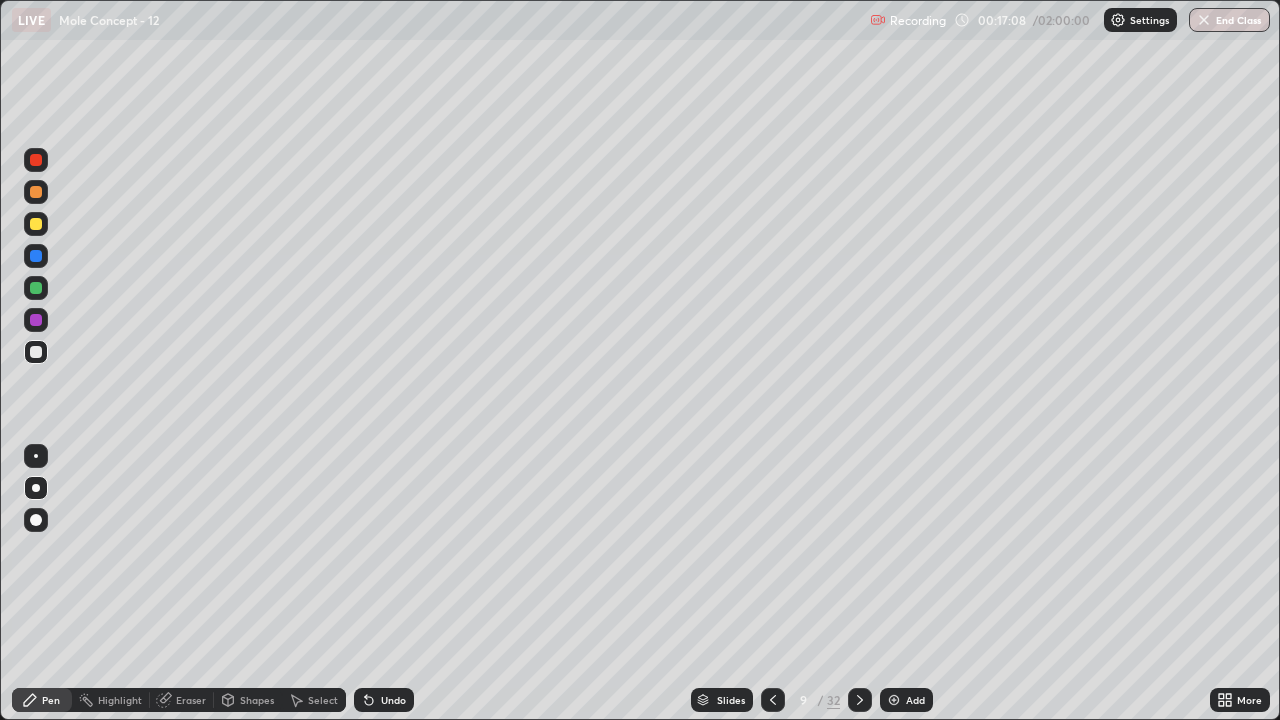 click 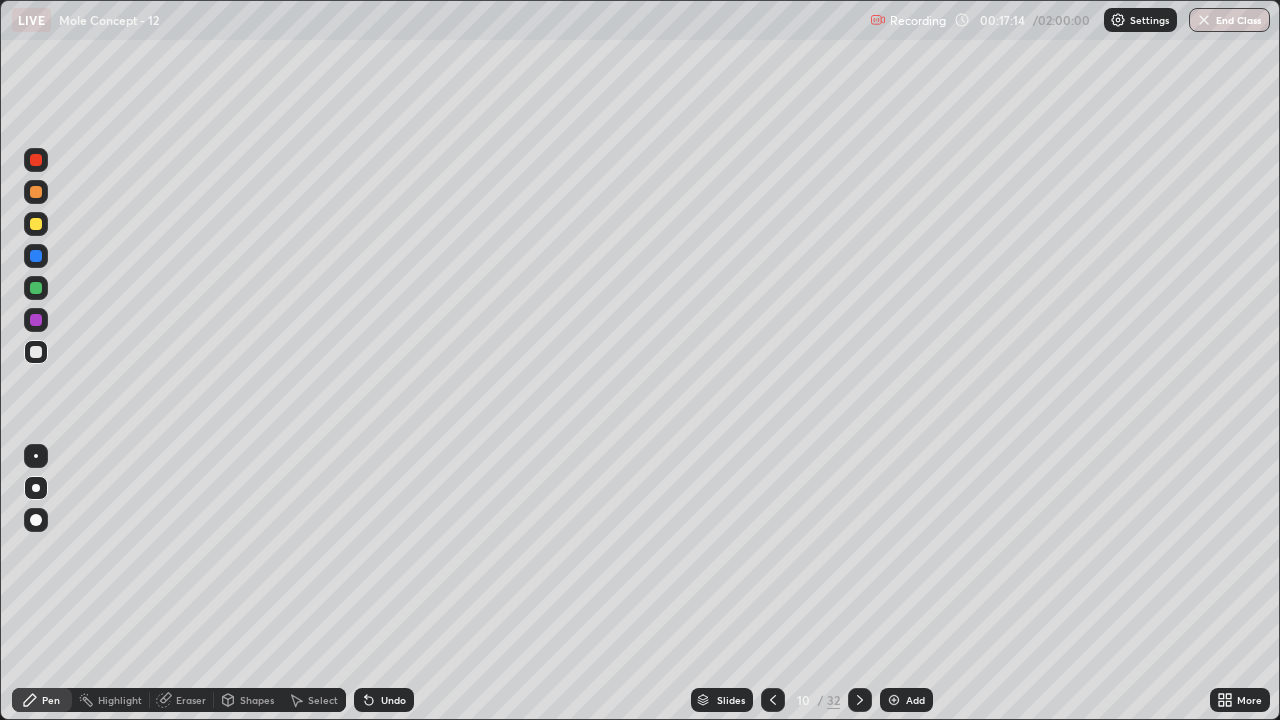 click 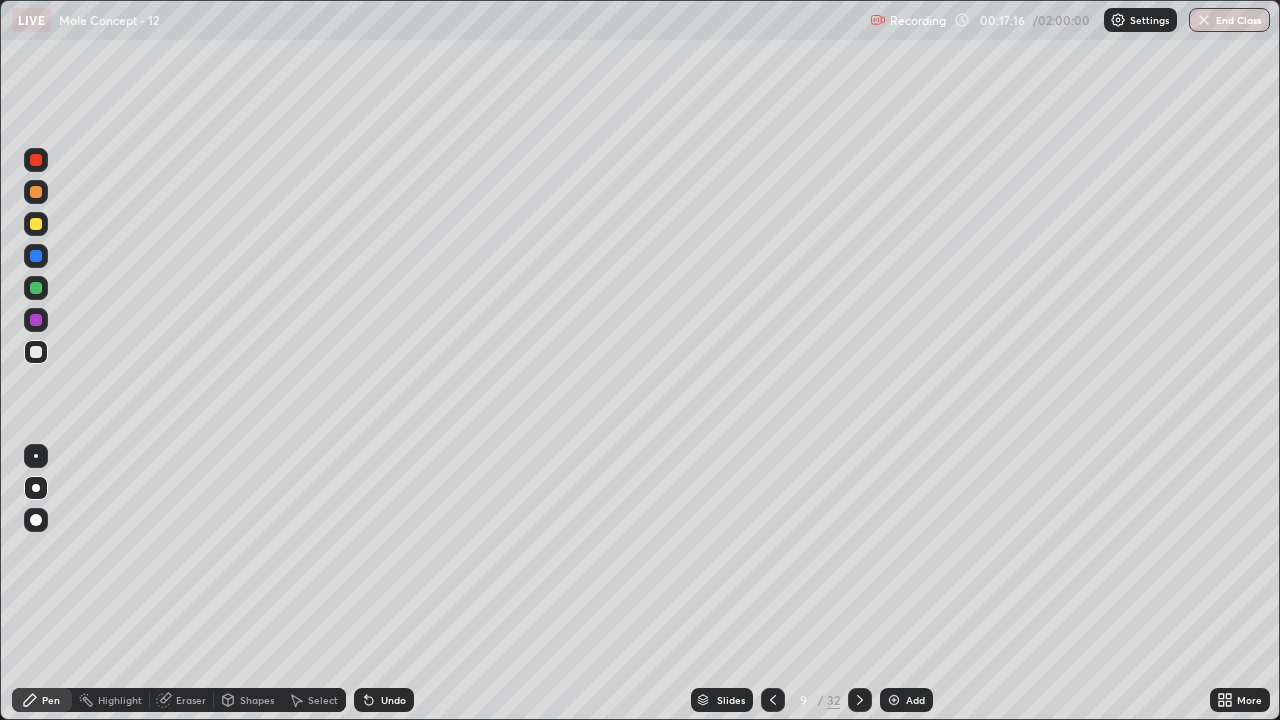click 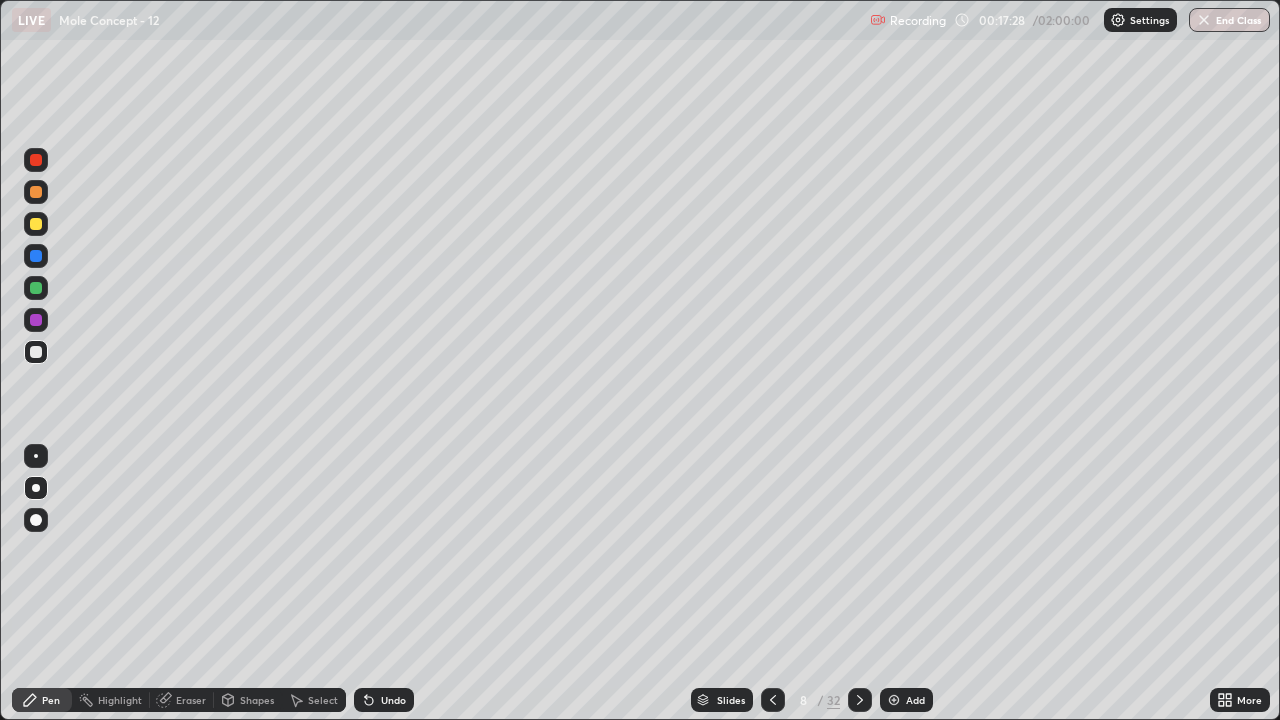 click 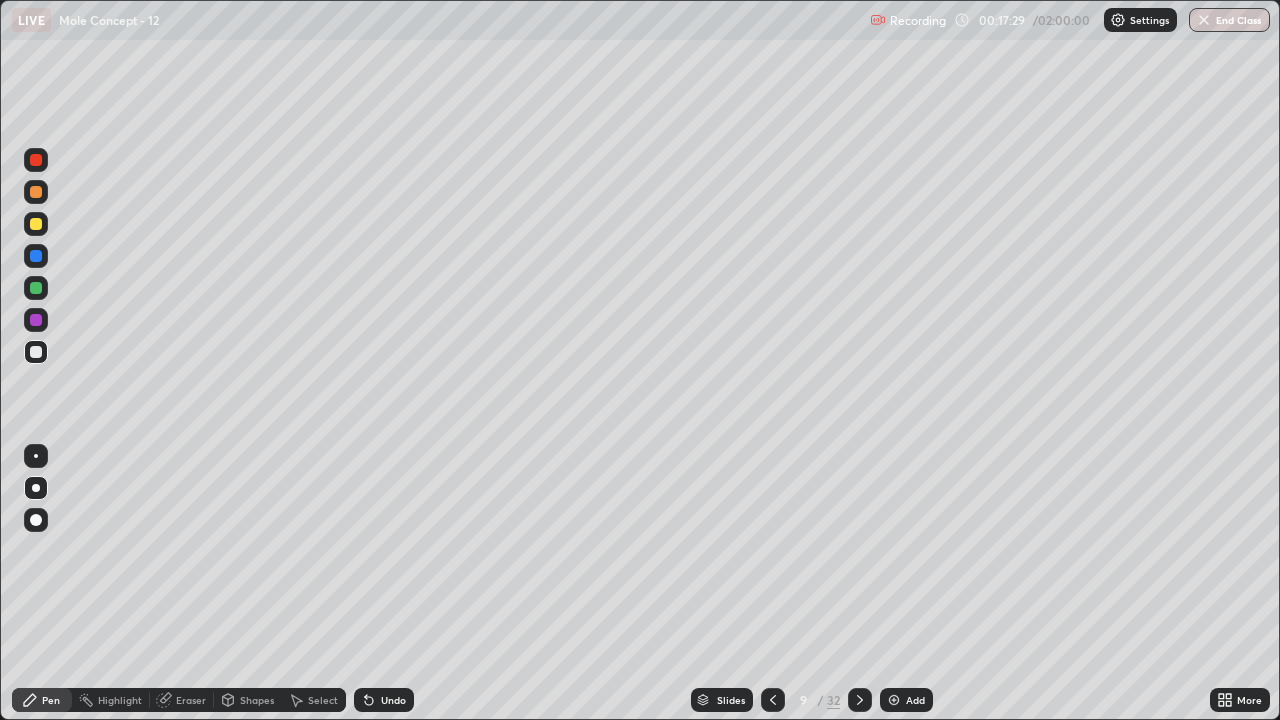 click 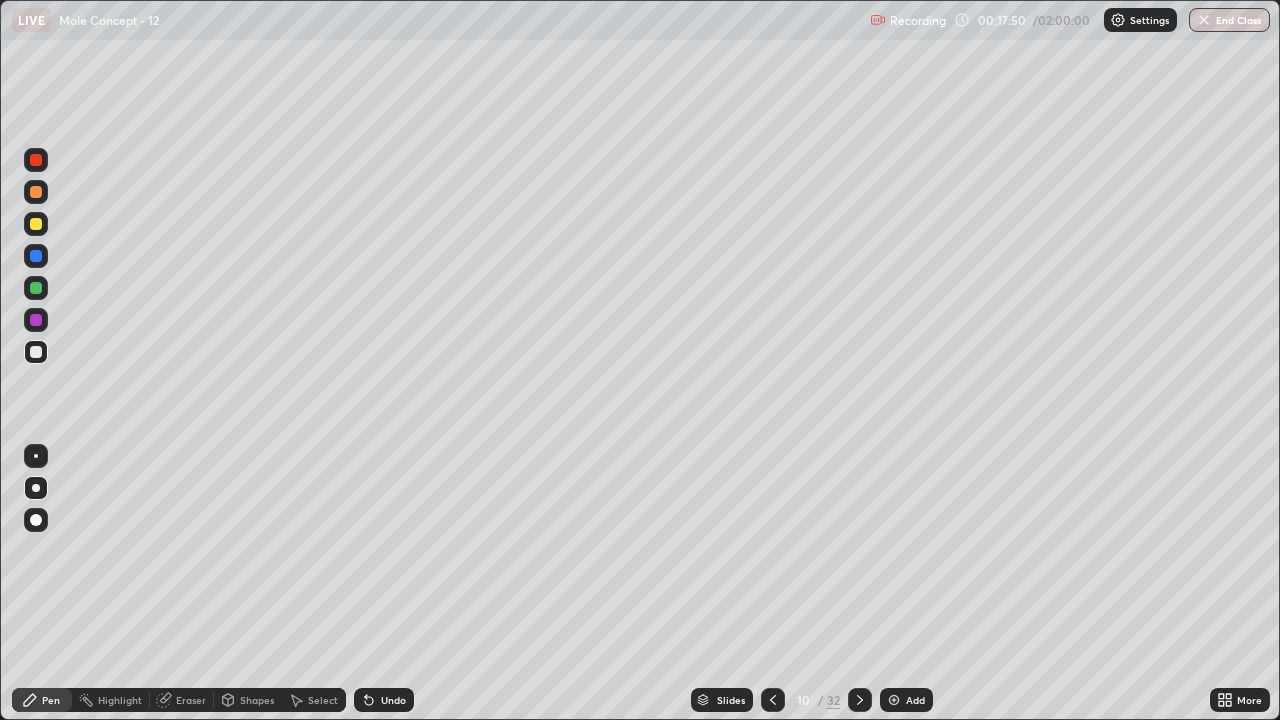 click 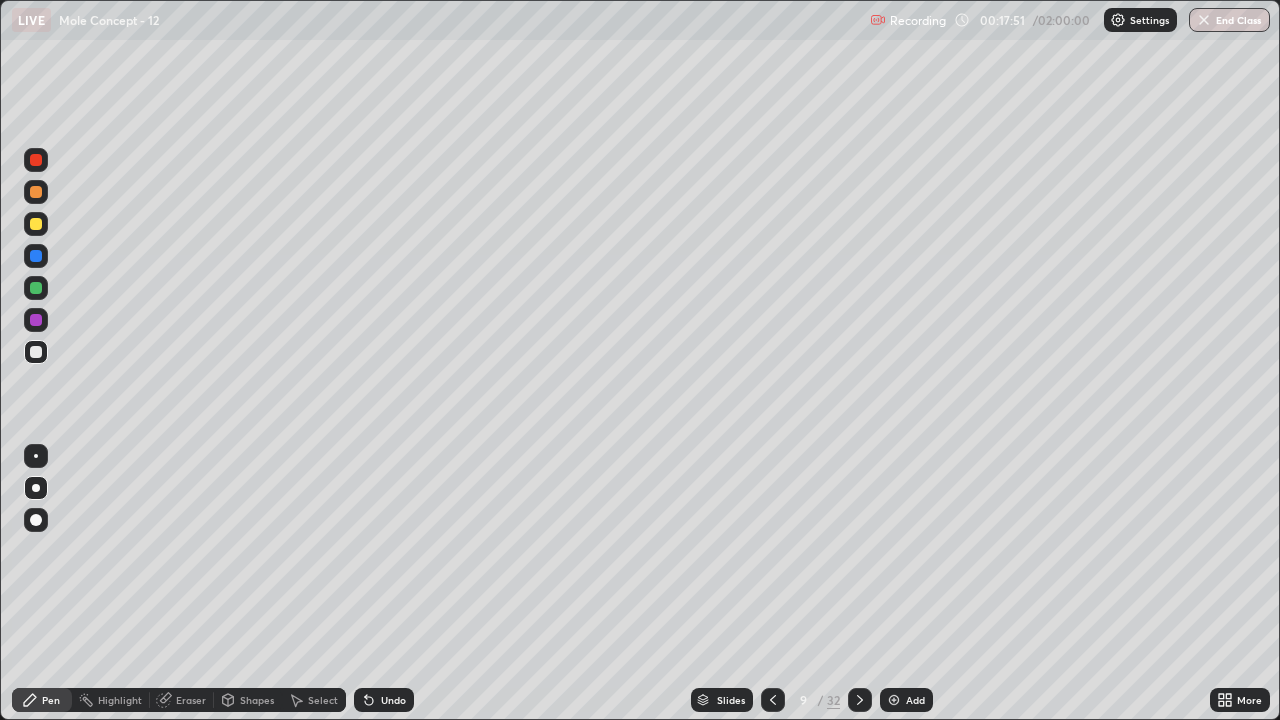 click 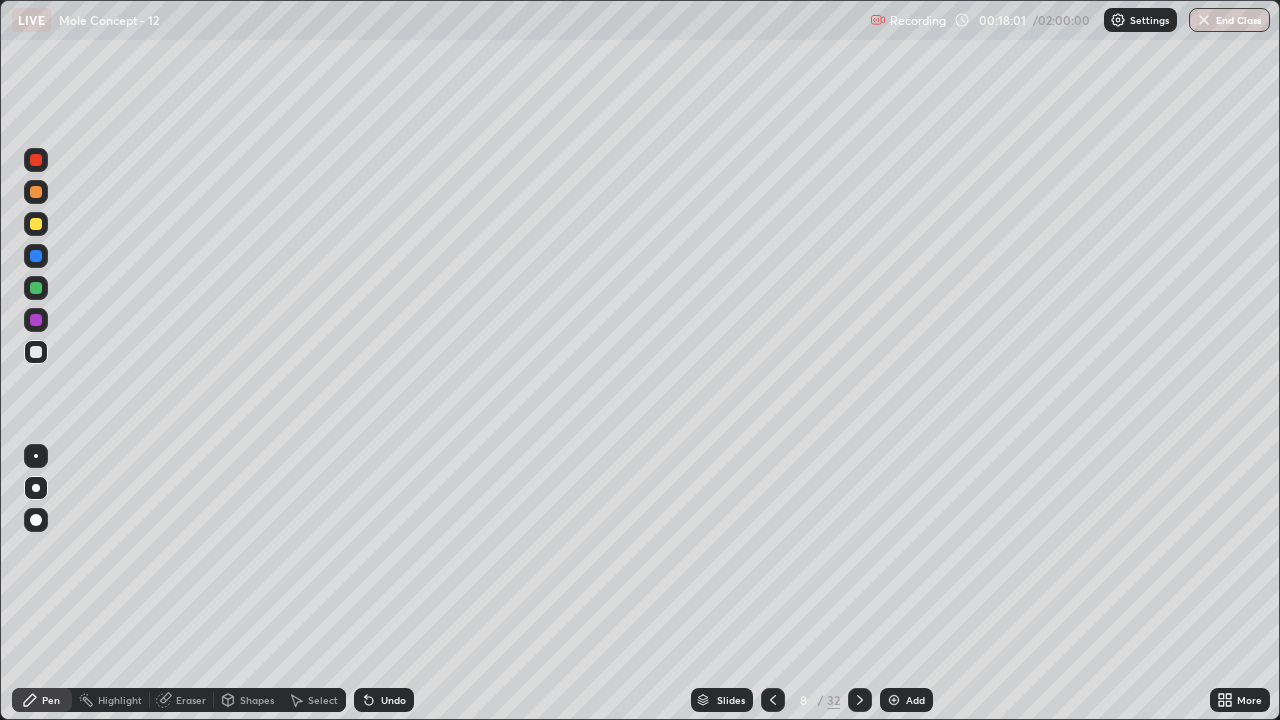 click 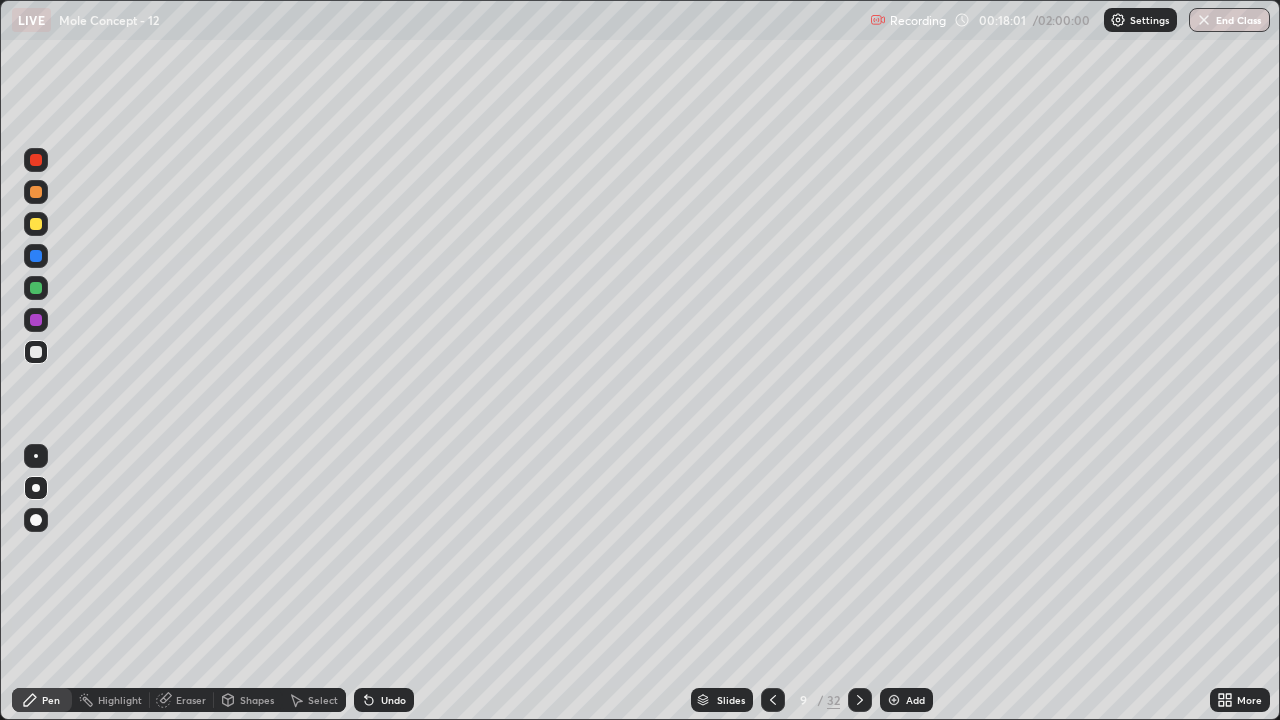 click 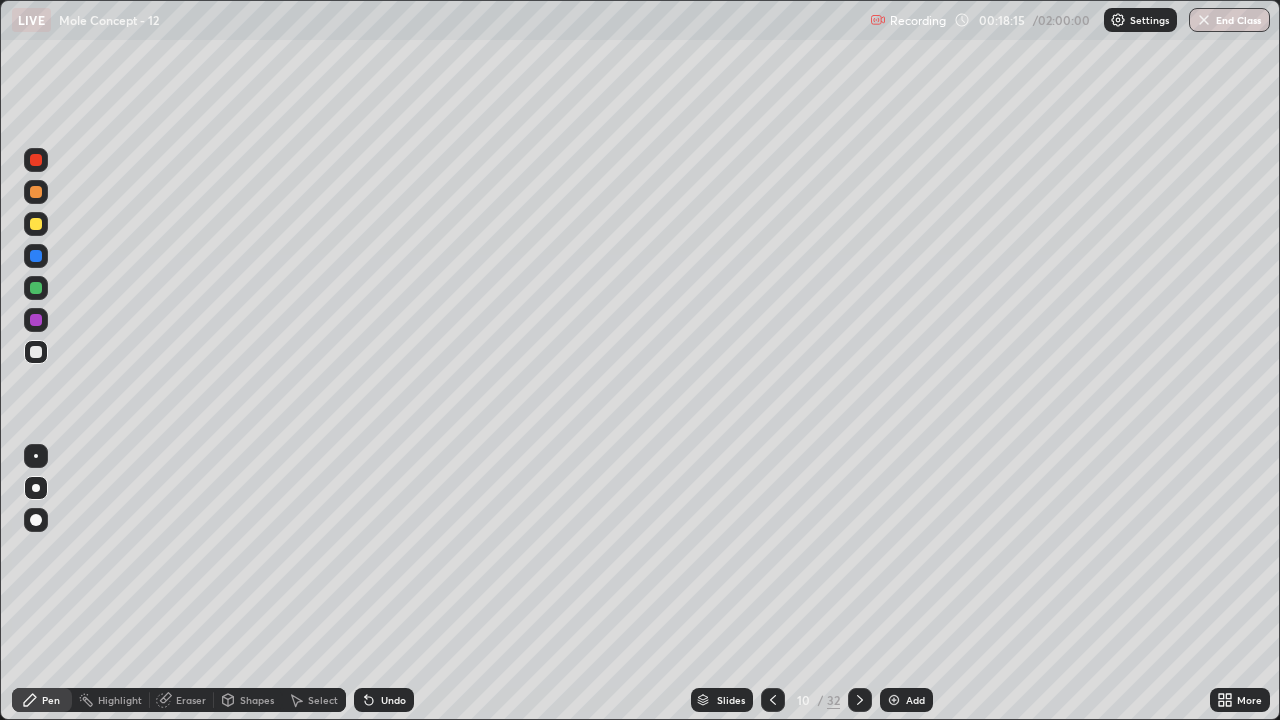 click on "Eraser" at bounding box center (182, 700) 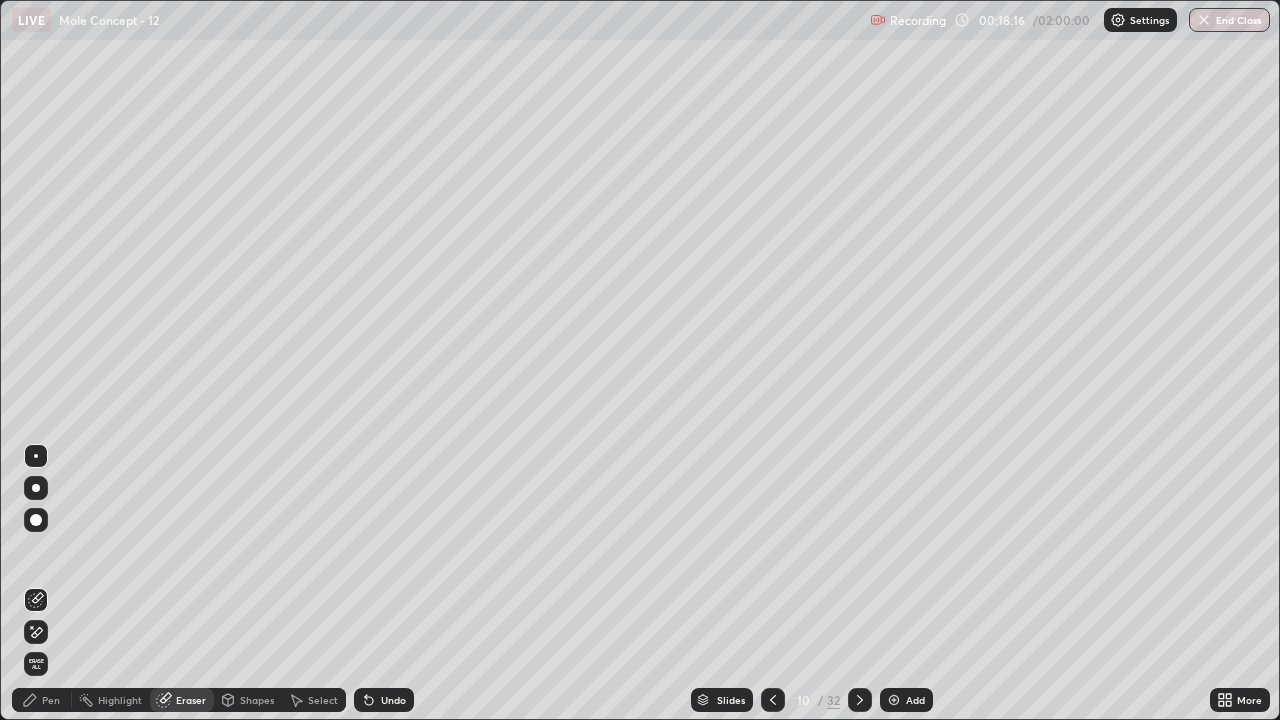 click on "Pen" at bounding box center (42, 700) 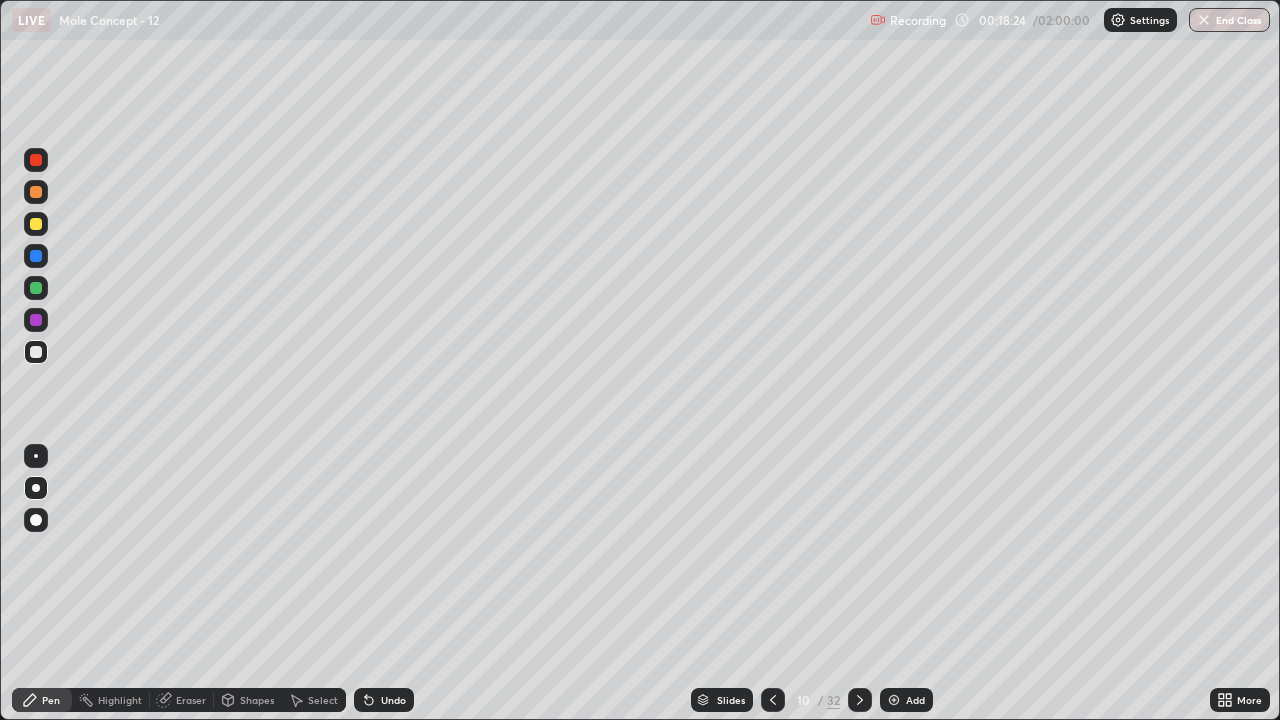 click 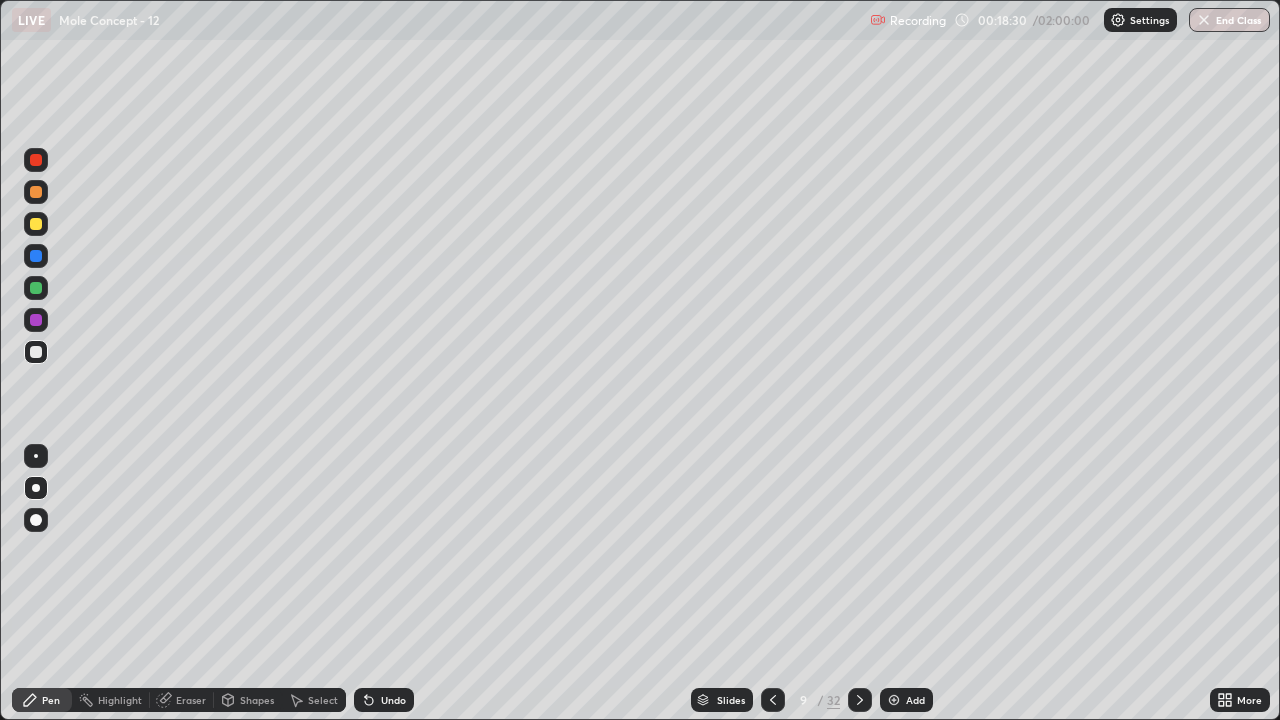 click 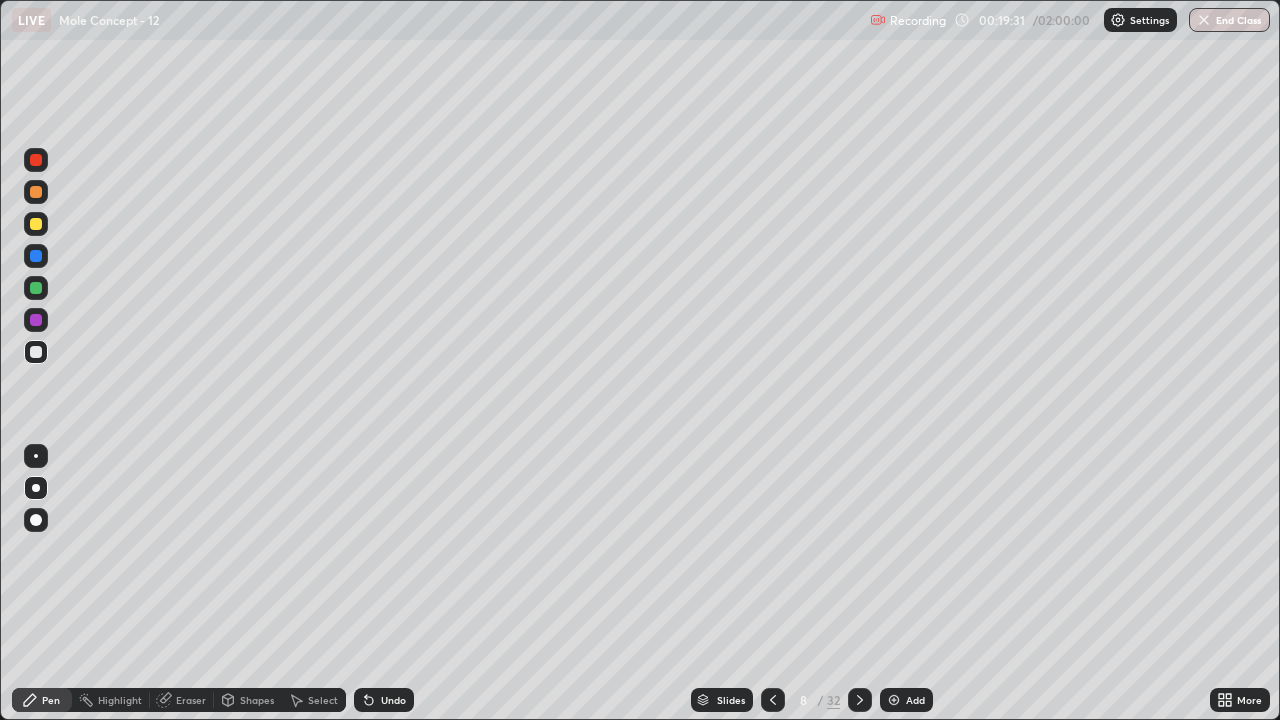 click on "Eraser" at bounding box center (191, 700) 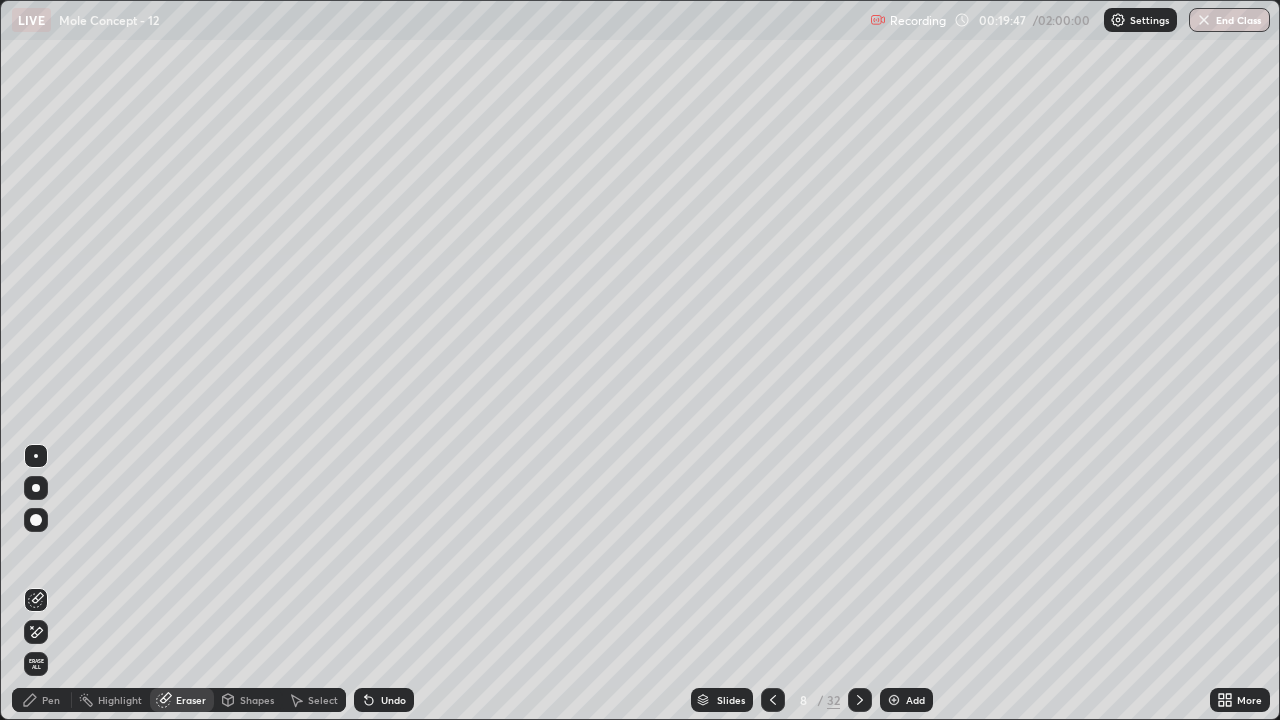 click 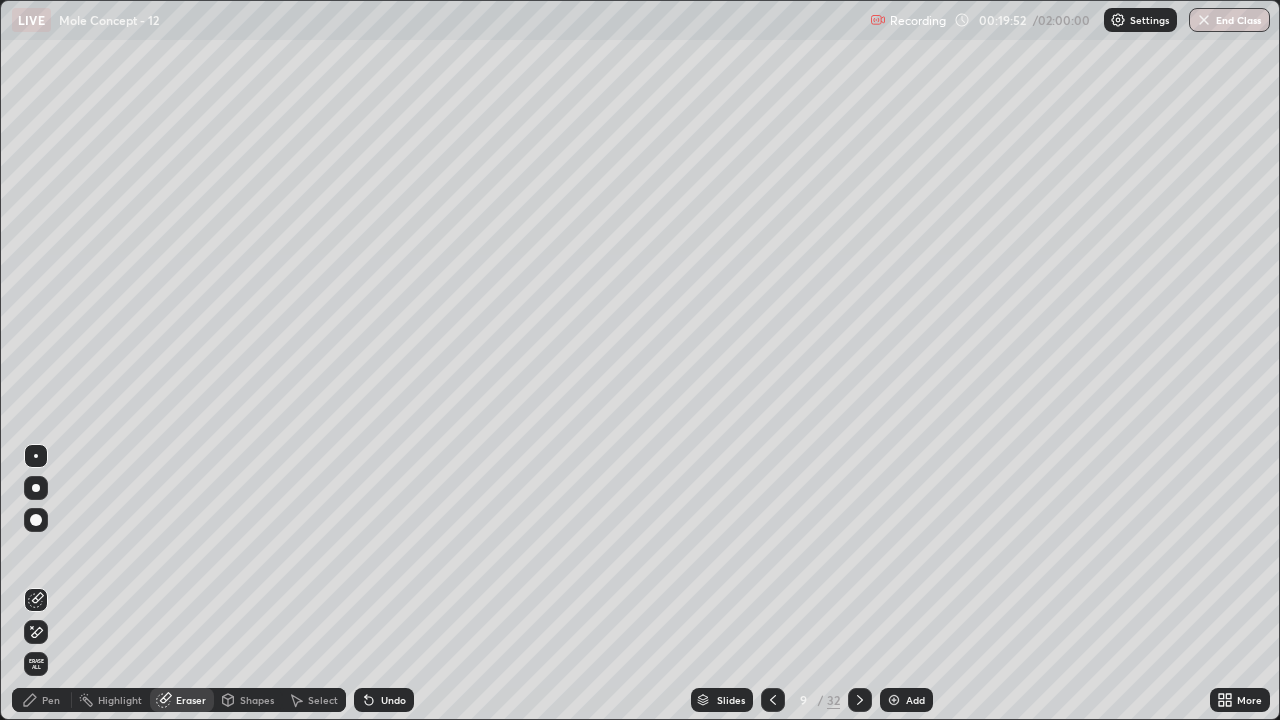 click on "Pen" at bounding box center (42, 700) 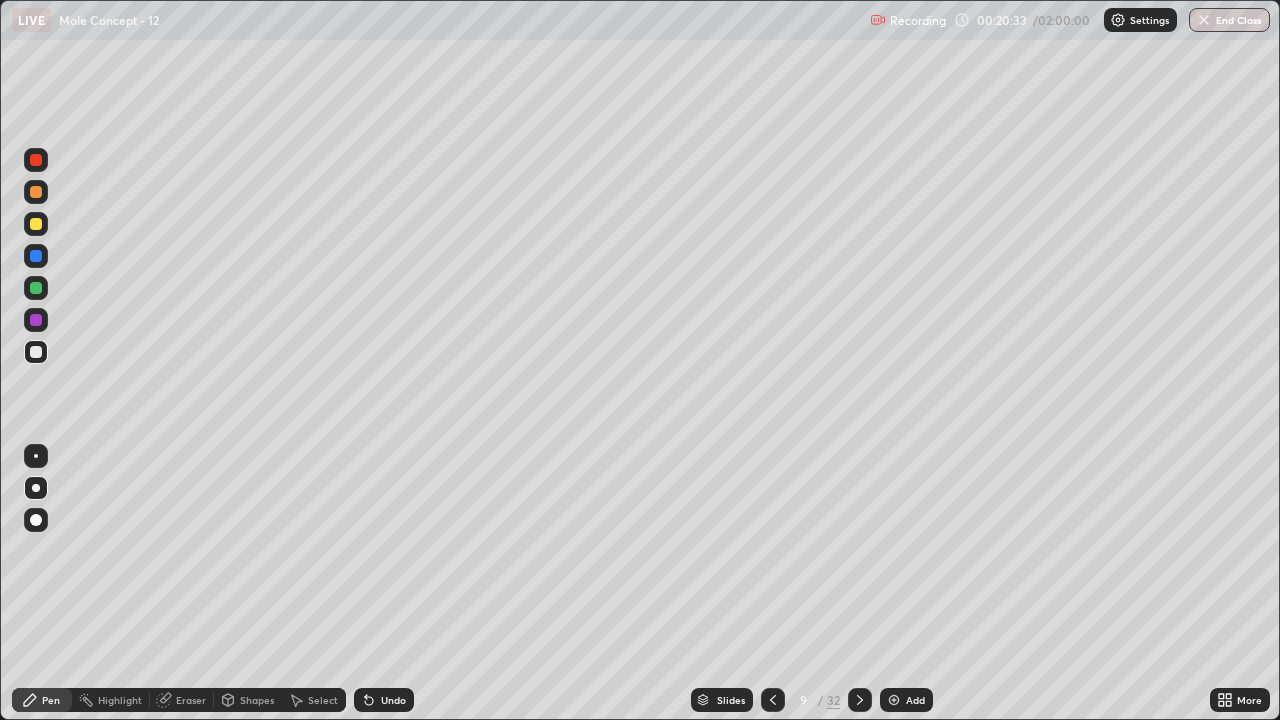 click 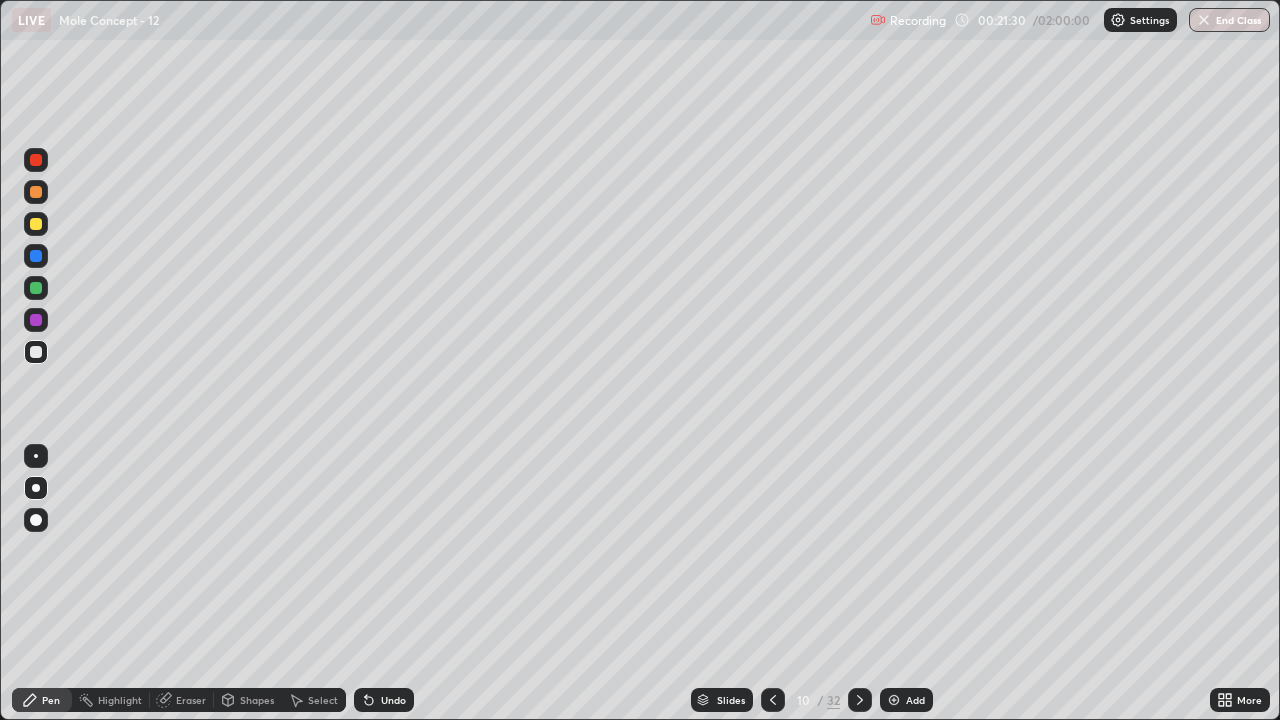 click 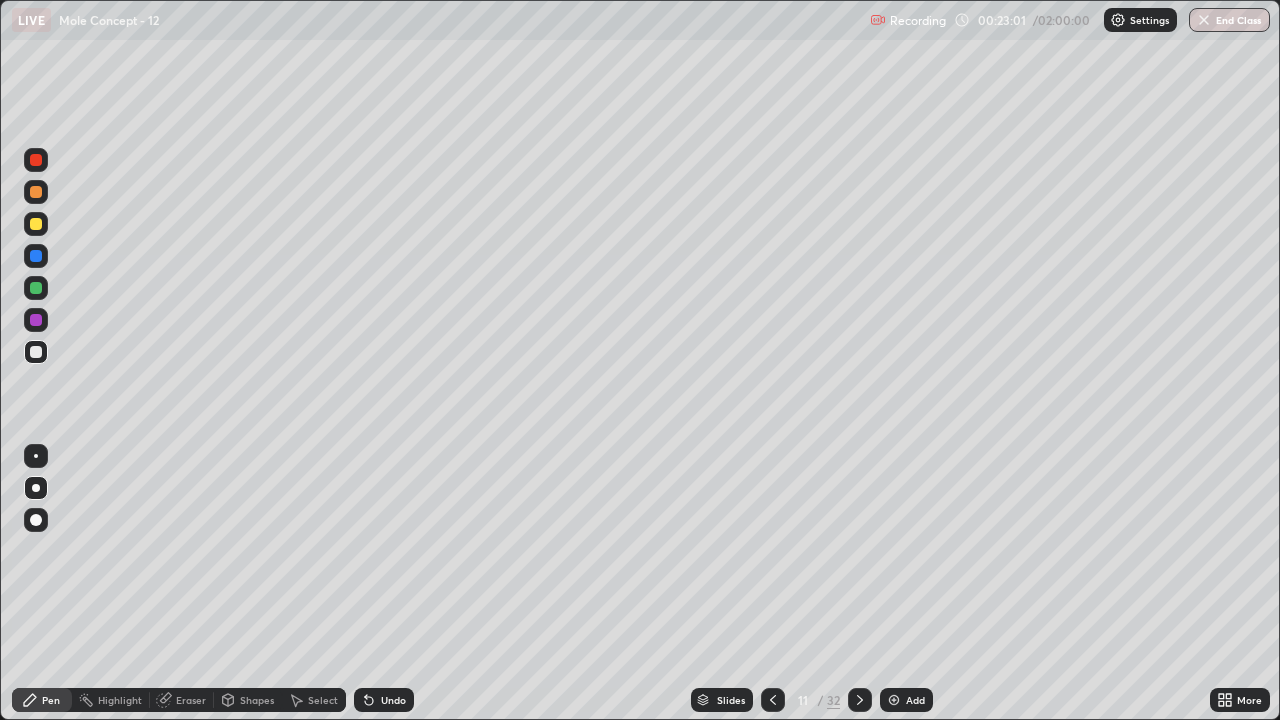 click 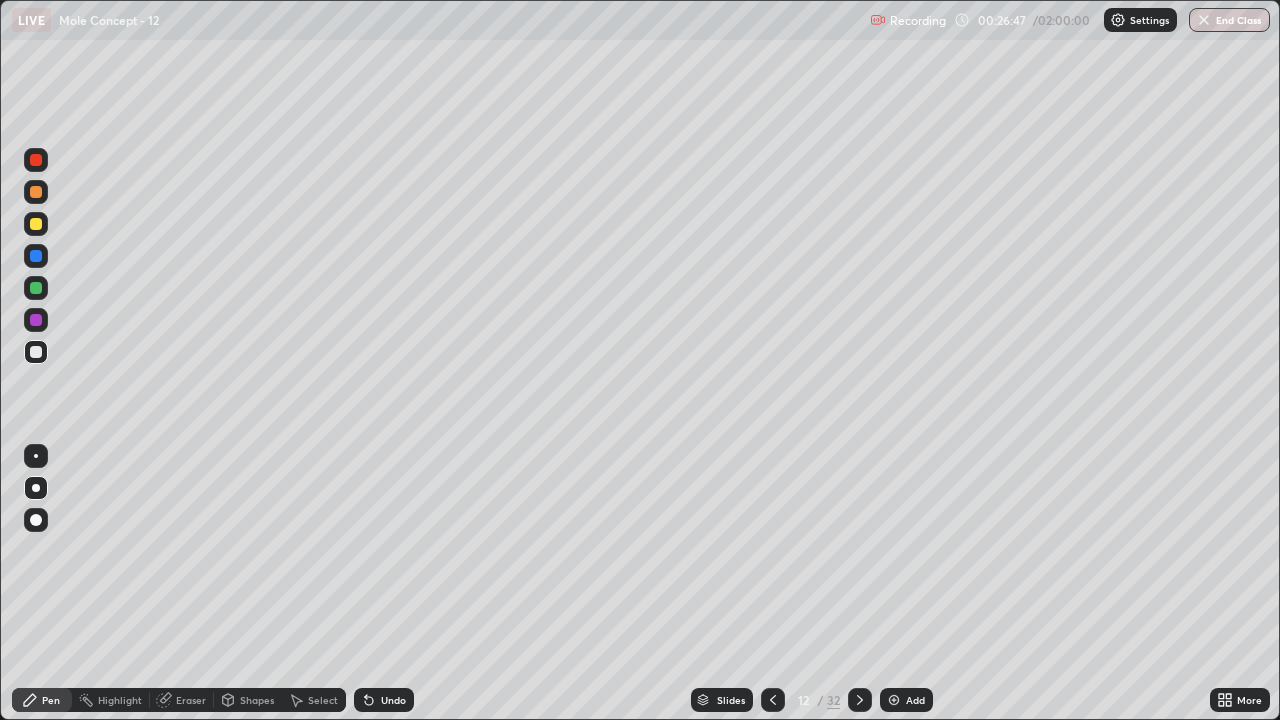 click 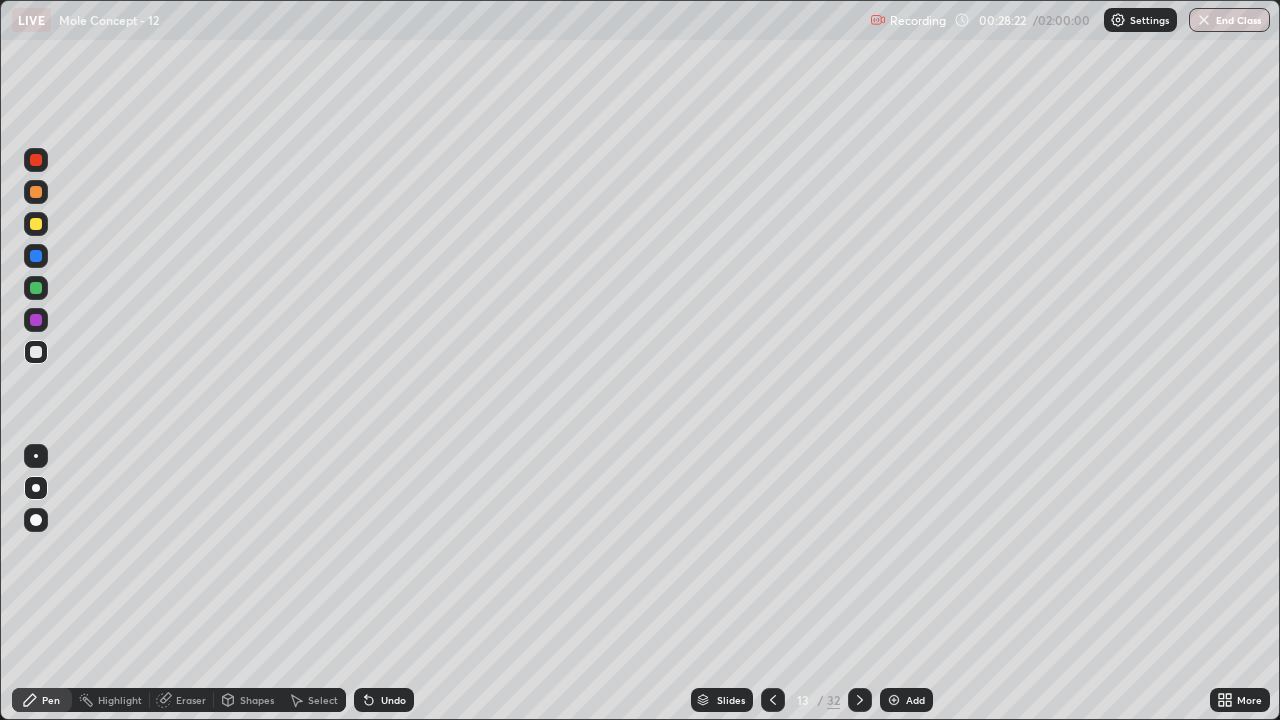 click 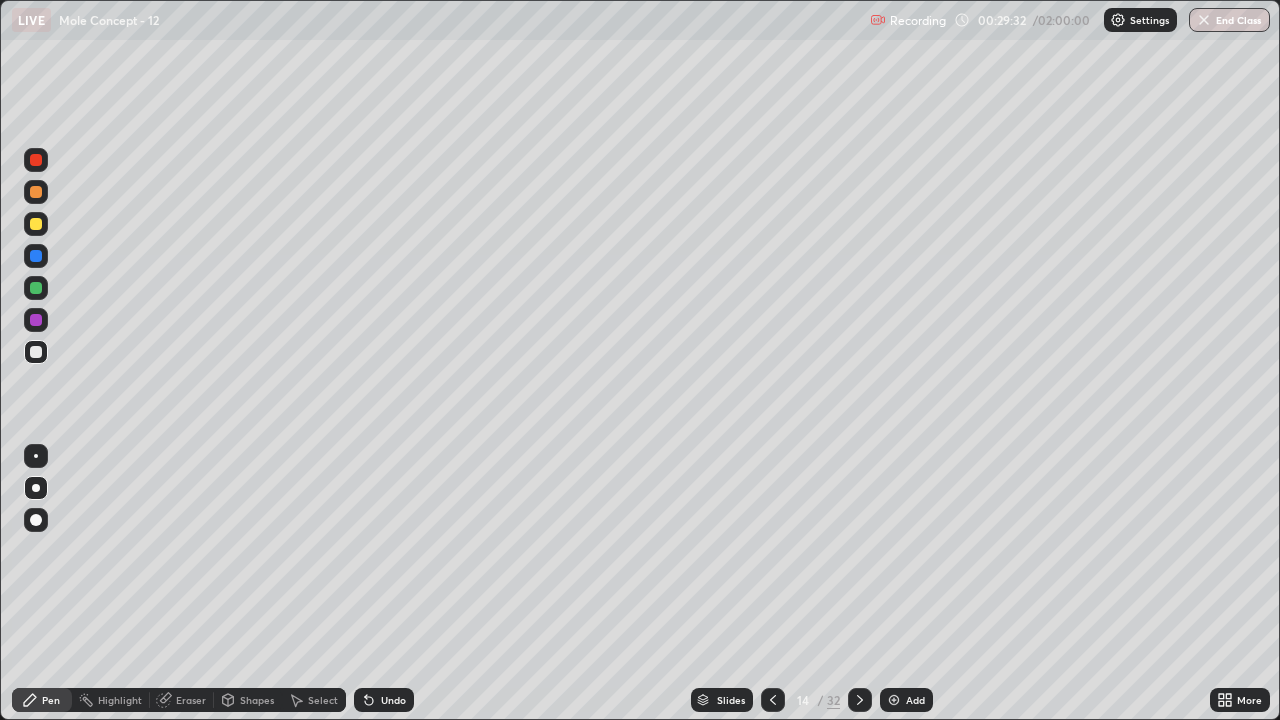 click on "Eraser" at bounding box center [191, 700] 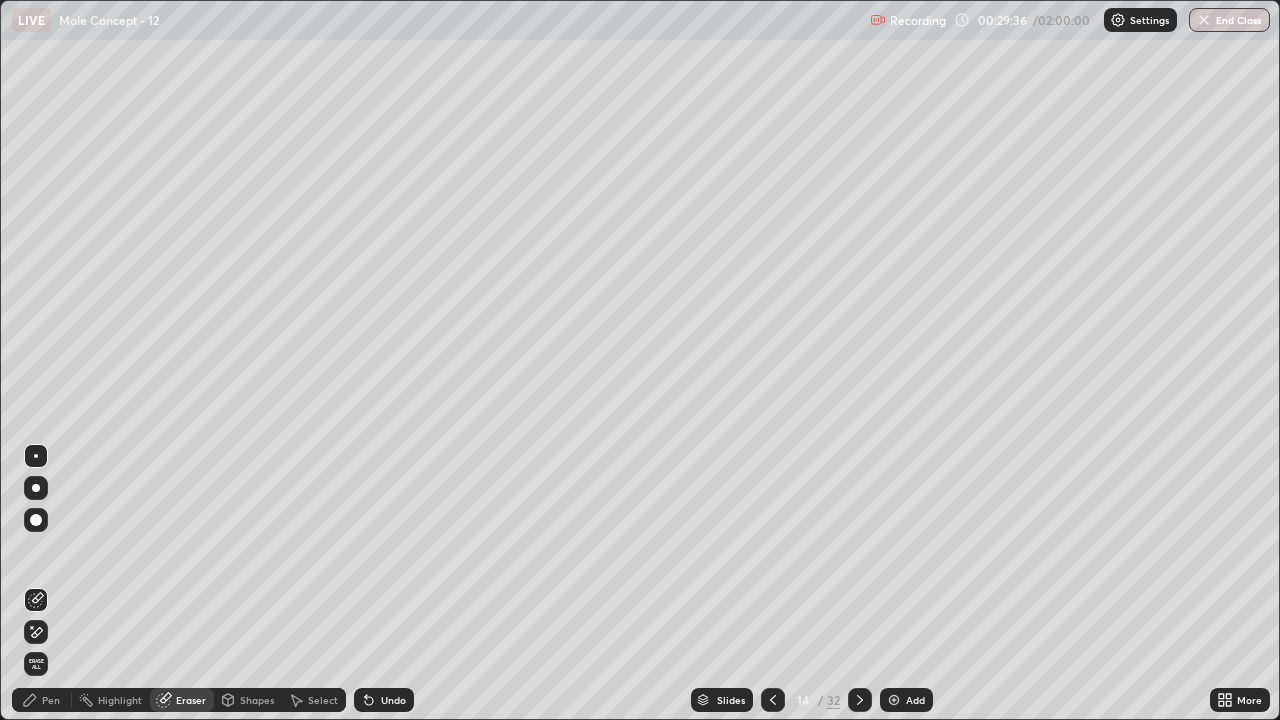 click on "Pen" at bounding box center [51, 700] 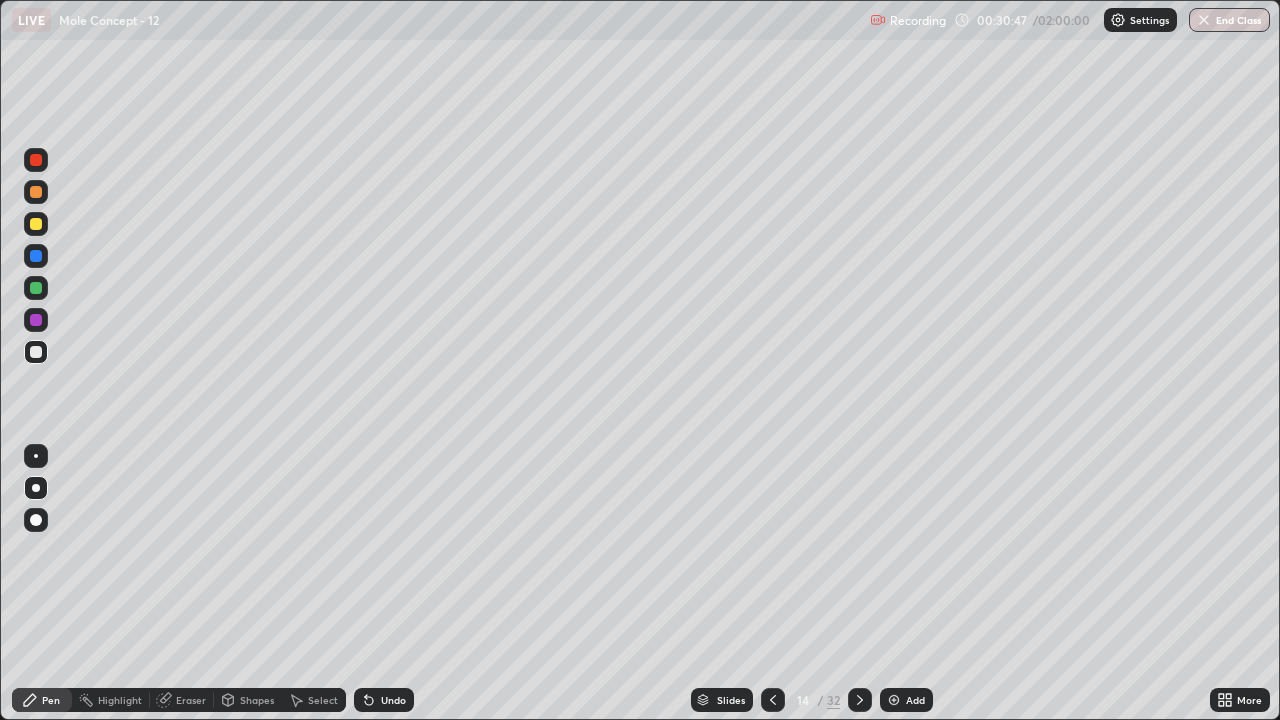 click on "Eraser" at bounding box center (182, 700) 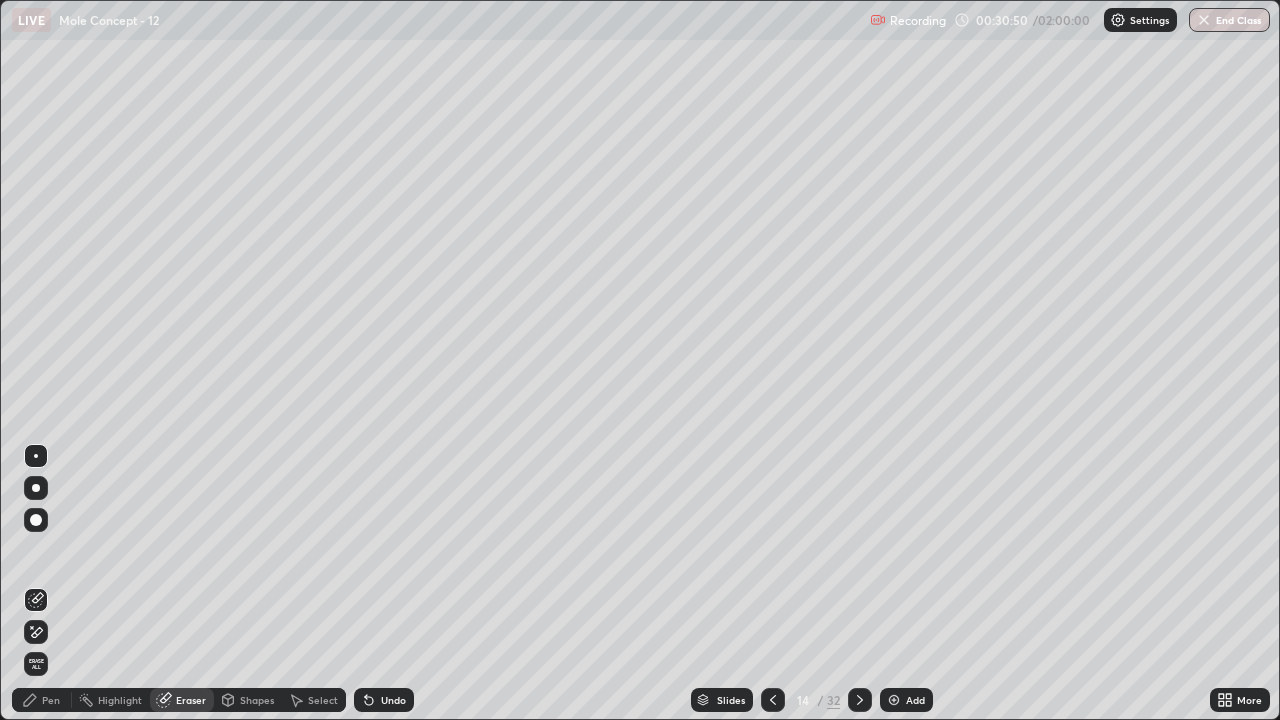 click on "Pen" at bounding box center [51, 700] 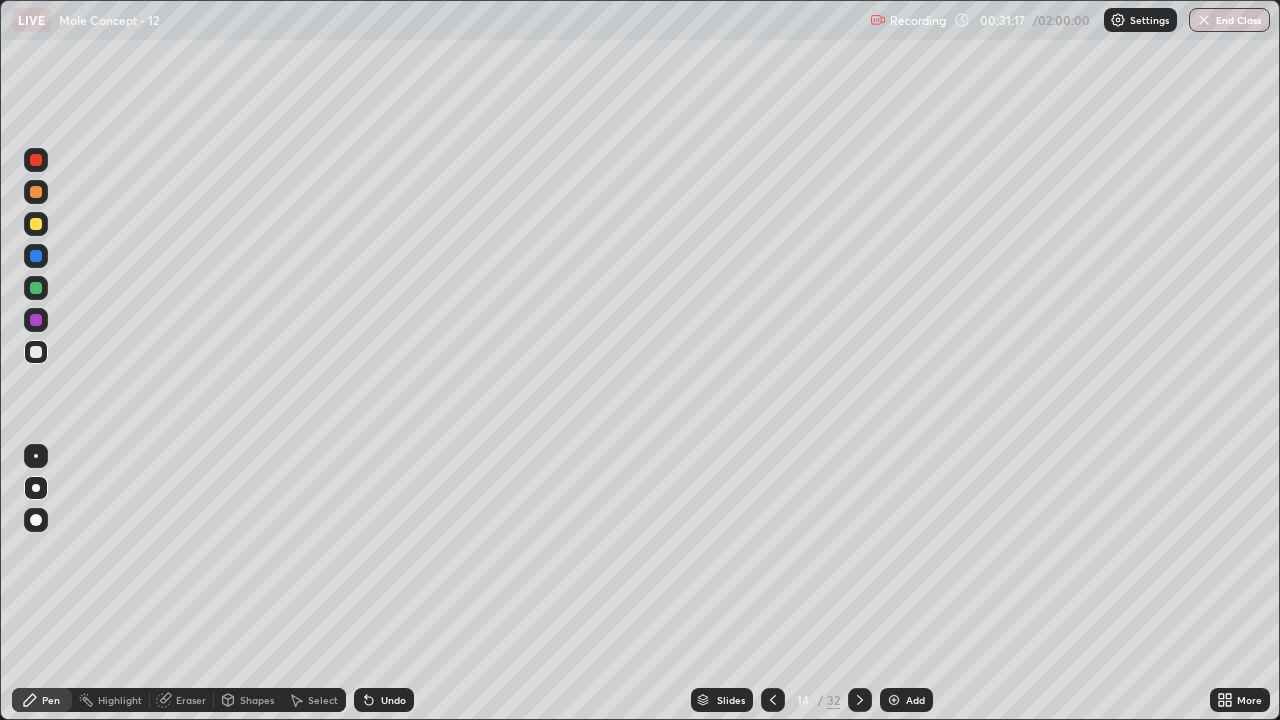 click 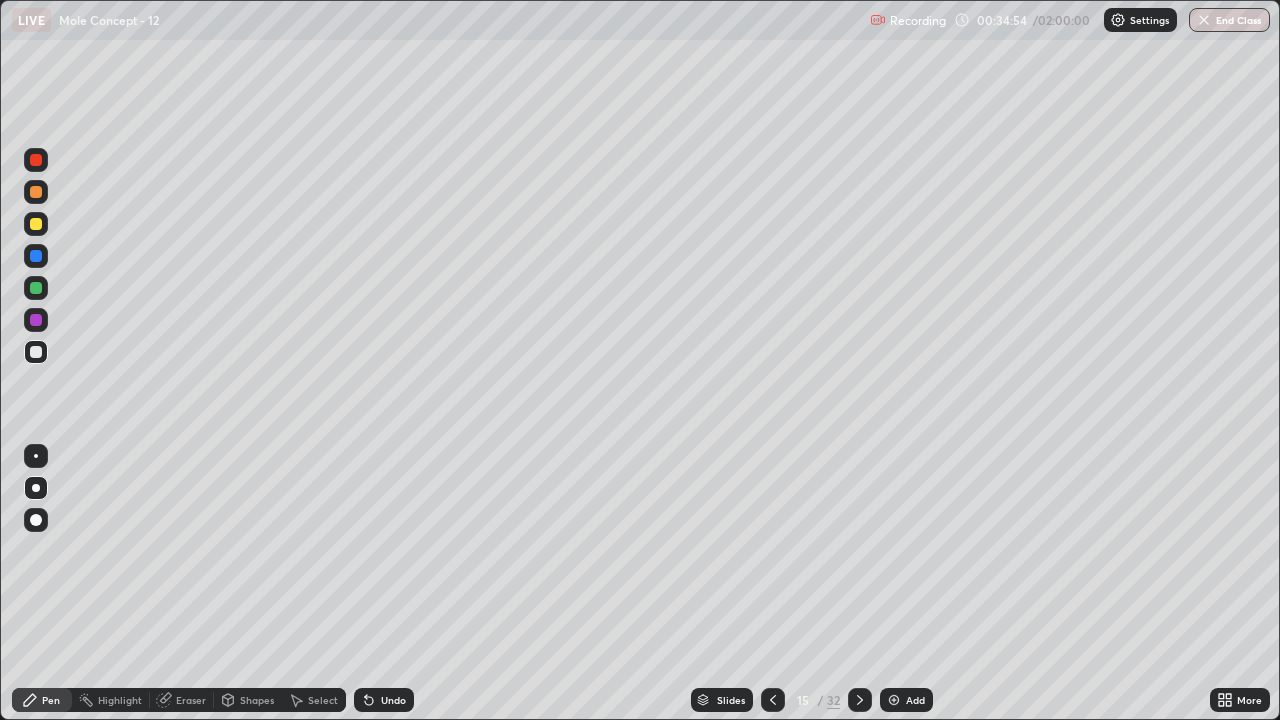 click 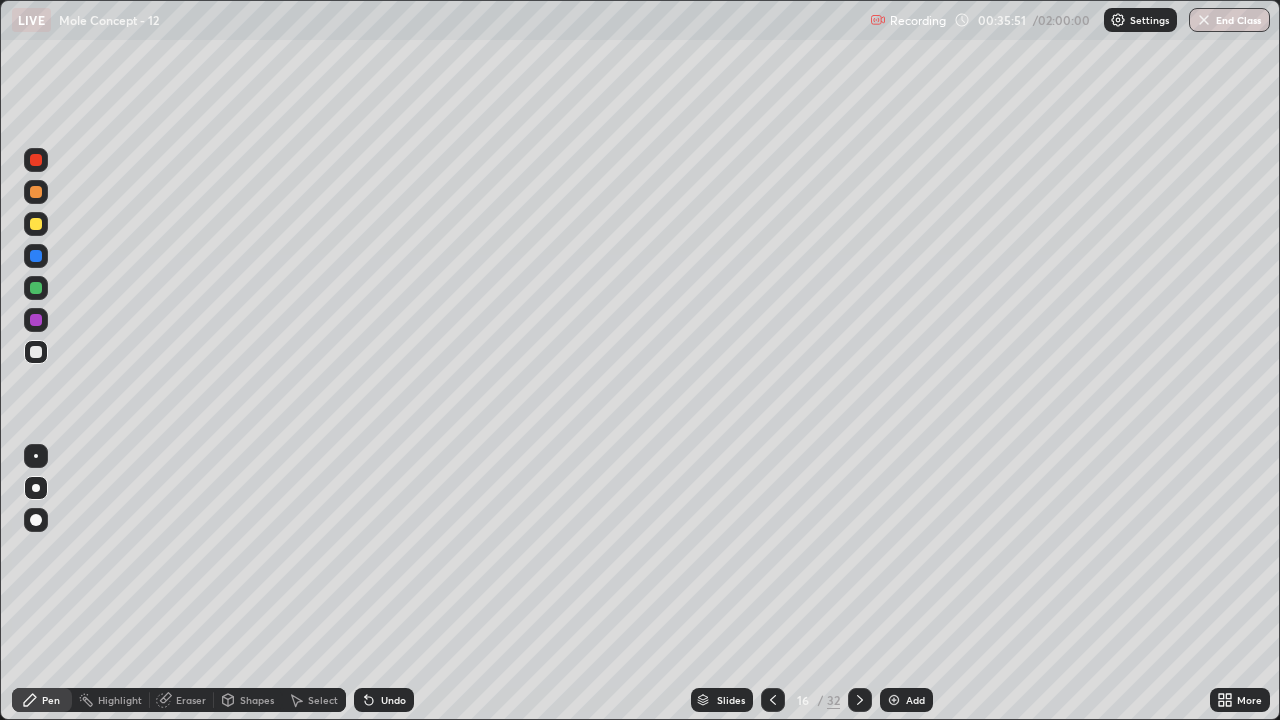 click 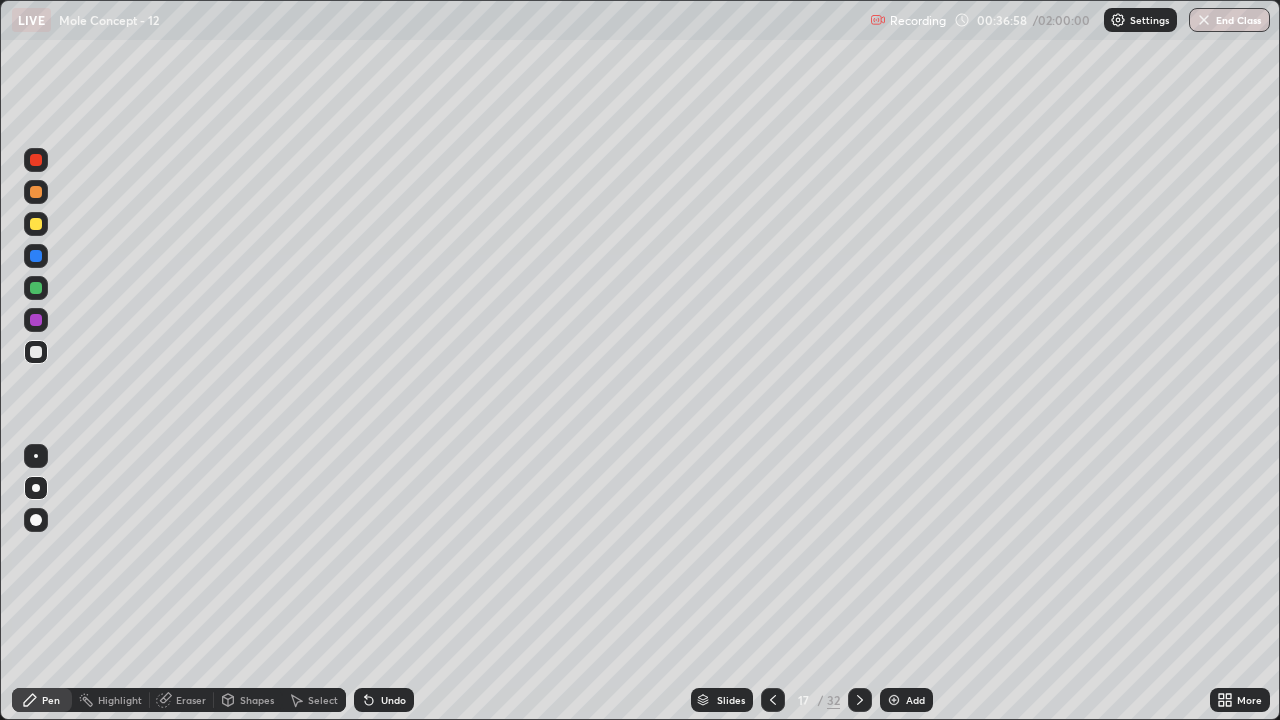 click on "Eraser" at bounding box center (182, 700) 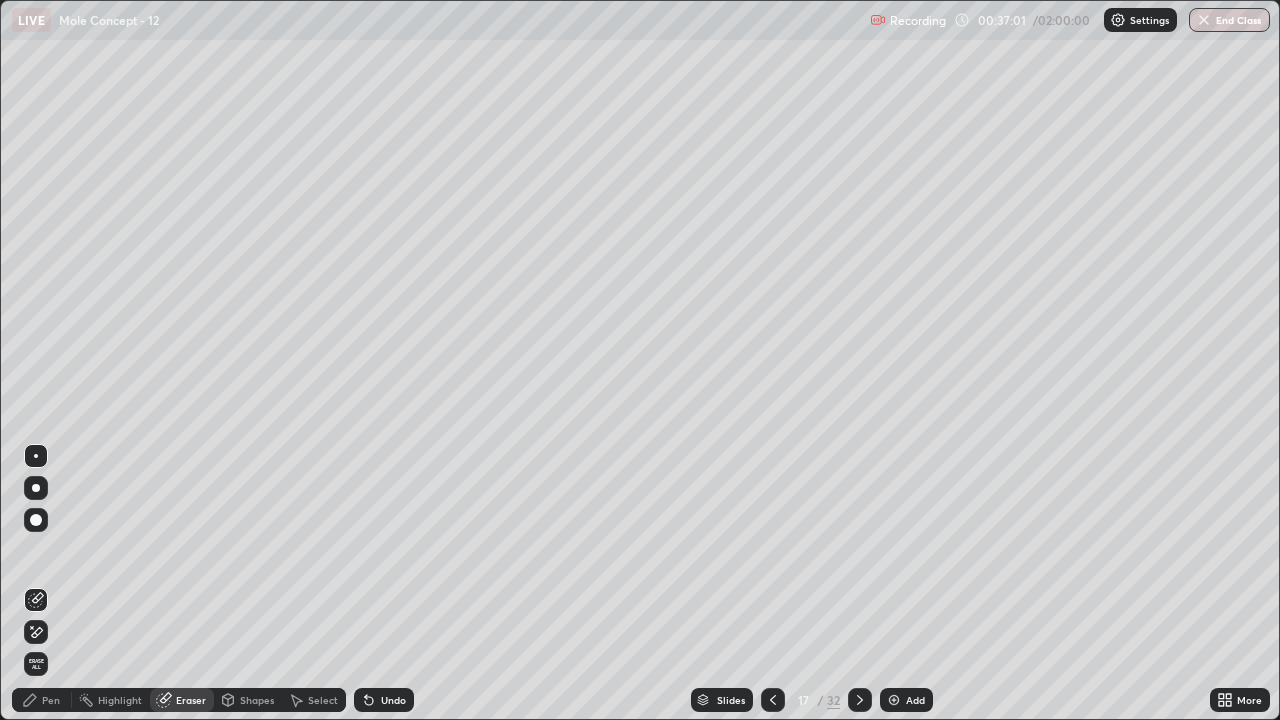 click on "Pen" at bounding box center (51, 700) 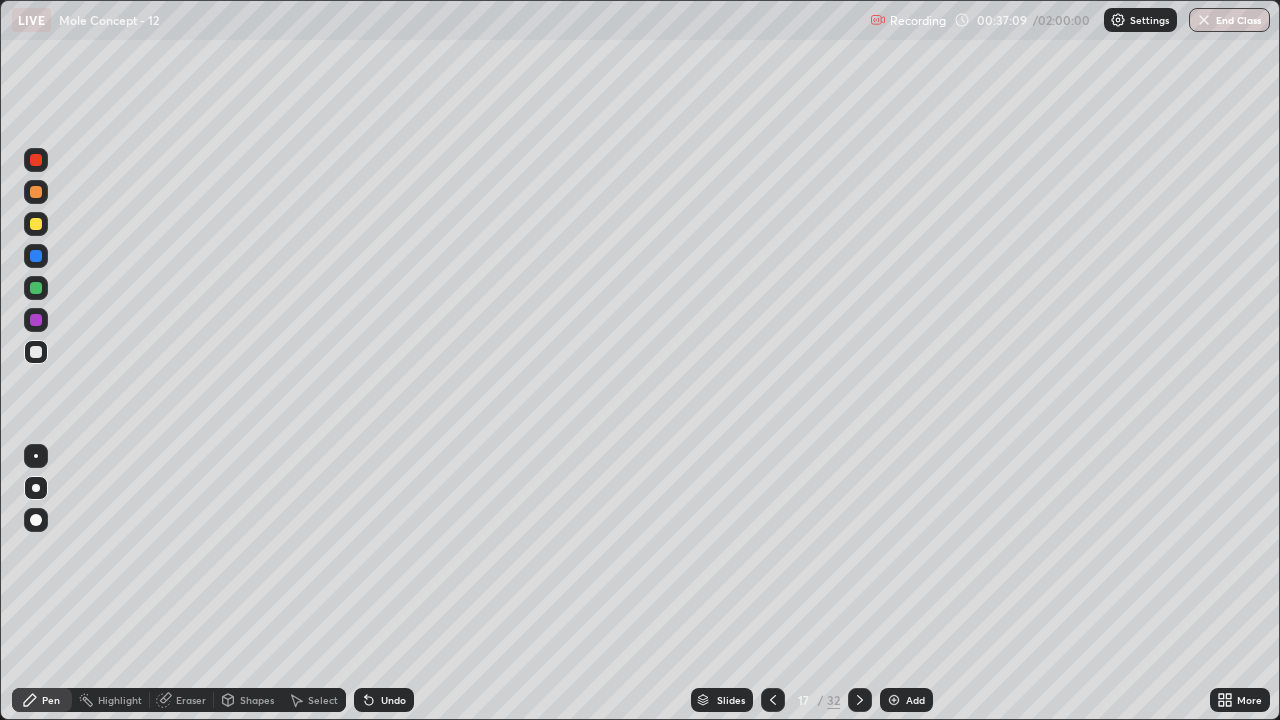 click 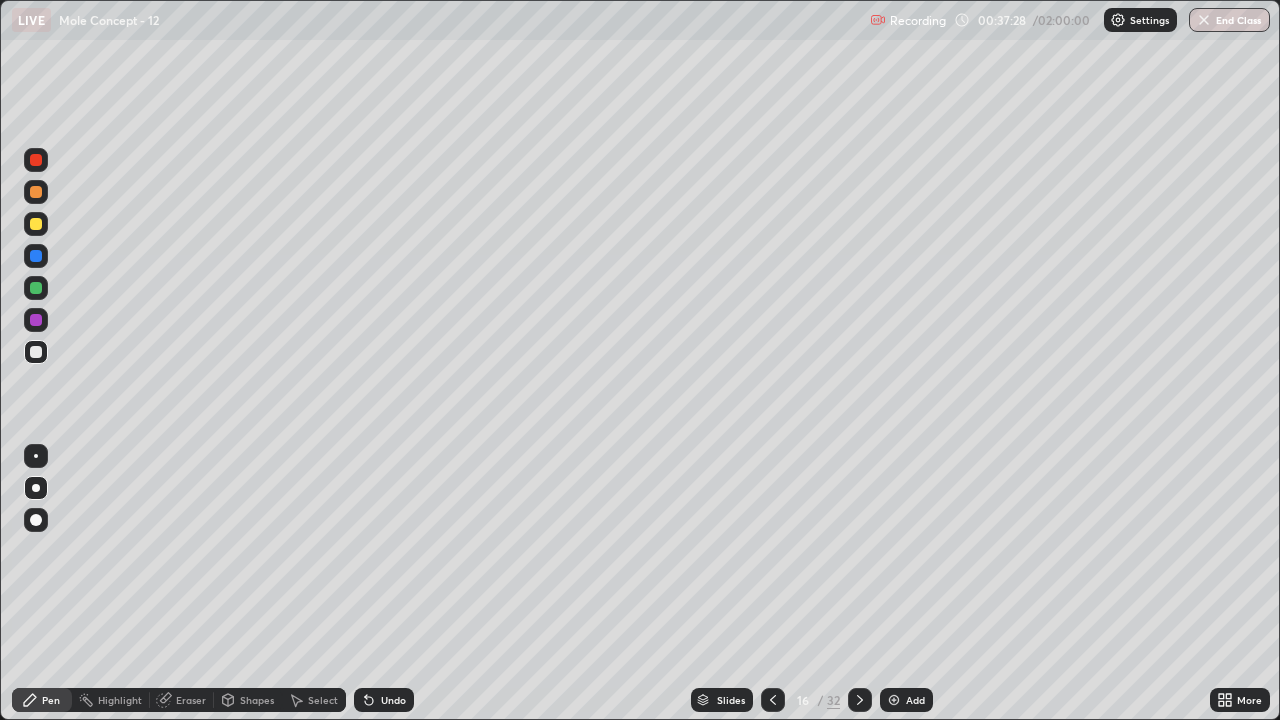 click 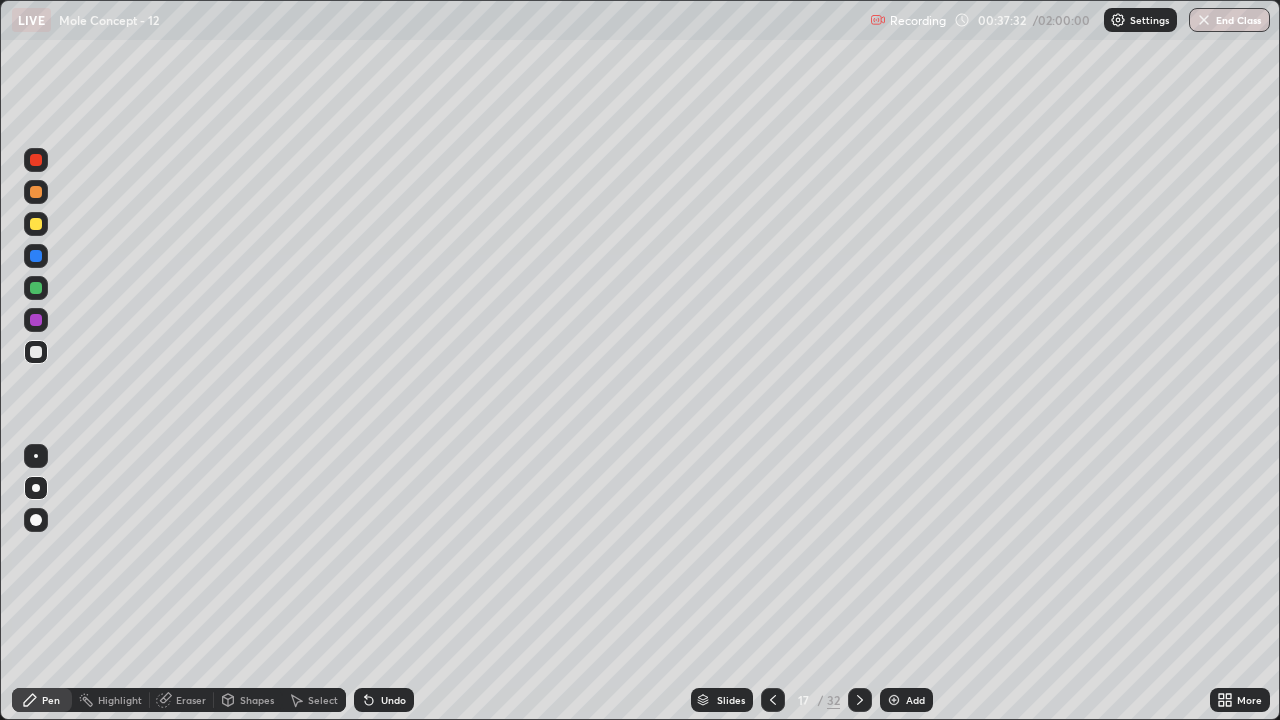 click 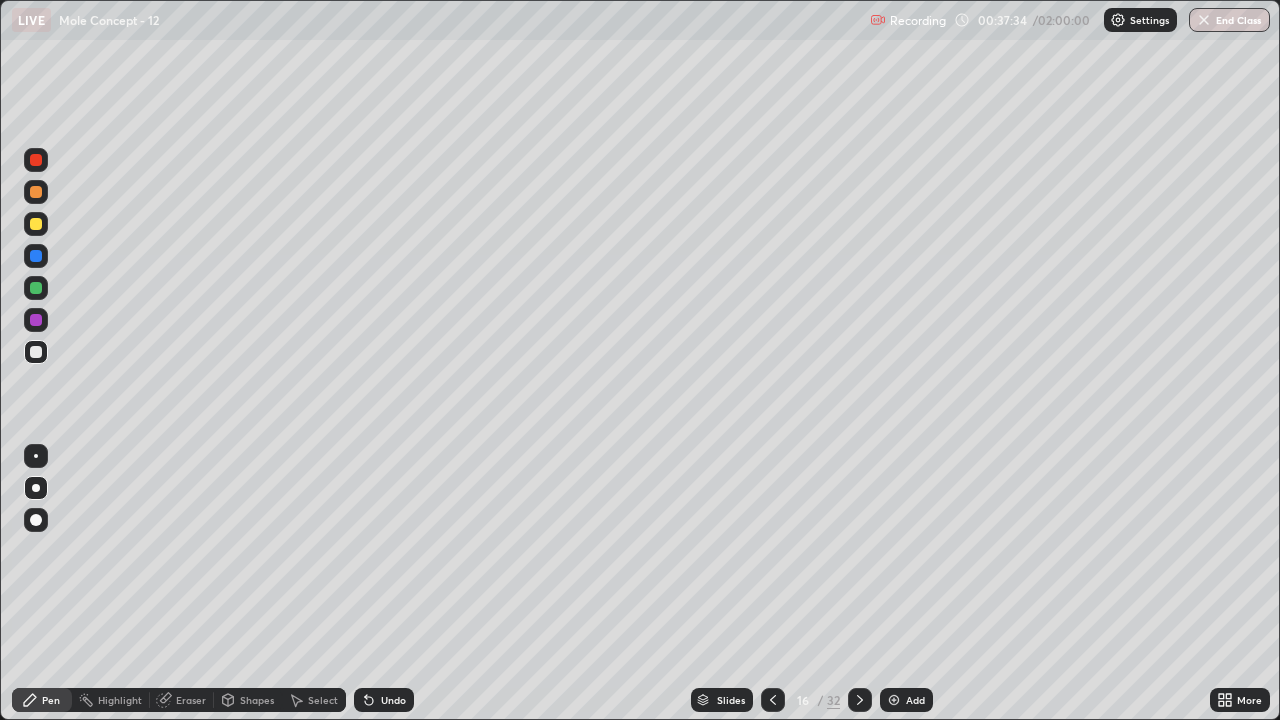 click 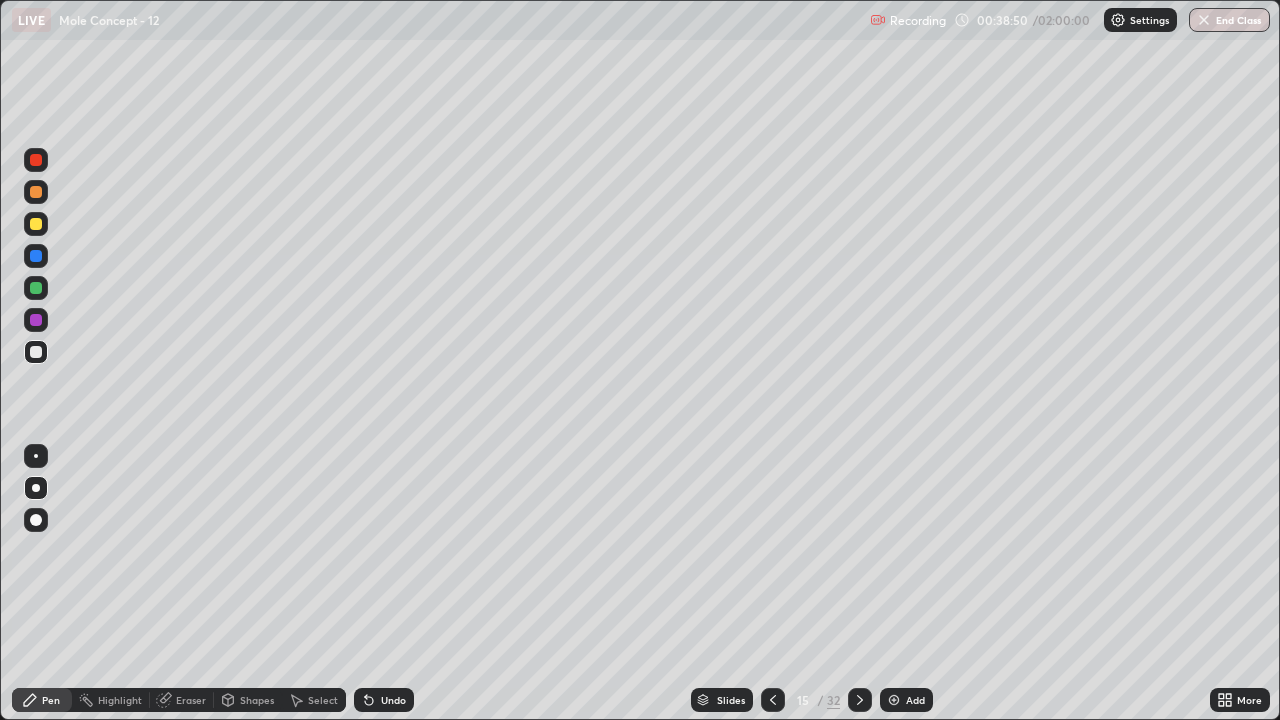 click 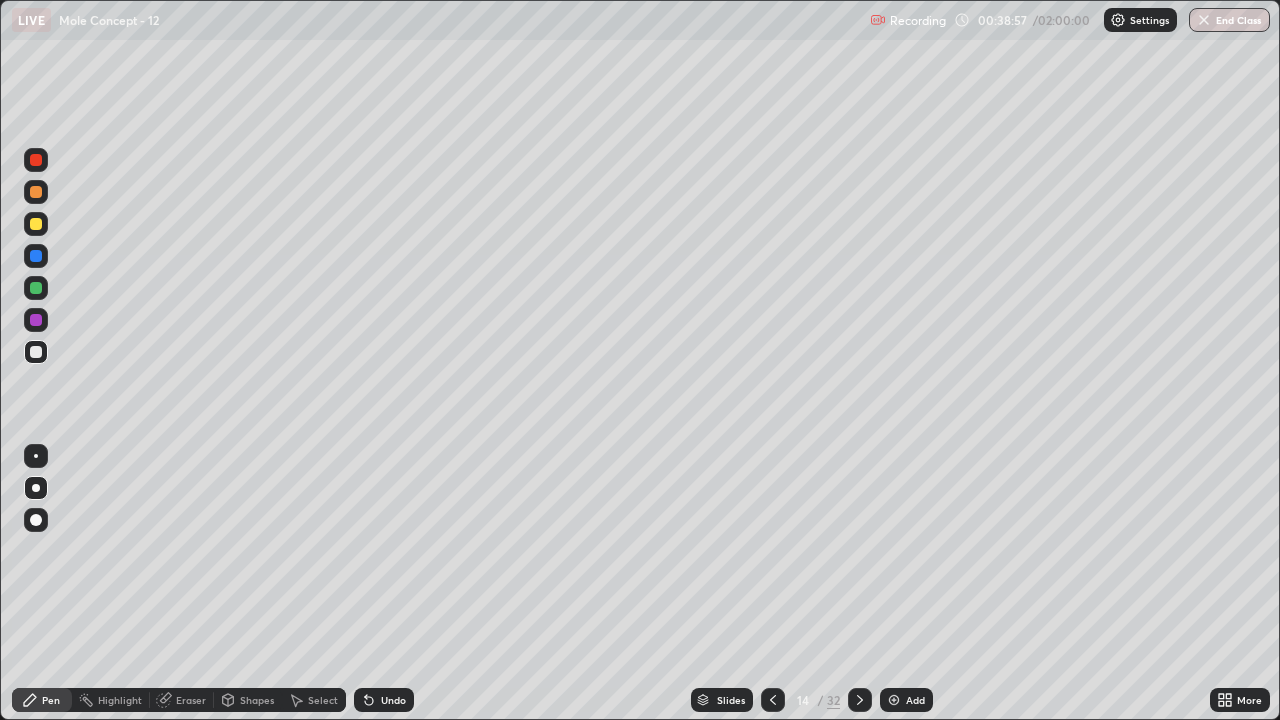 click 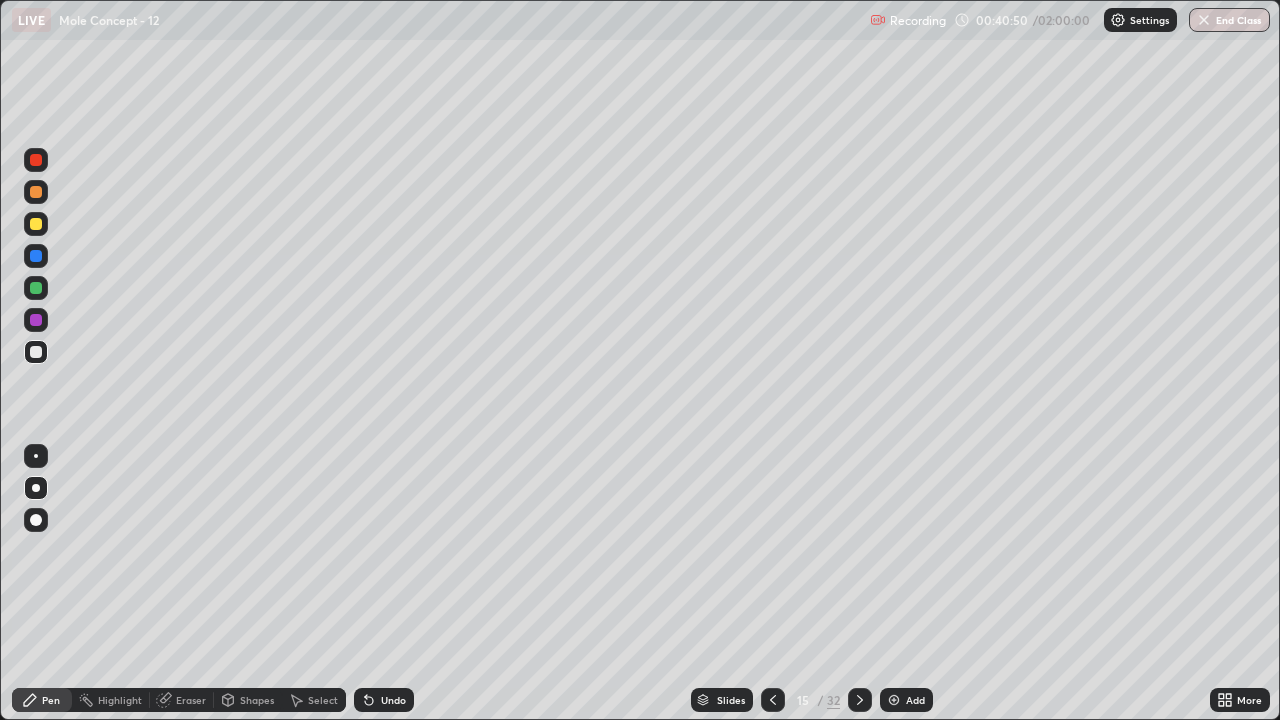 click 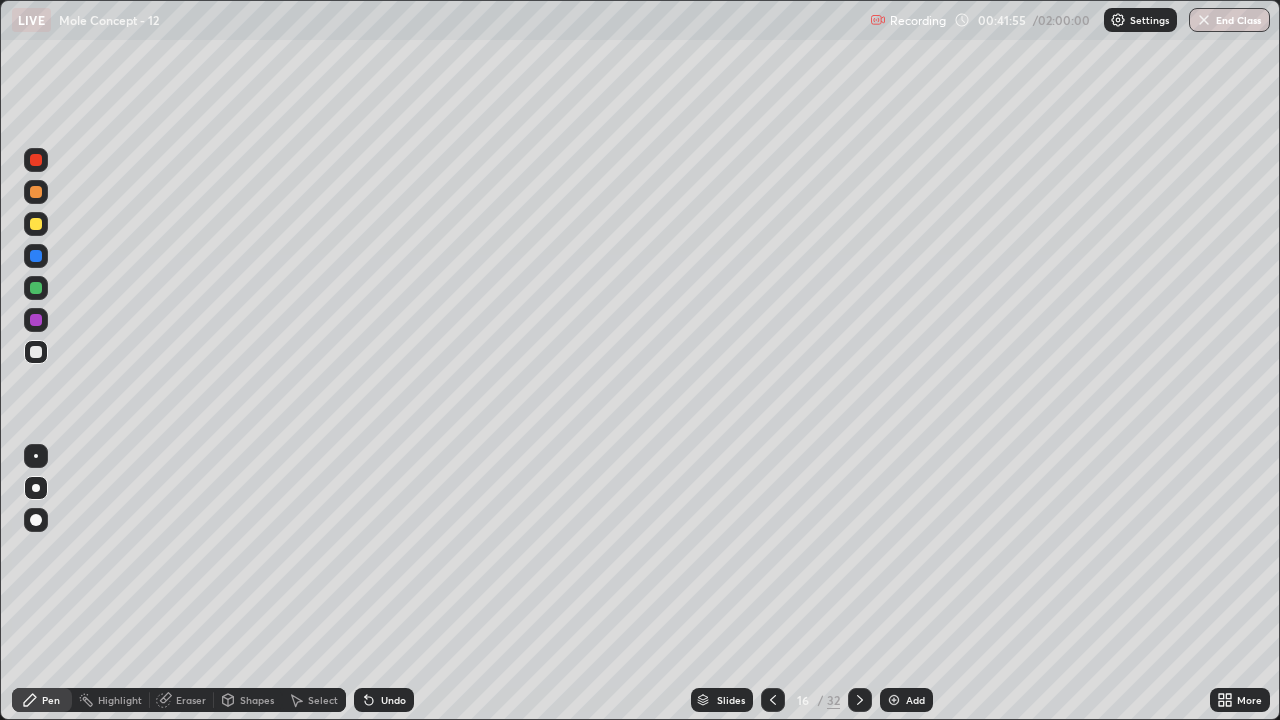 click 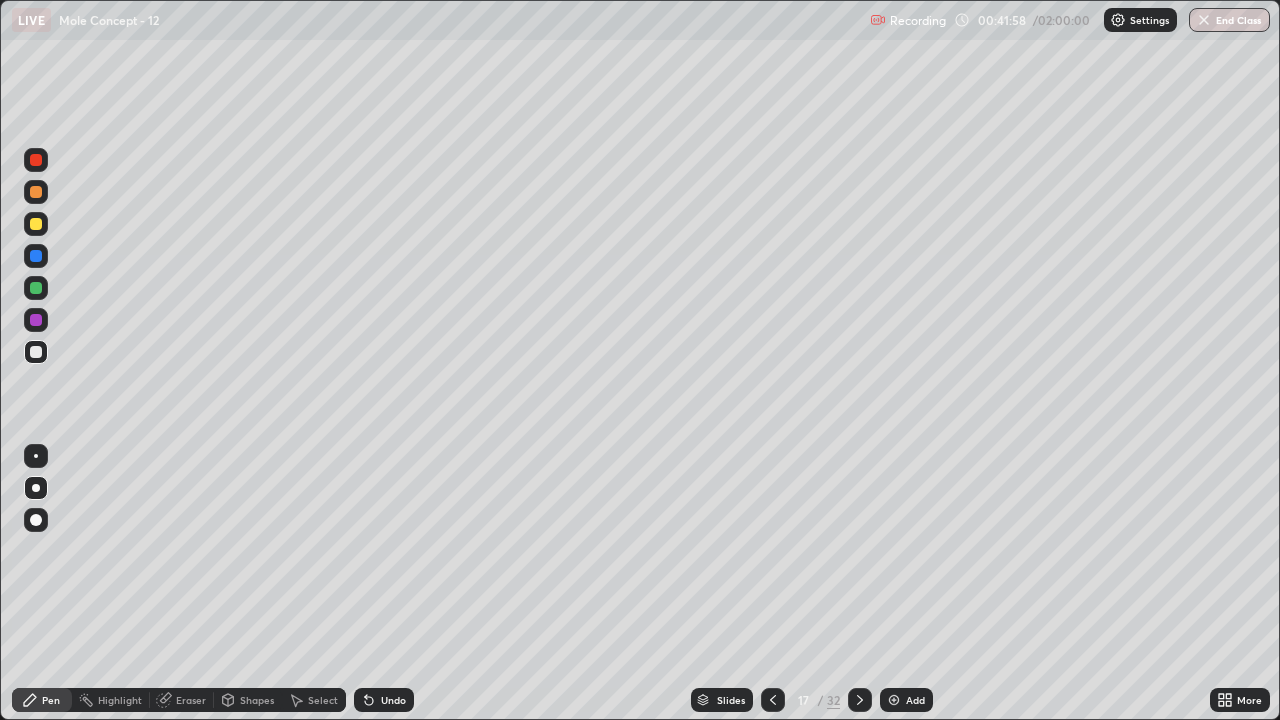 click on "Eraser" at bounding box center [191, 700] 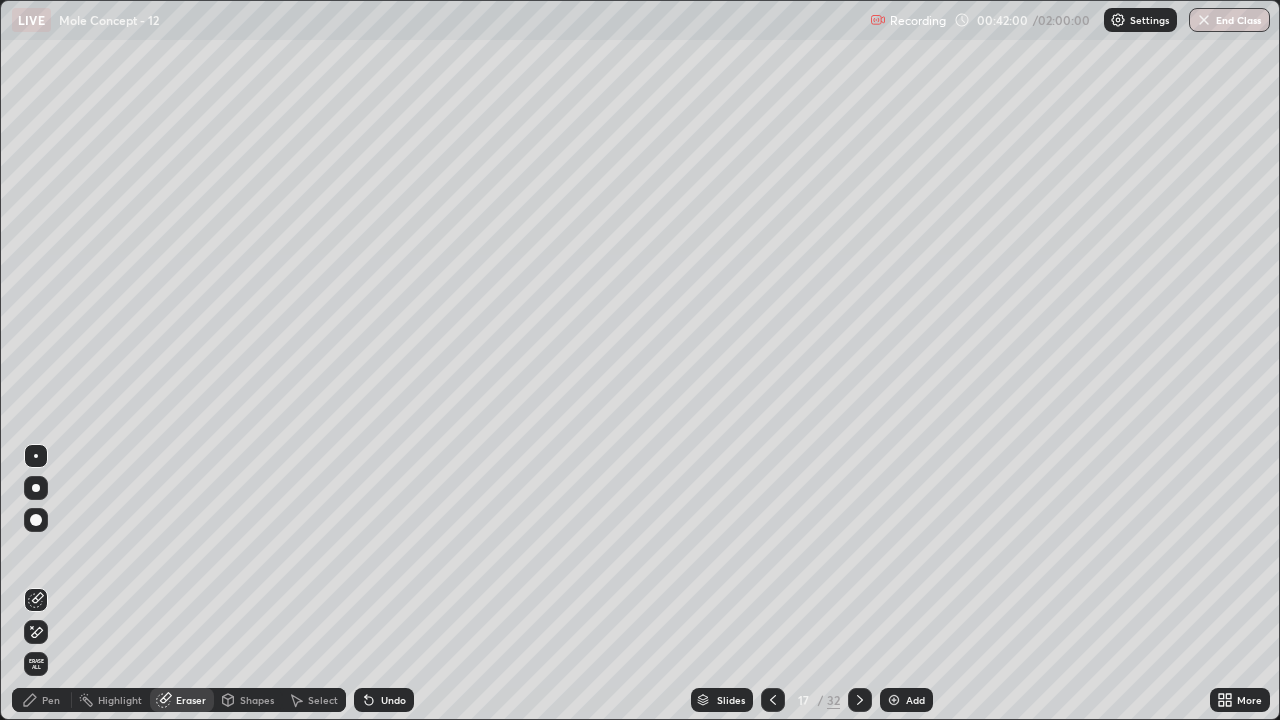 click on "Pen" at bounding box center (51, 700) 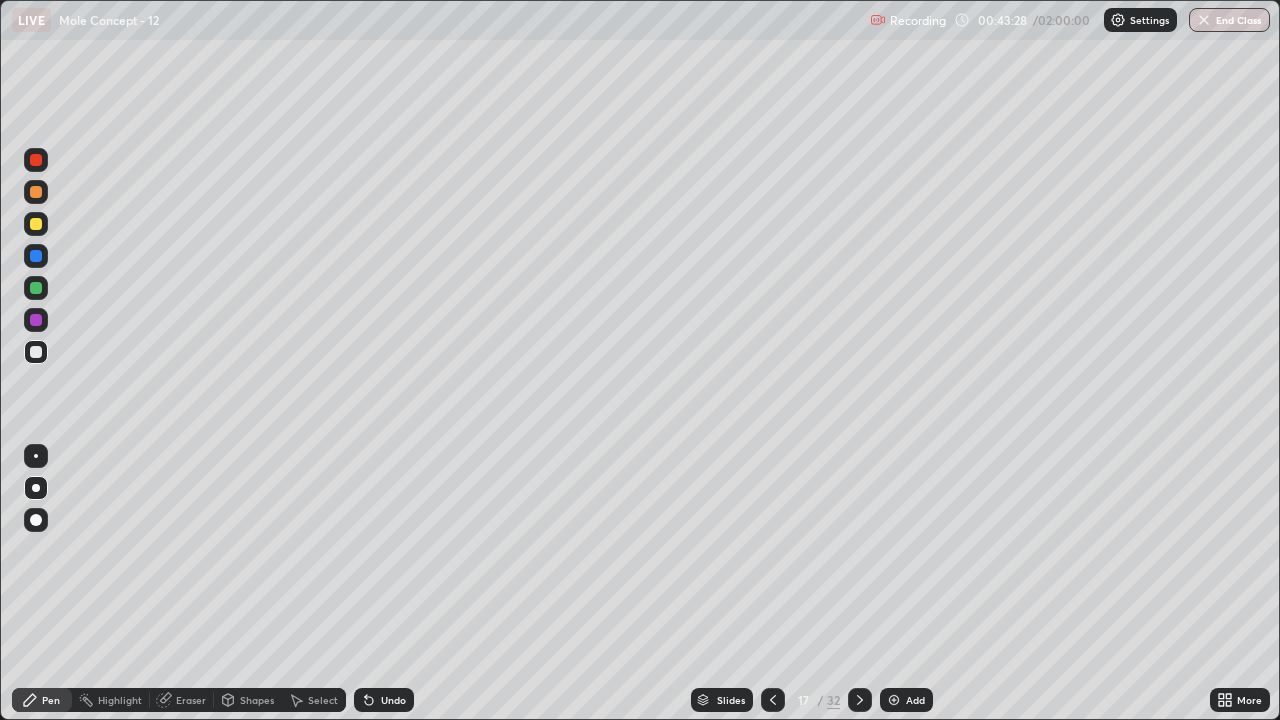 click 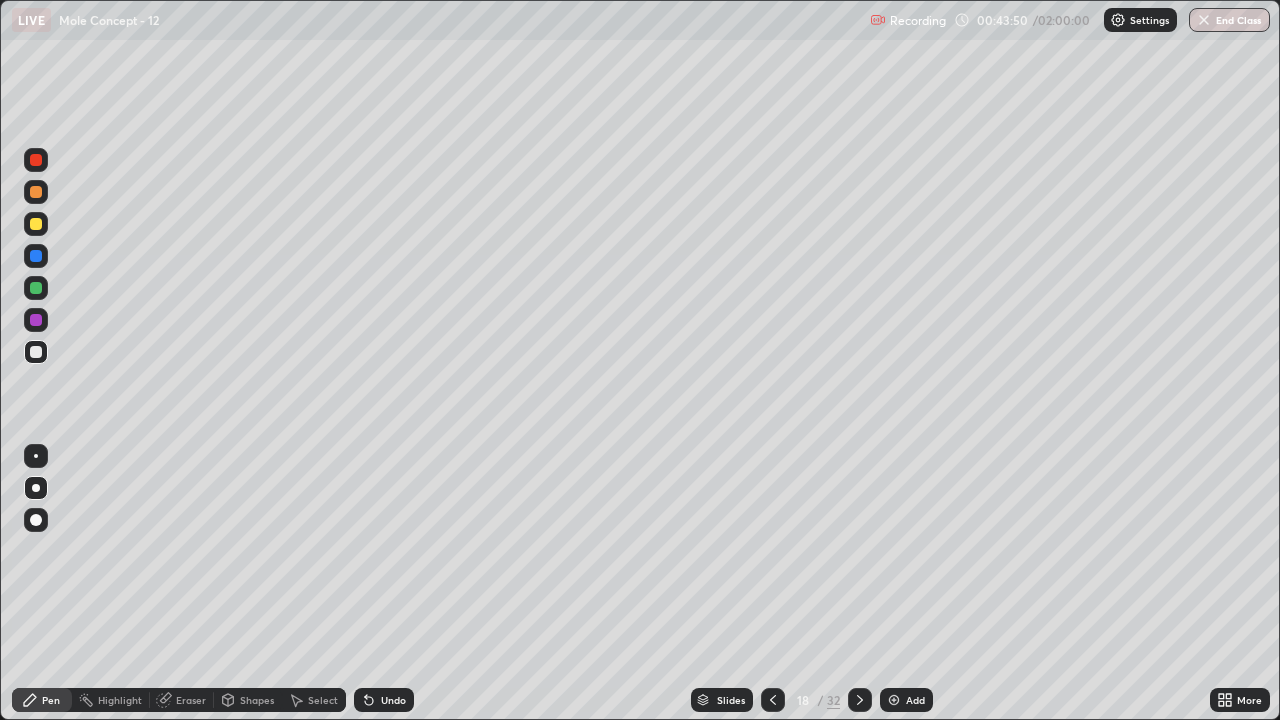 click on "Eraser" at bounding box center (191, 700) 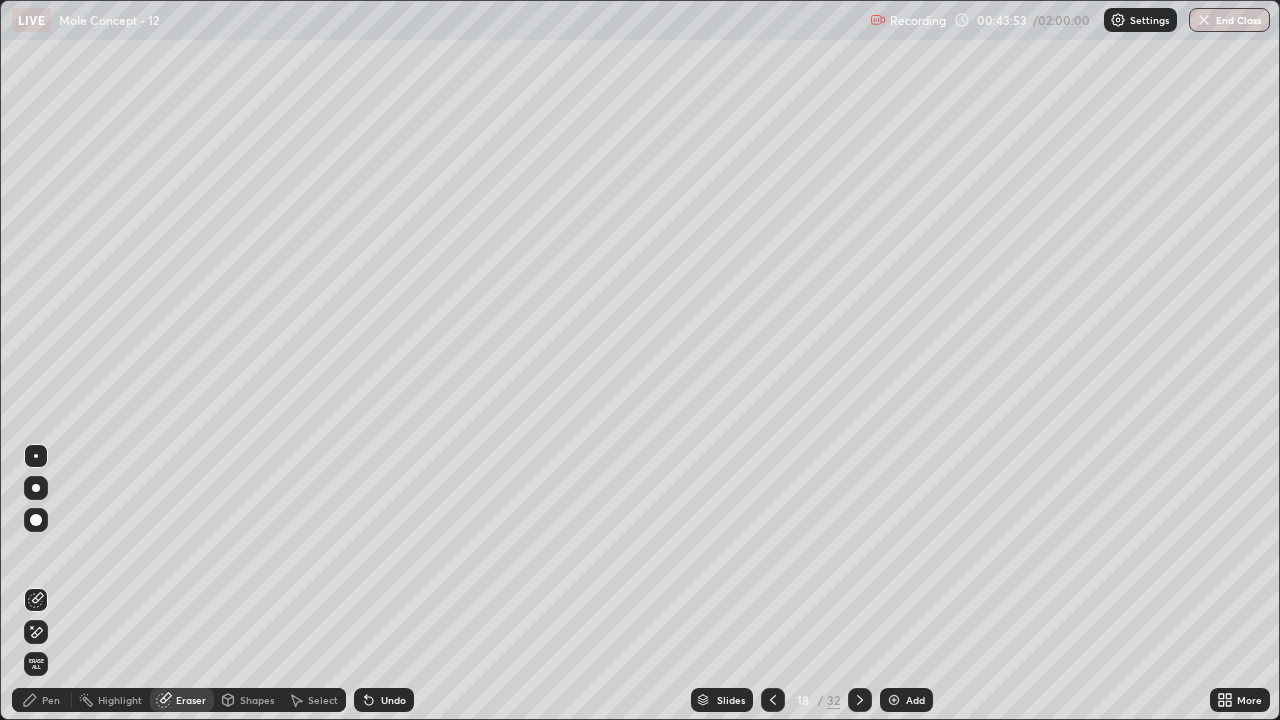 click on "Pen" at bounding box center [51, 700] 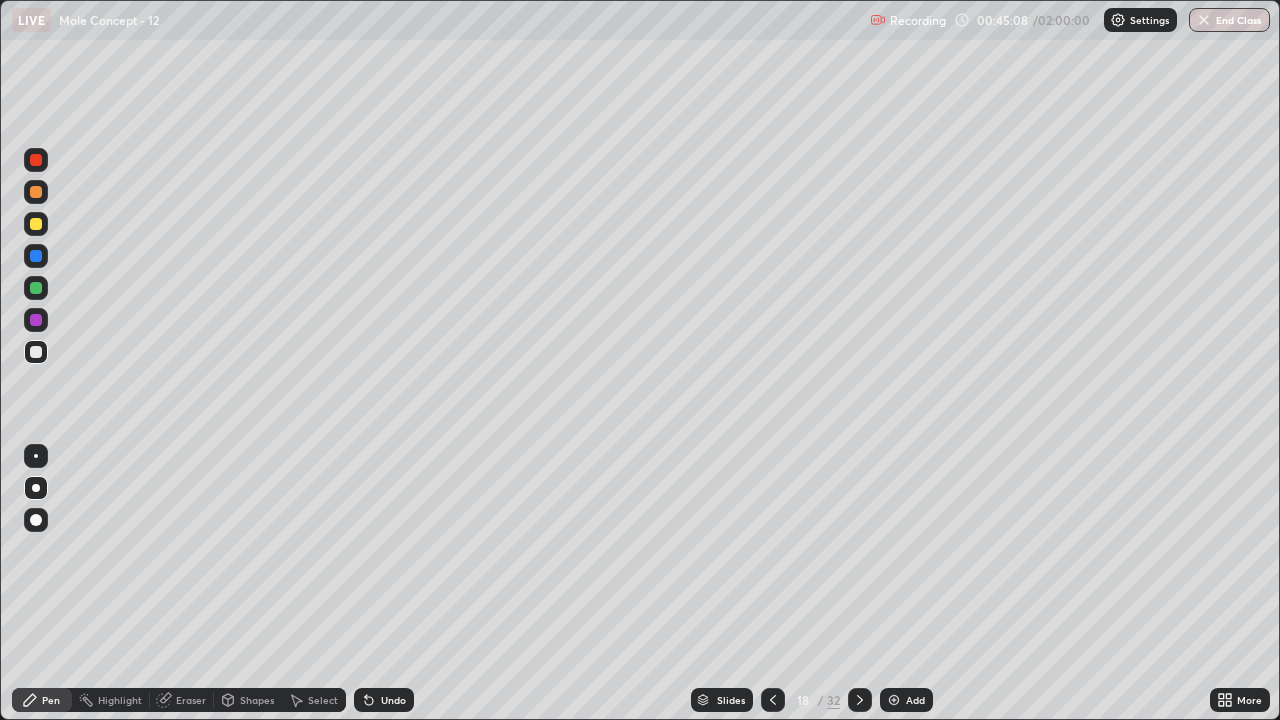 click on "Eraser" at bounding box center (182, 700) 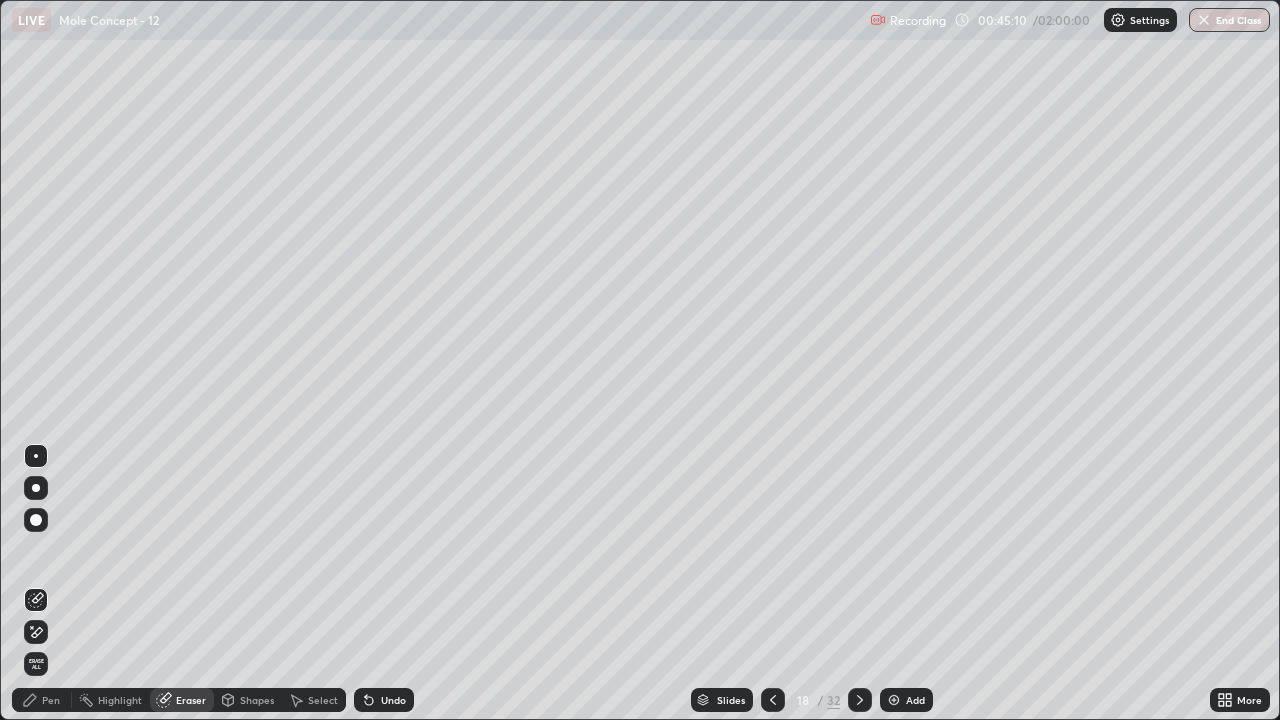 click on "Pen" at bounding box center [51, 700] 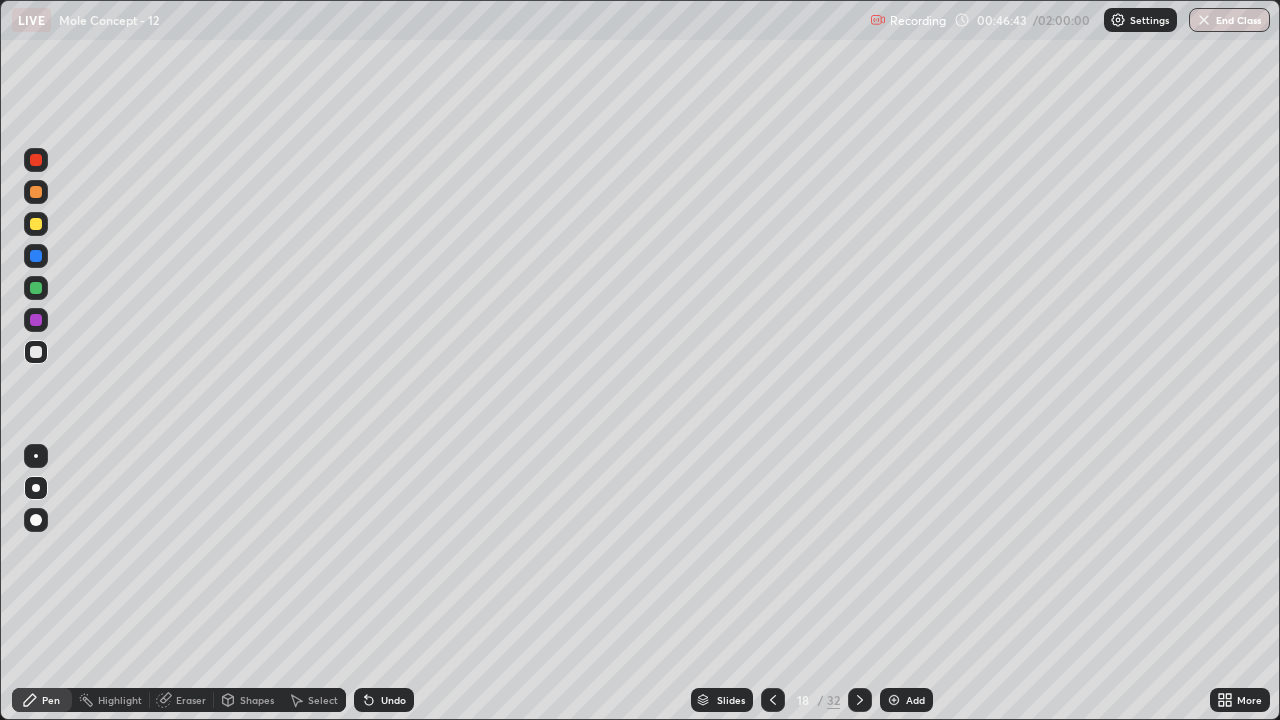 click 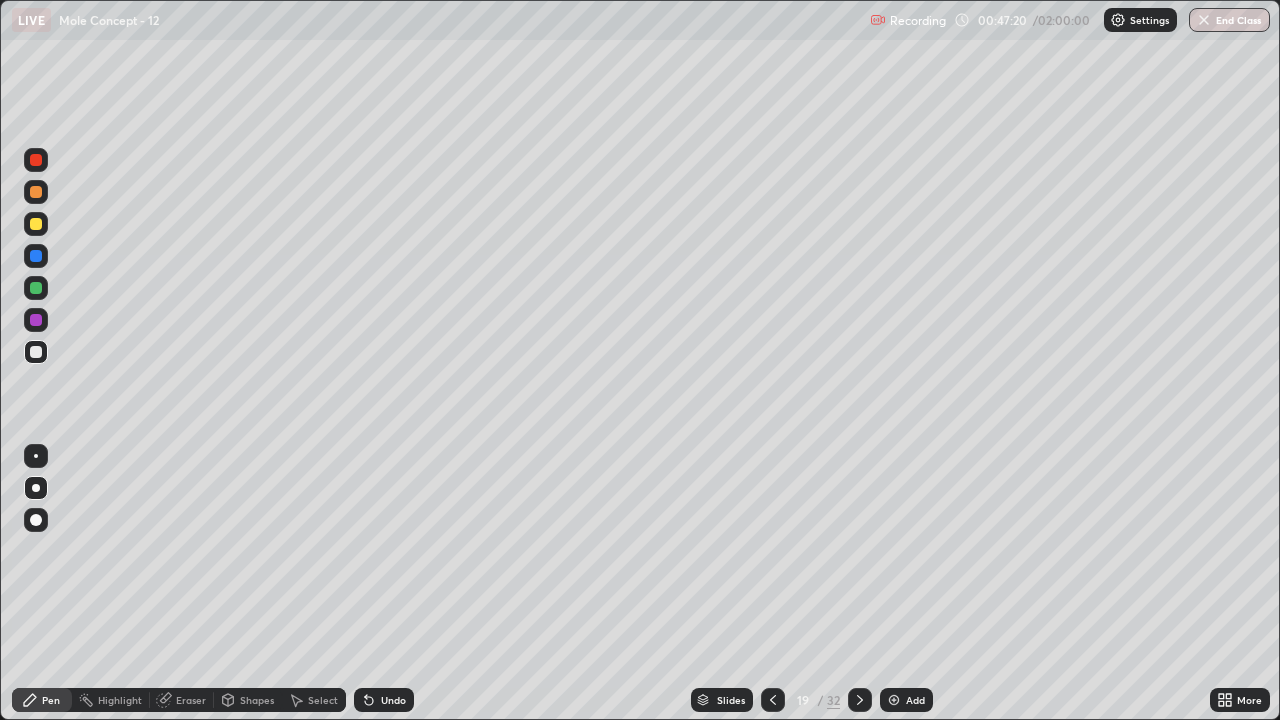 click on "Slides 19 / 32 Add" at bounding box center (812, 700) 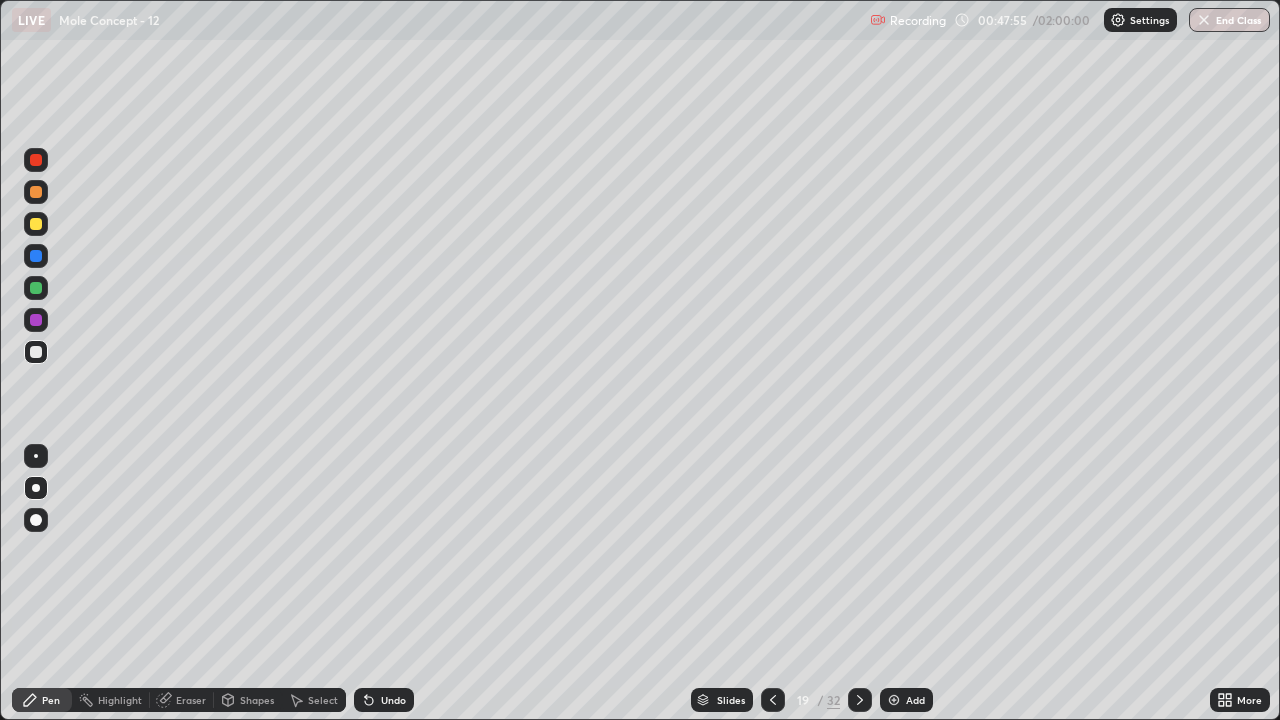 click 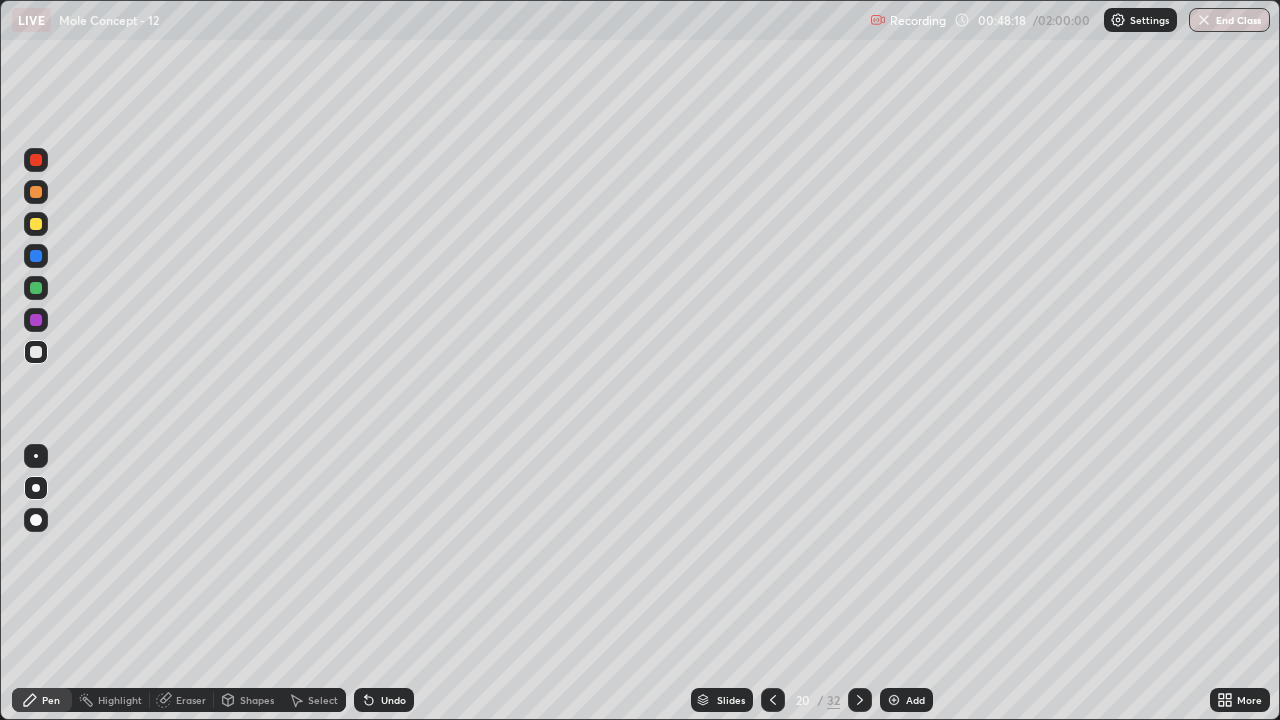 click 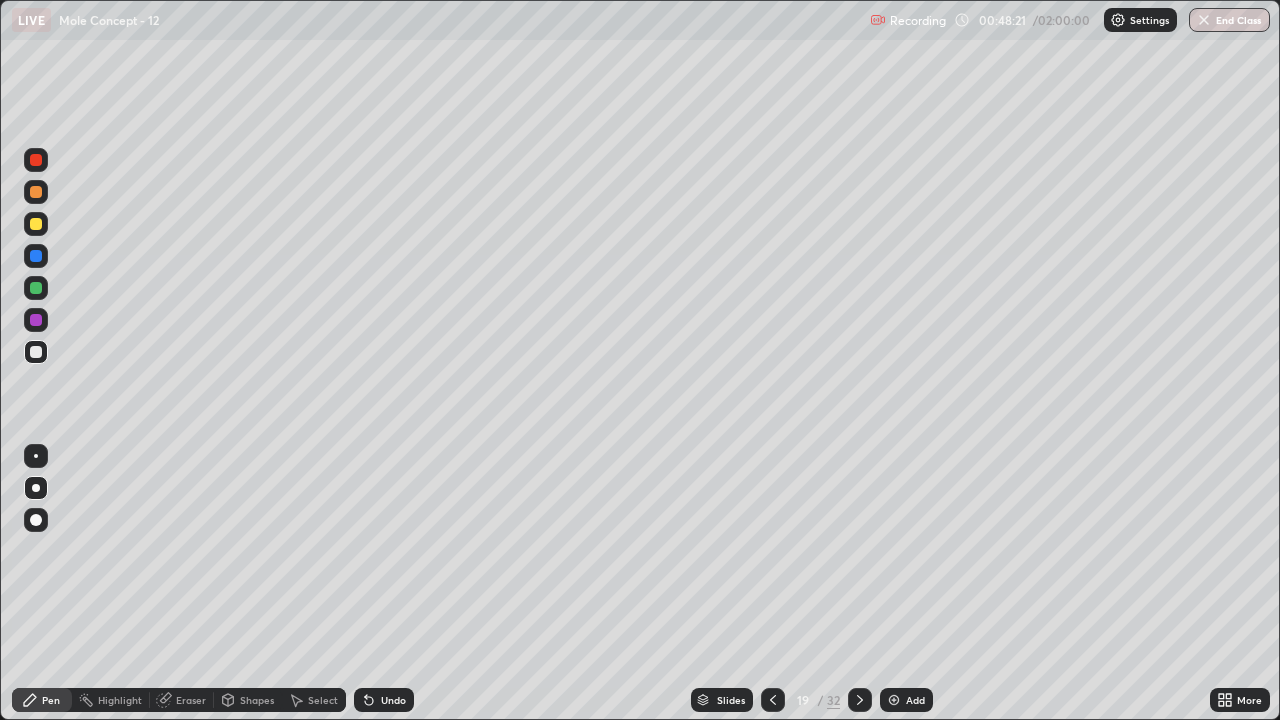 click 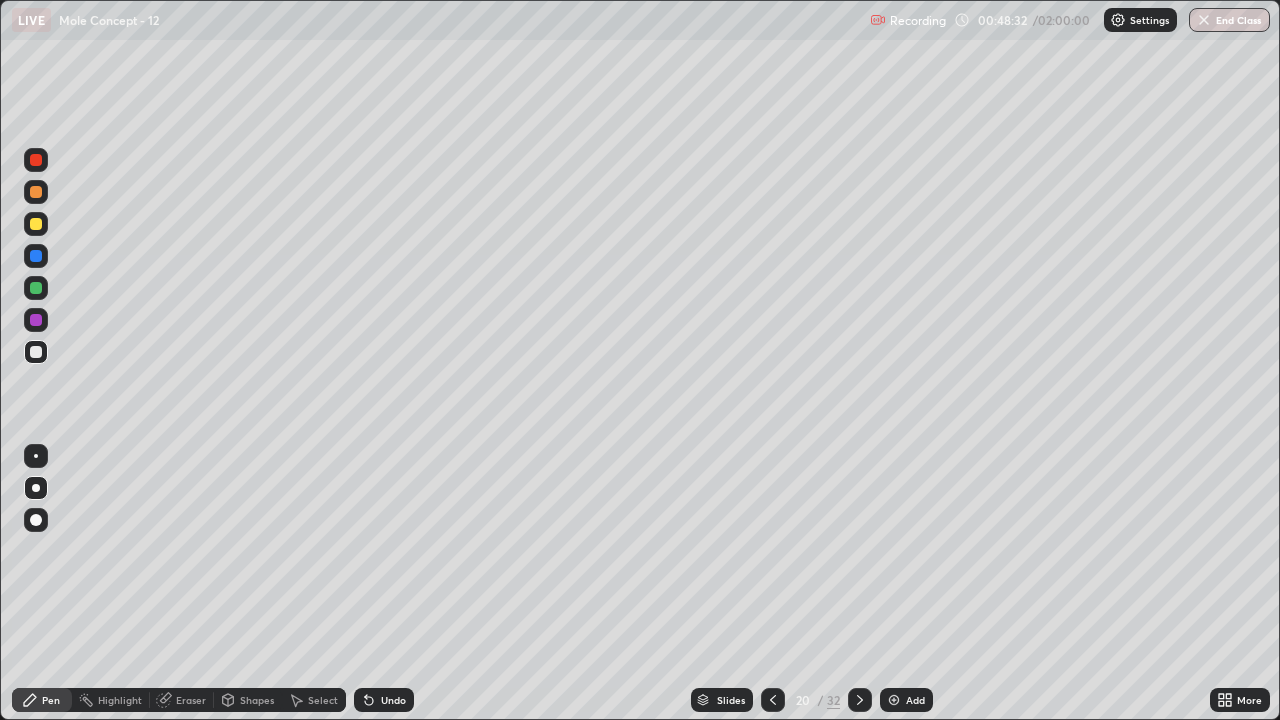 click 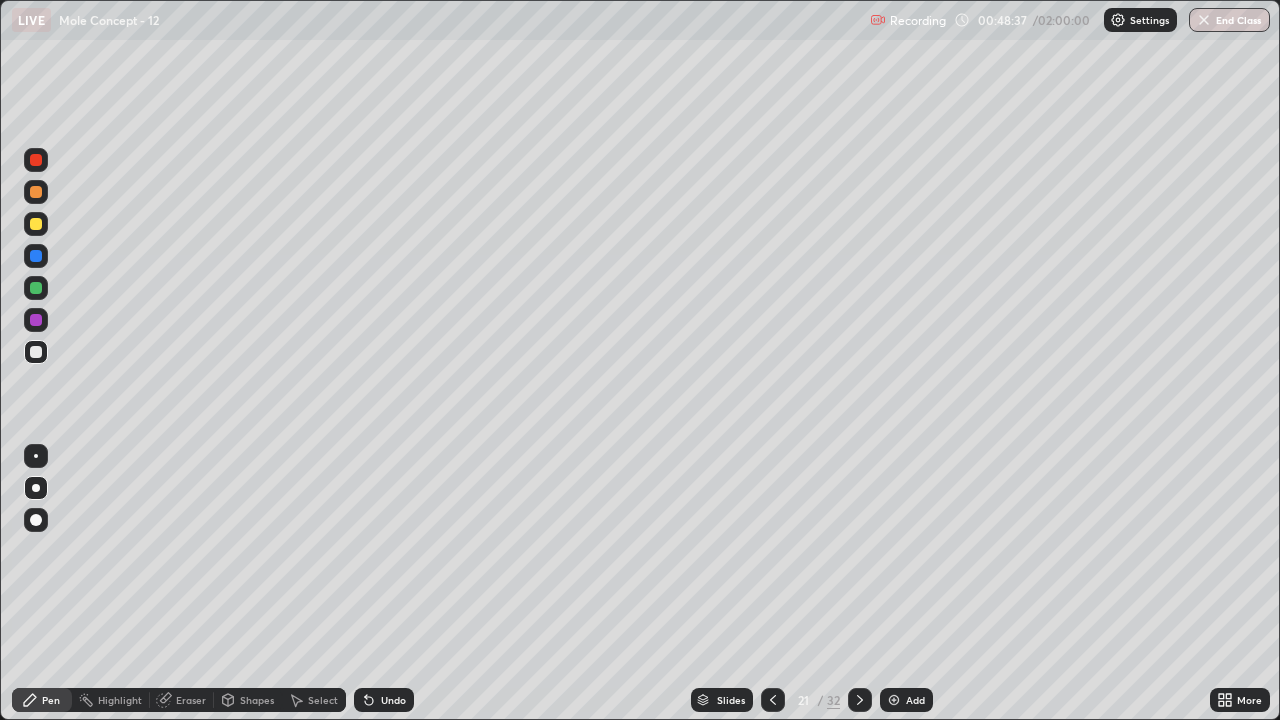 click on "21 / 32" at bounding box center [816, 700] 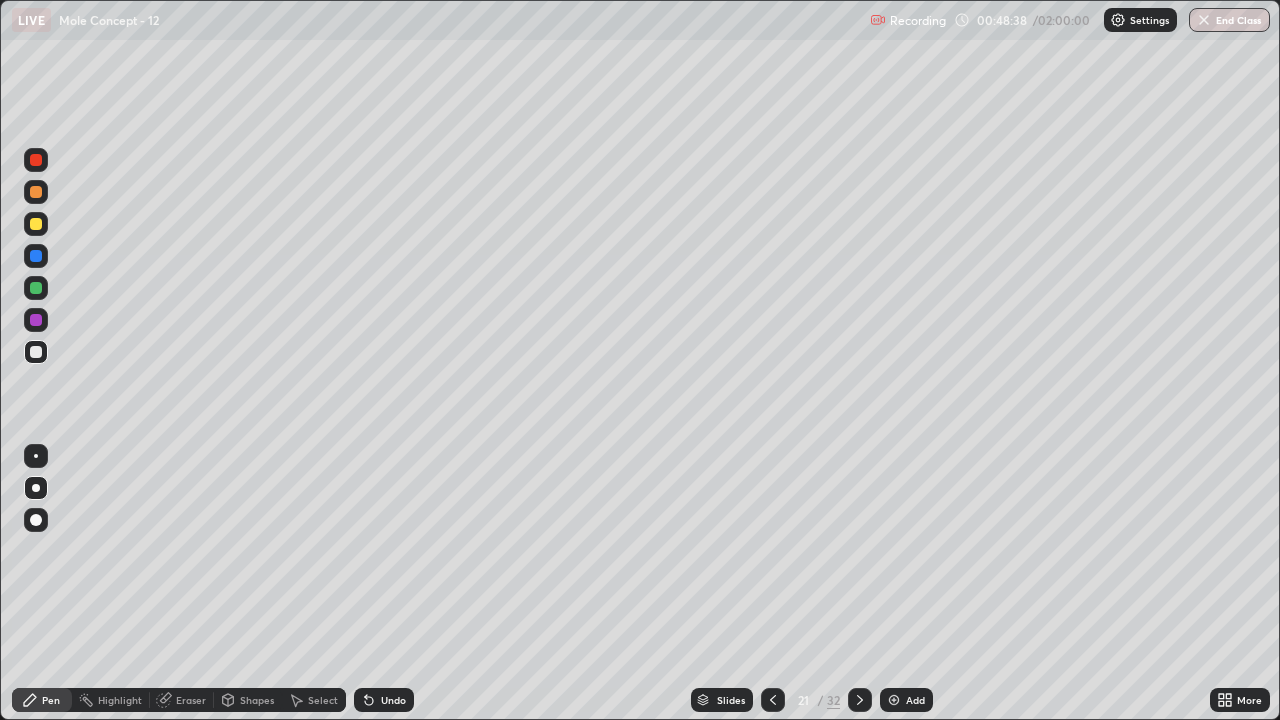click 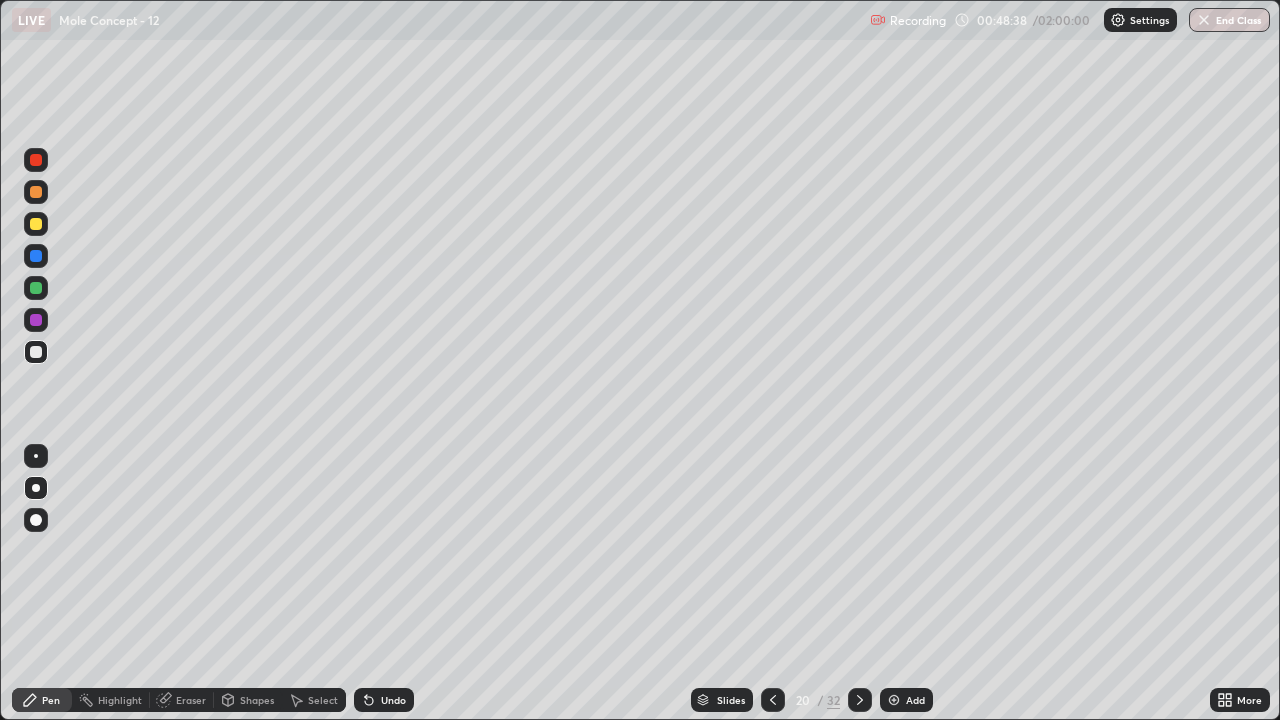 click 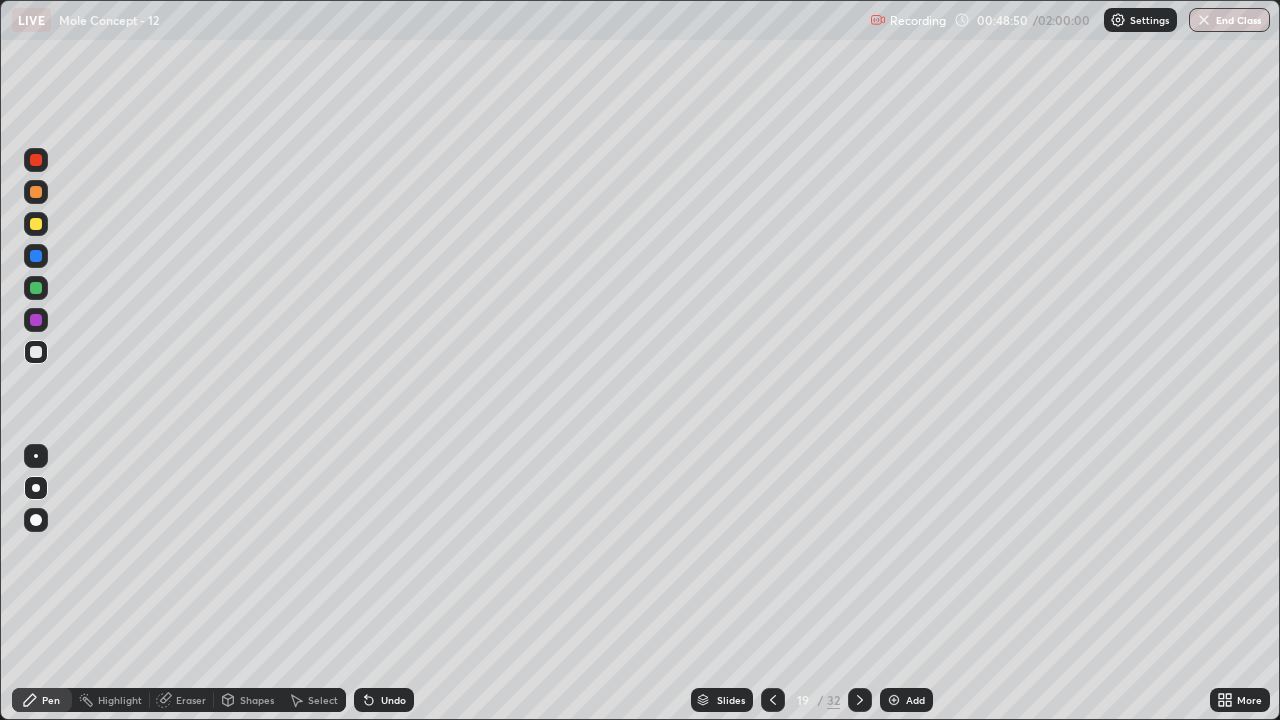 click 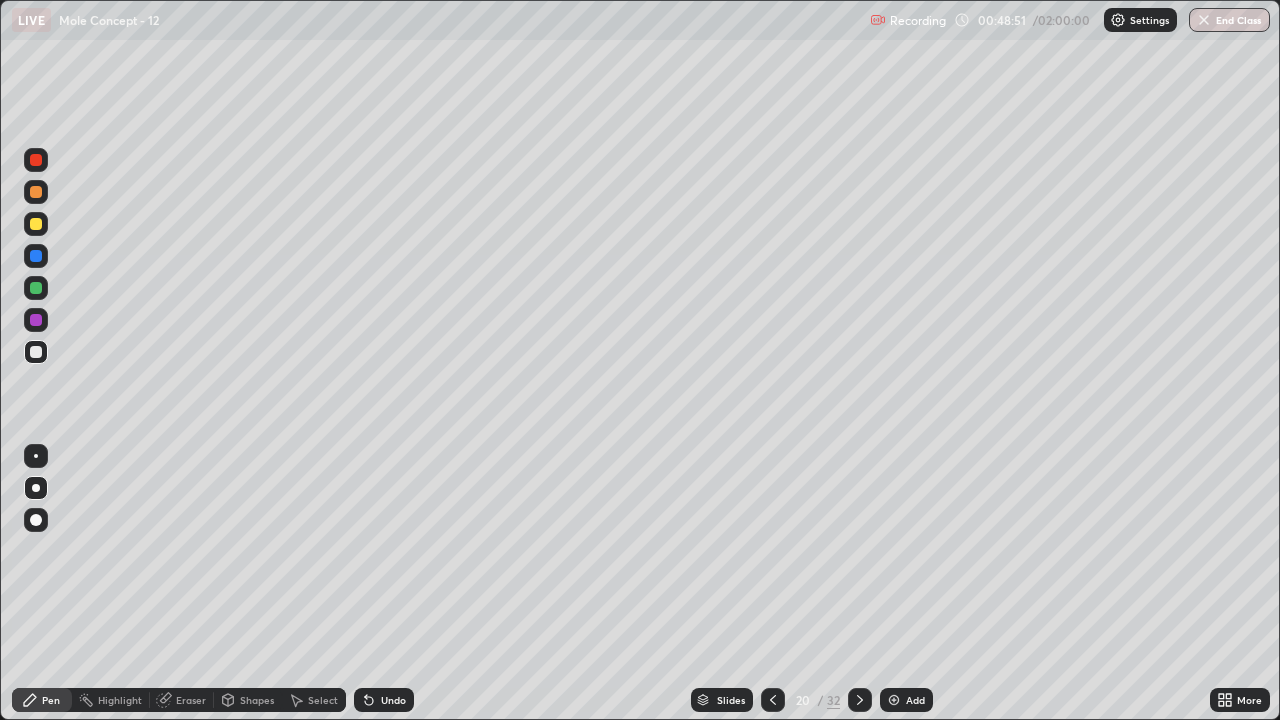 click 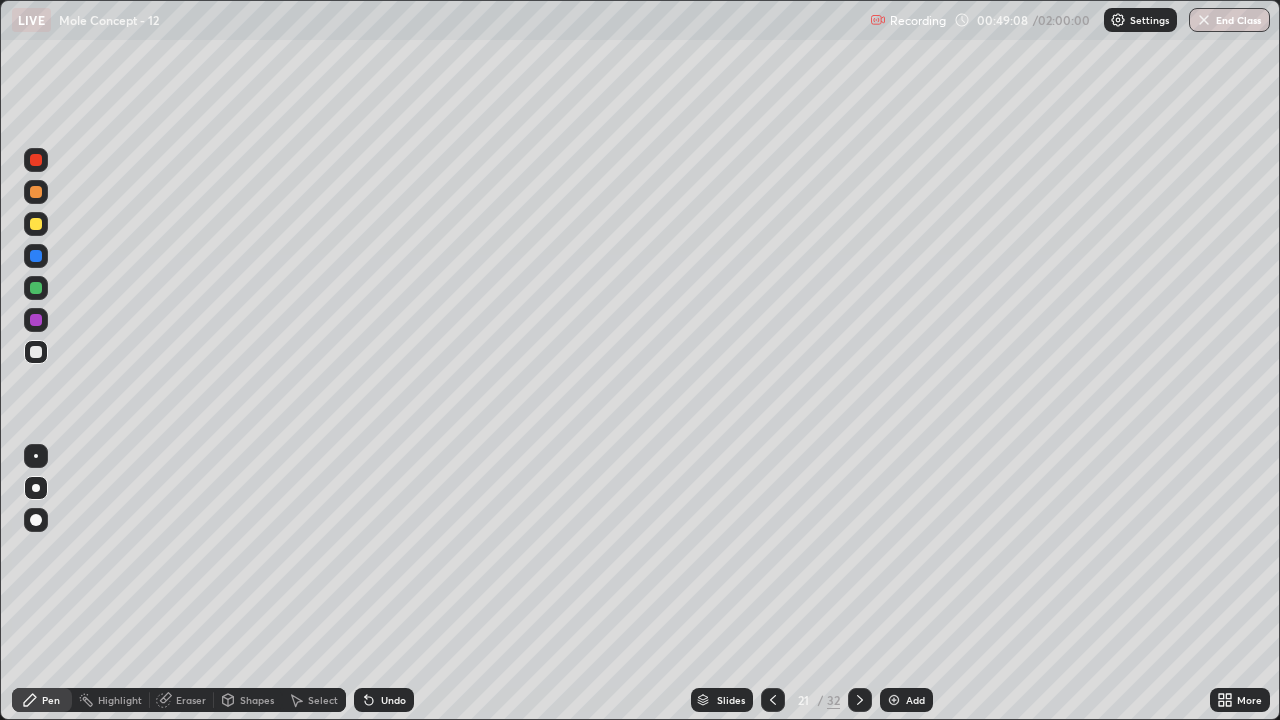 click 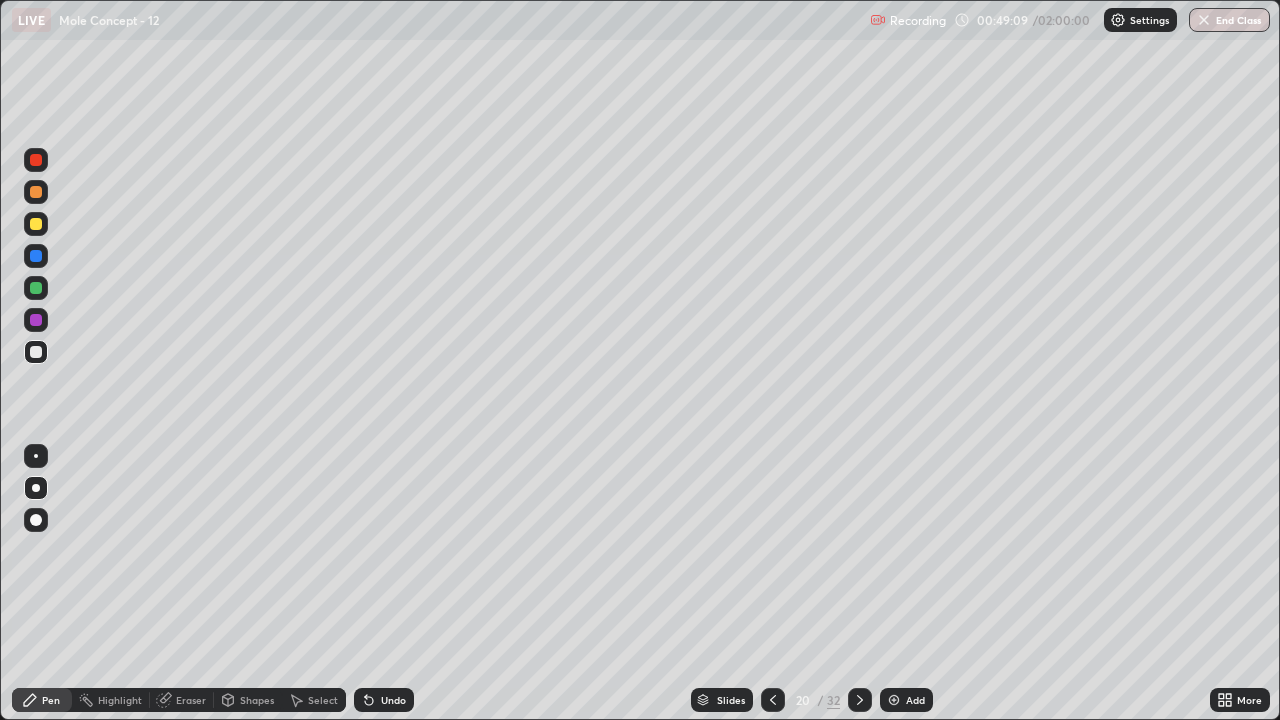 click 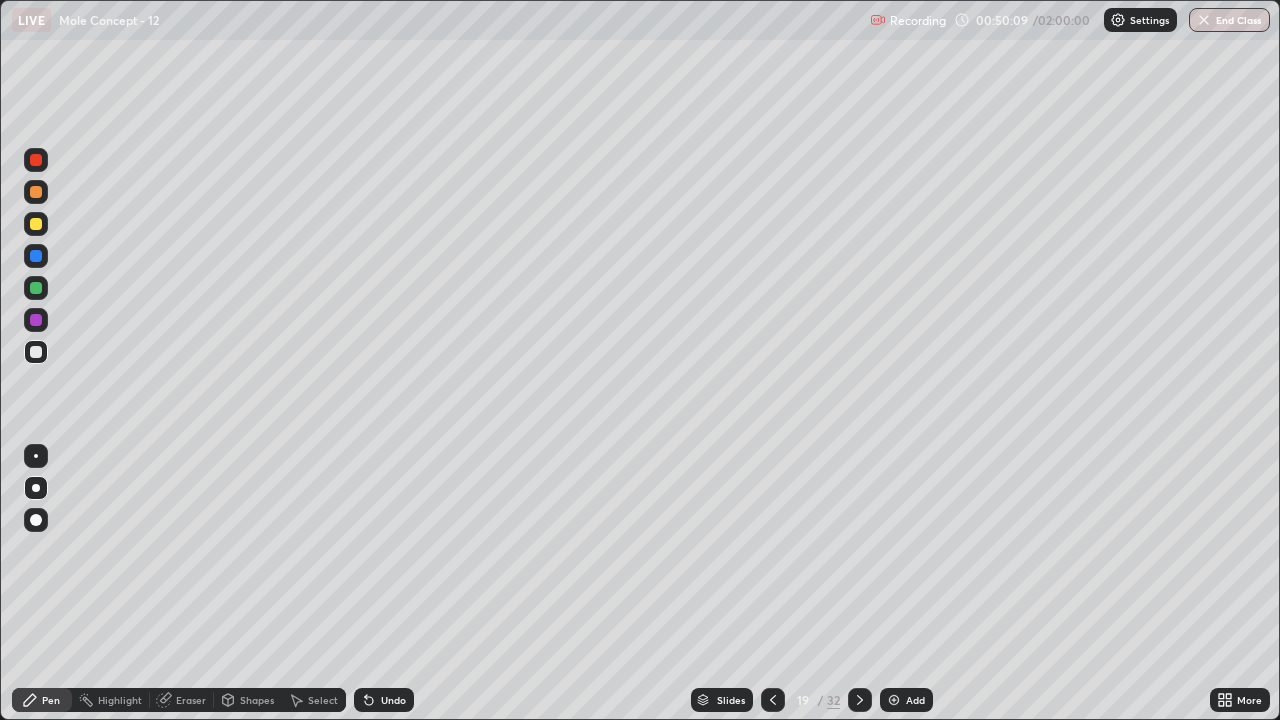 click 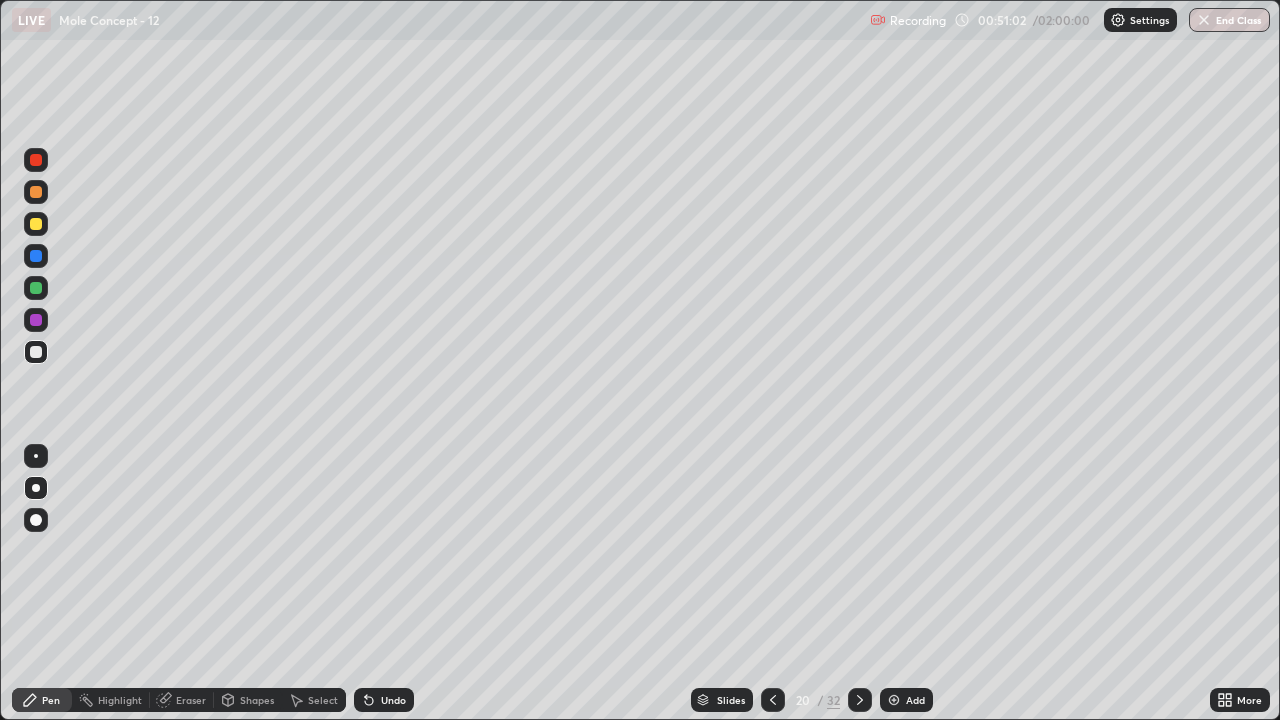 click 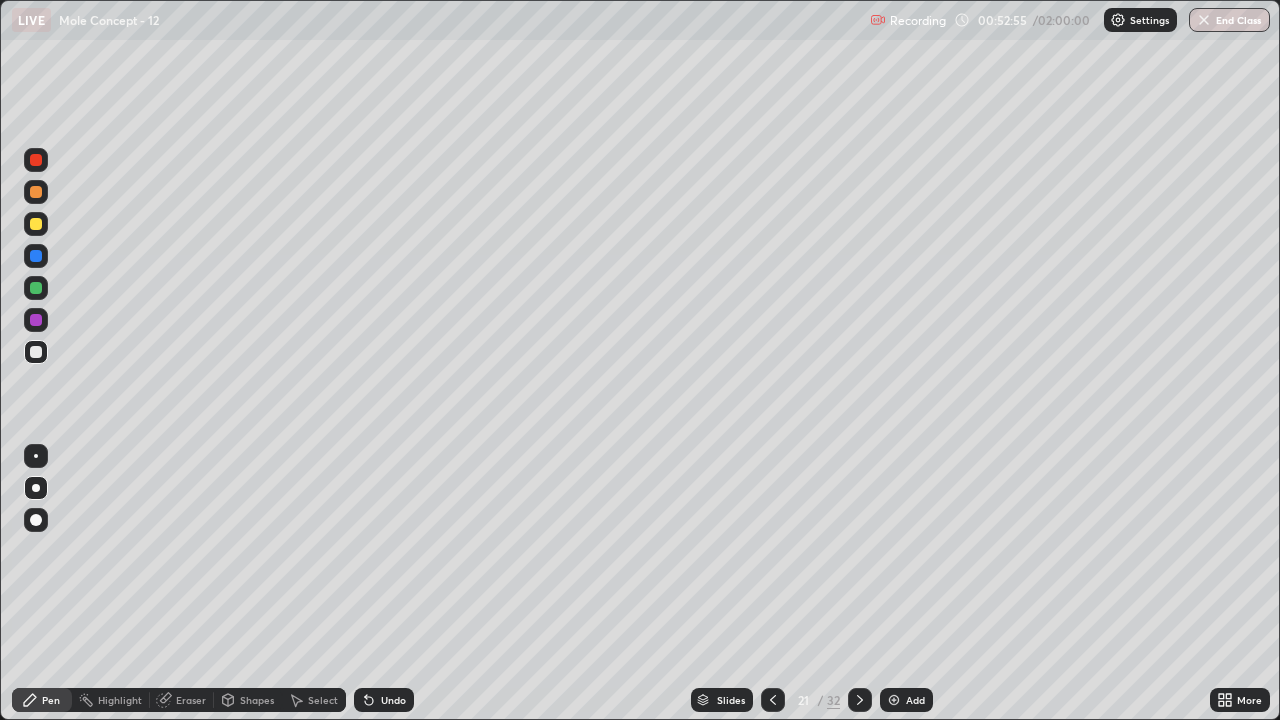 click 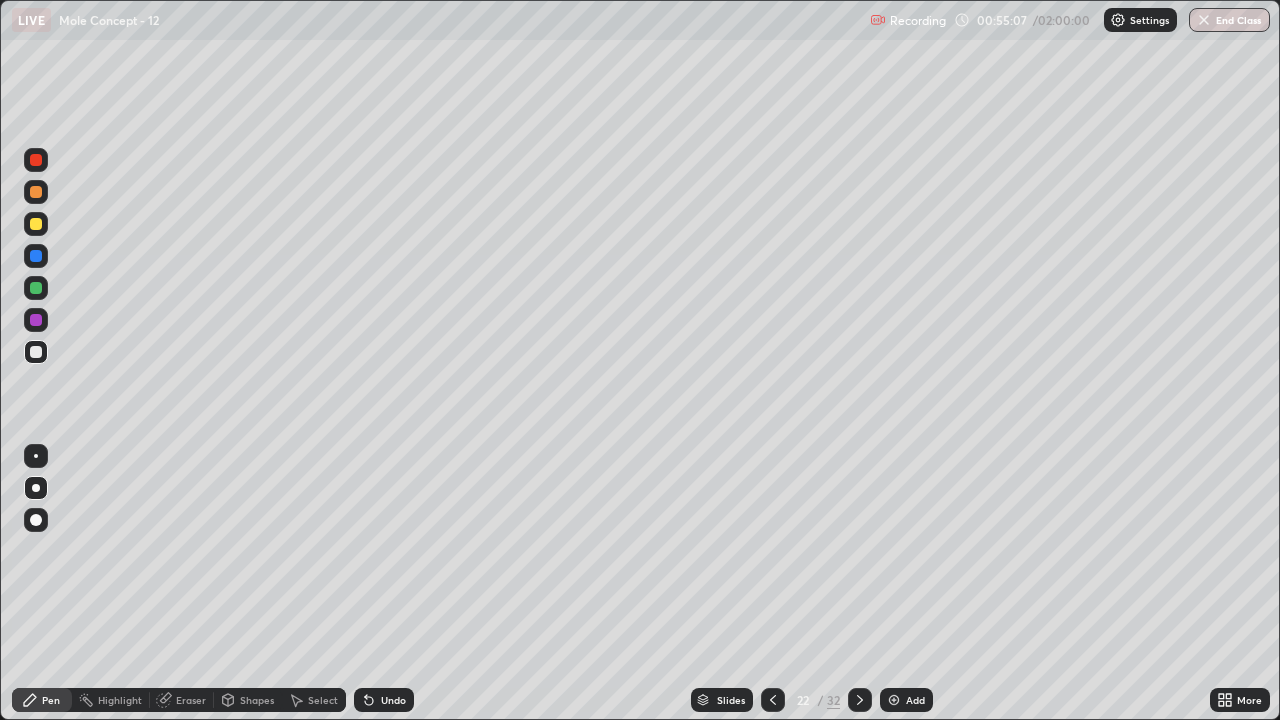click at bounding box center [860, 700] 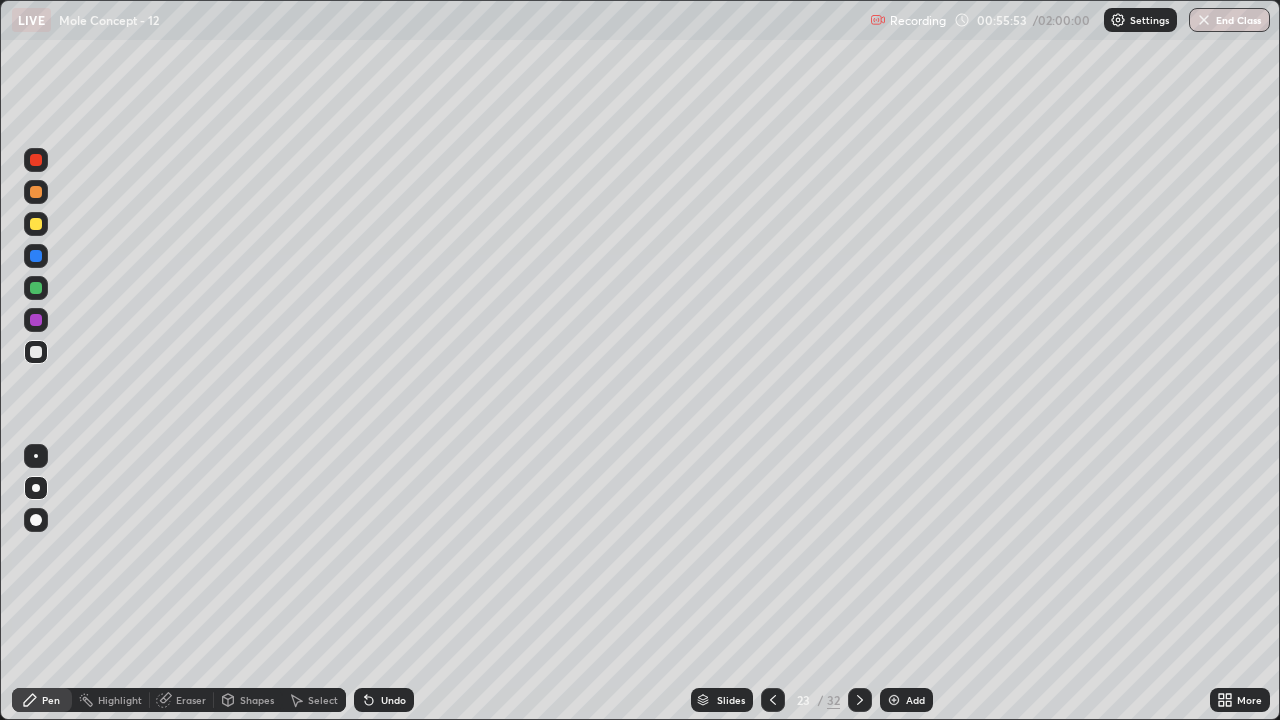 click on "Eraser" at bounding box center [191, 700] 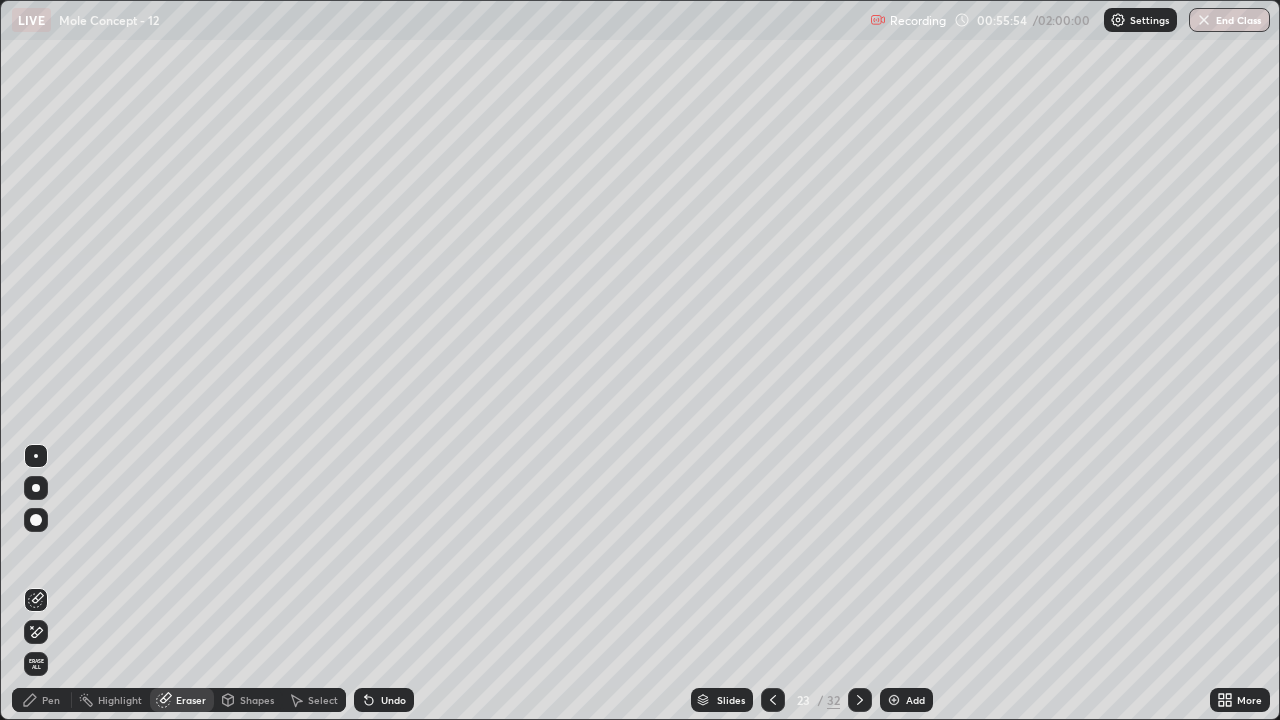 click on "Pen" at bounding box center (51, 700) 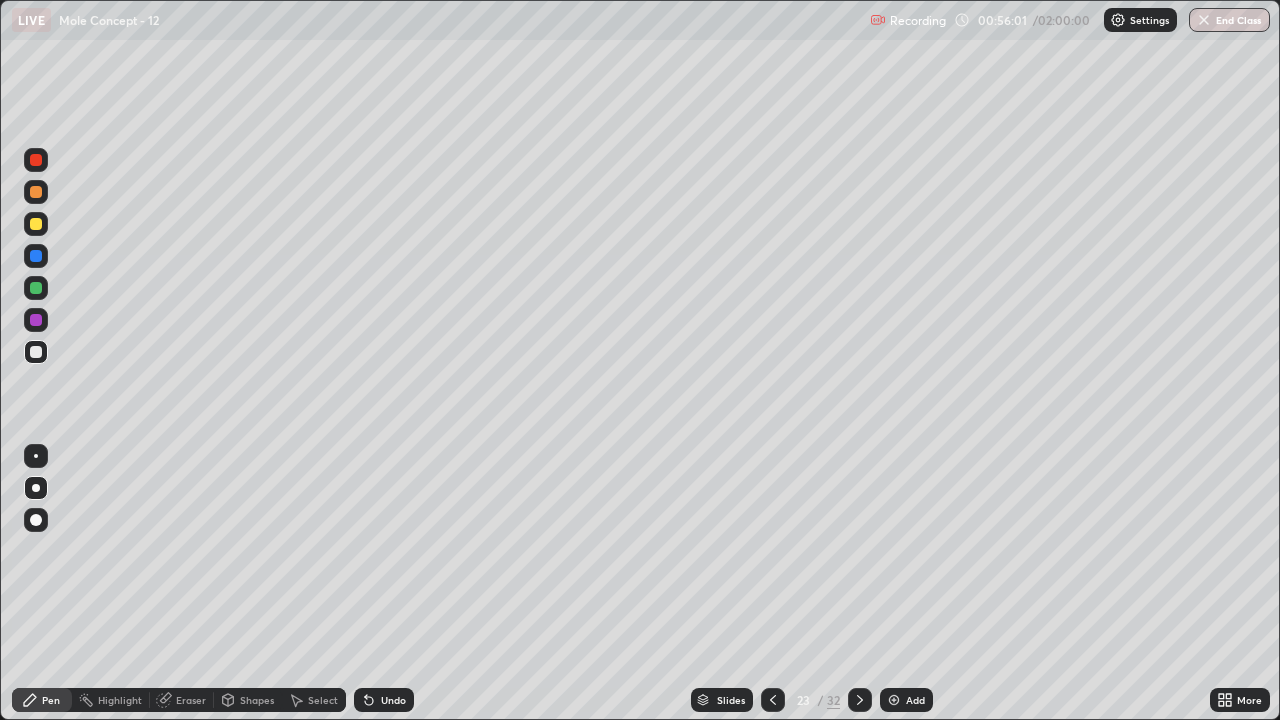 click on "Eraser" at bounding box center [191, 700] 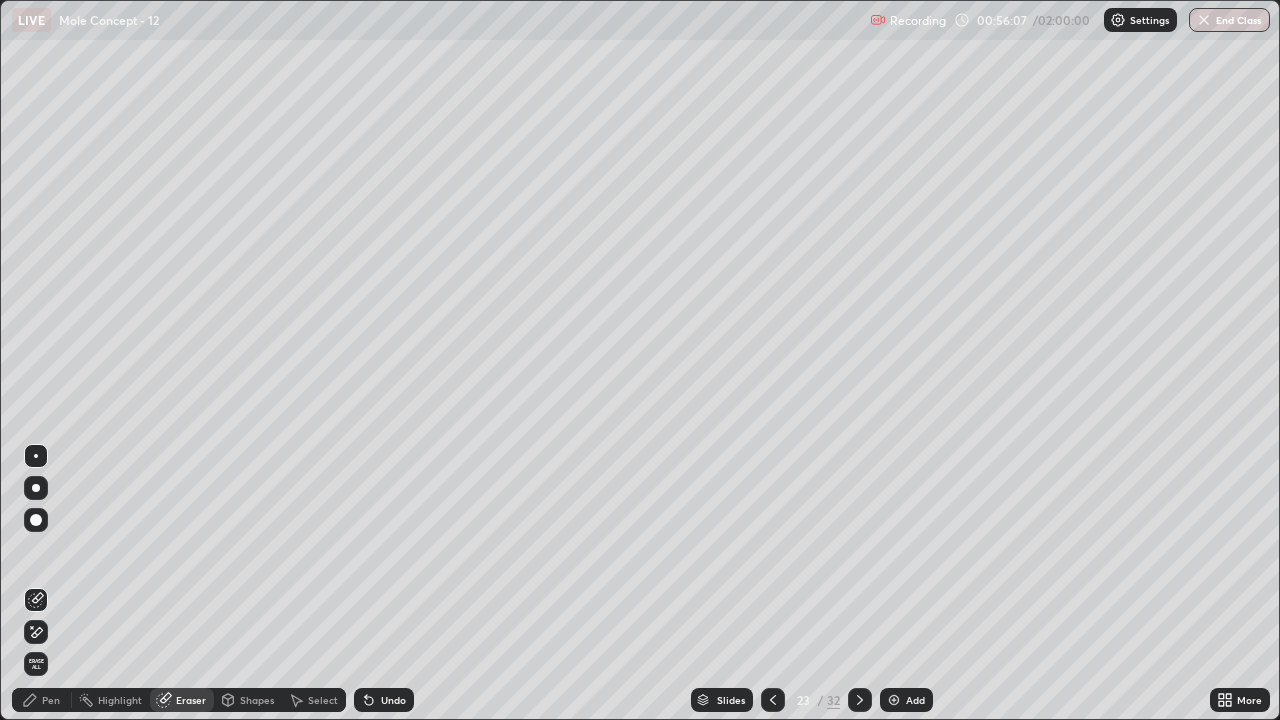 click on "Pen" at bounding box center [51, 700] 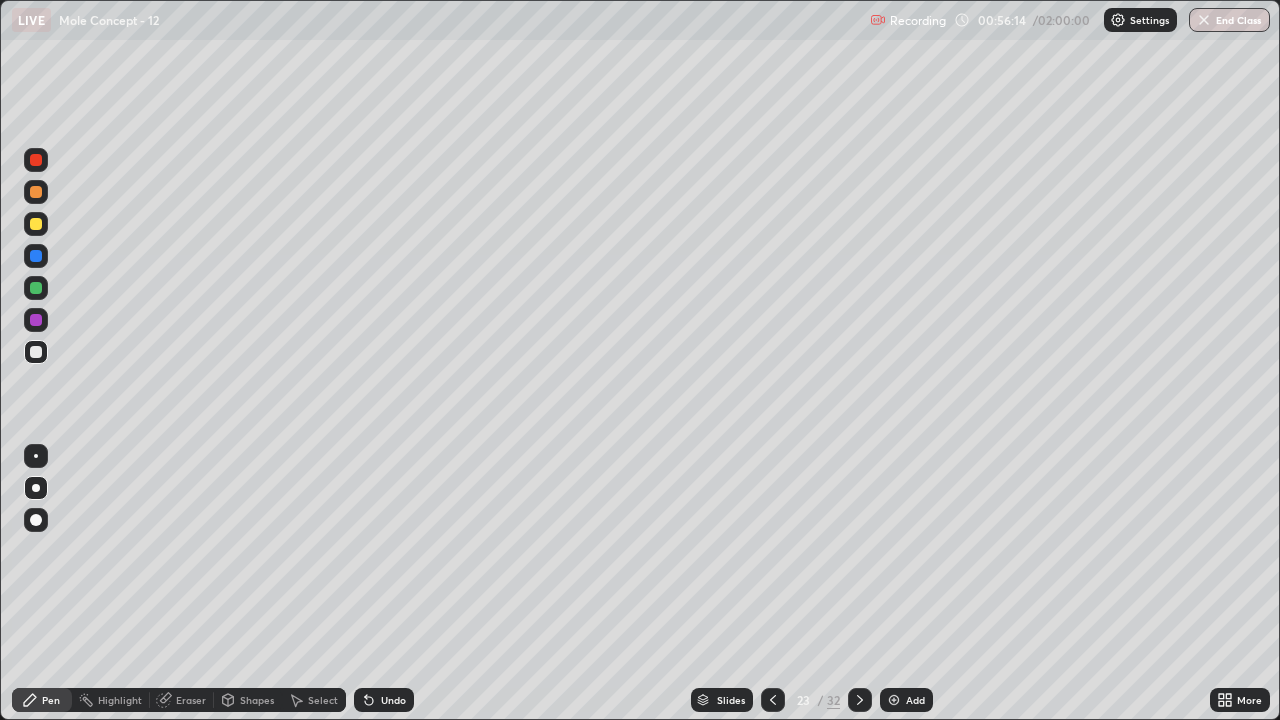click on "Eraser" at bounding box center [191, 700] 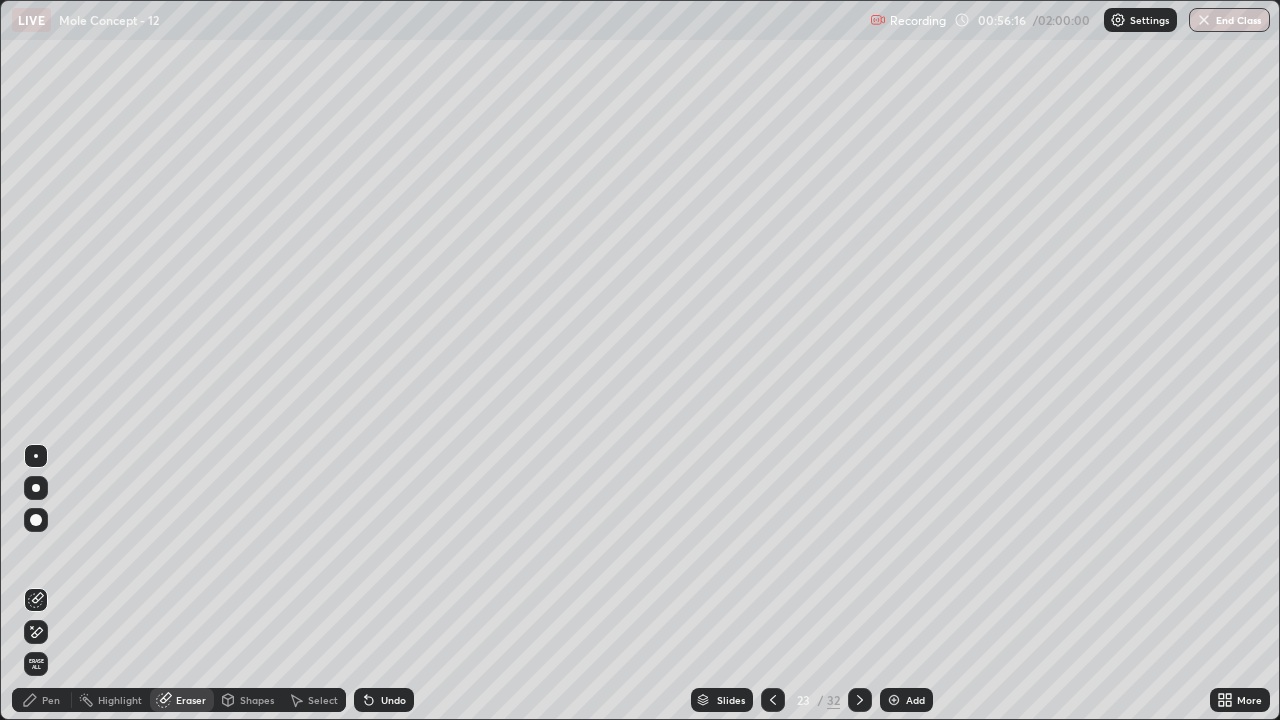 click on "Pen" at bounding box center [51, 700] 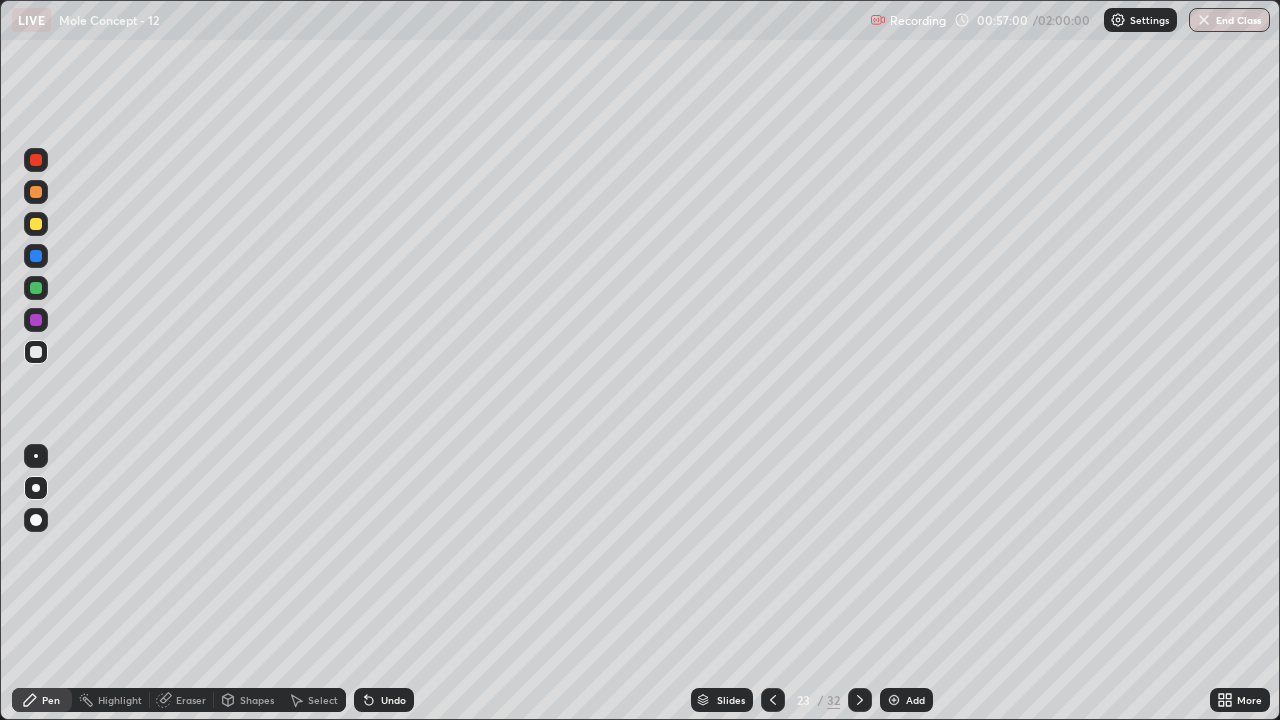 click 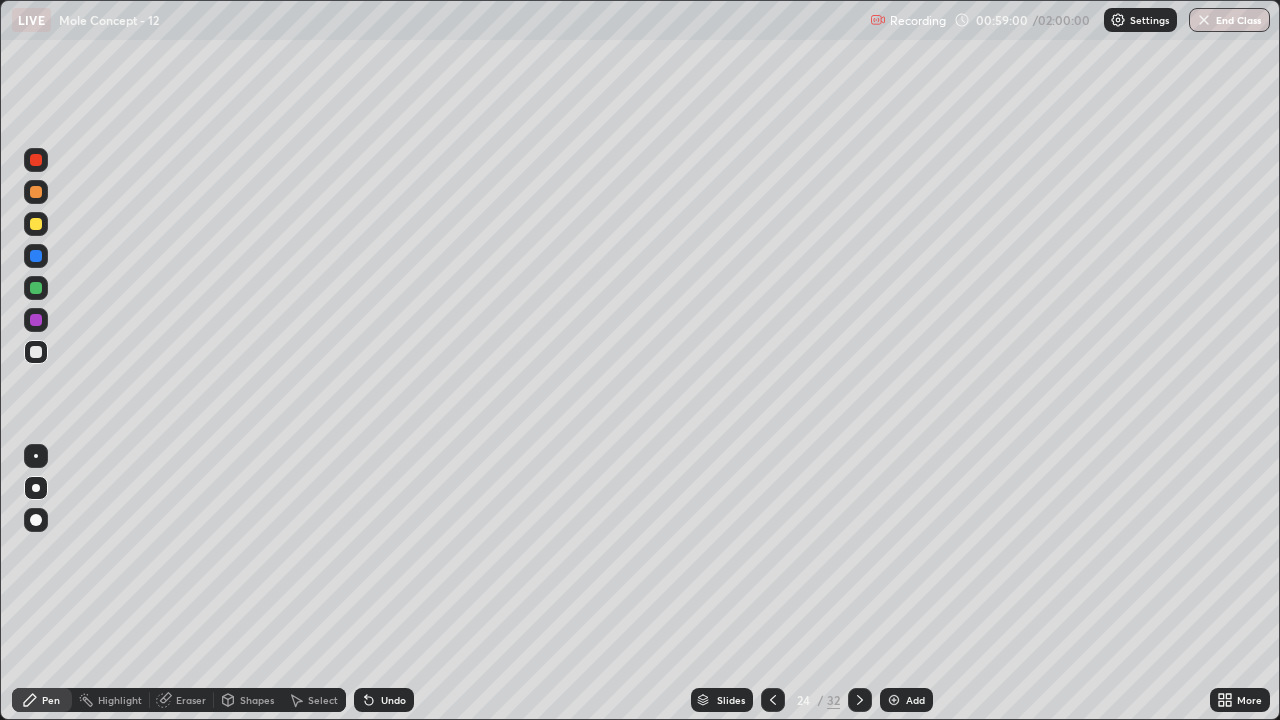click 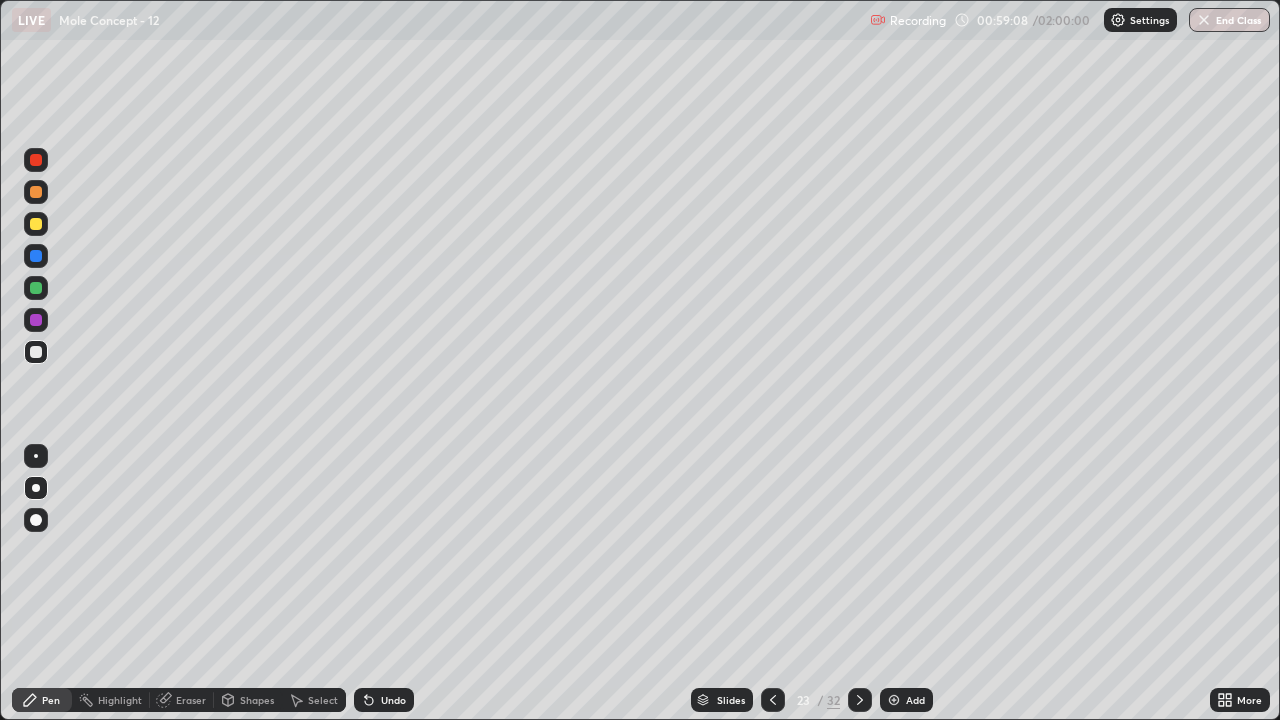 click on "Eraser" at bounding box center [191, 700] 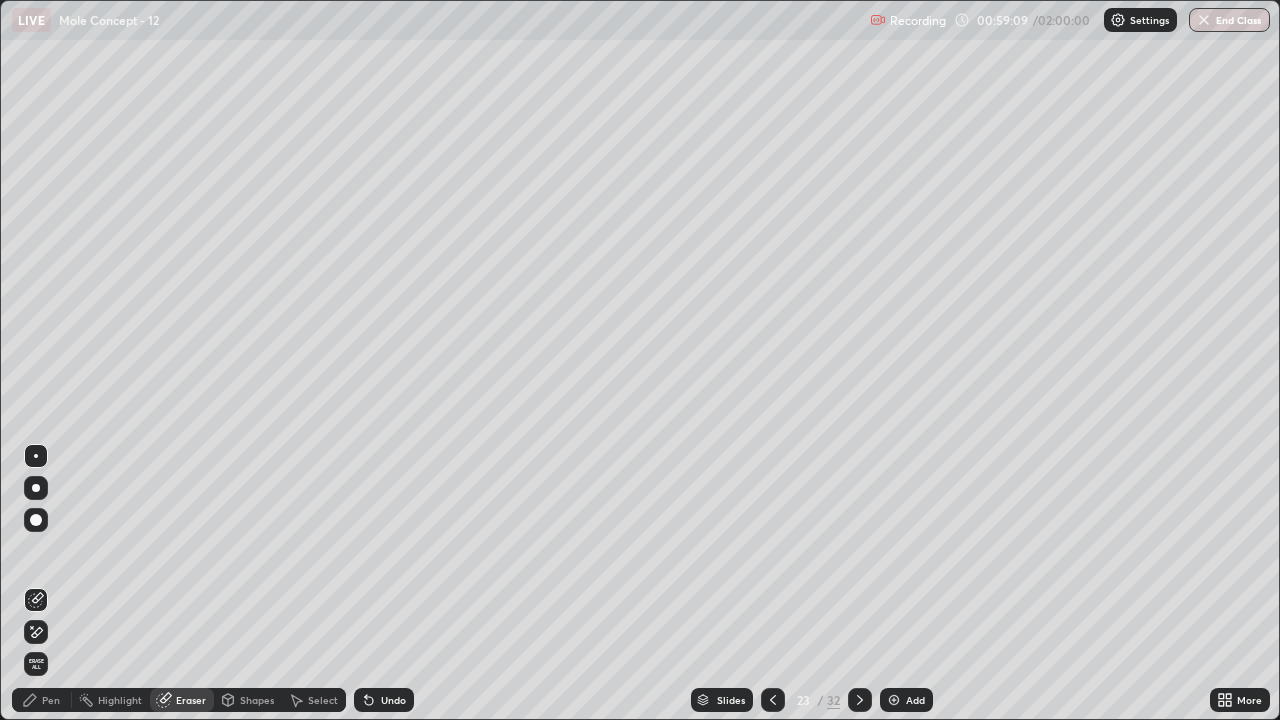 click on "Pen" at bounding box center (51, 700) 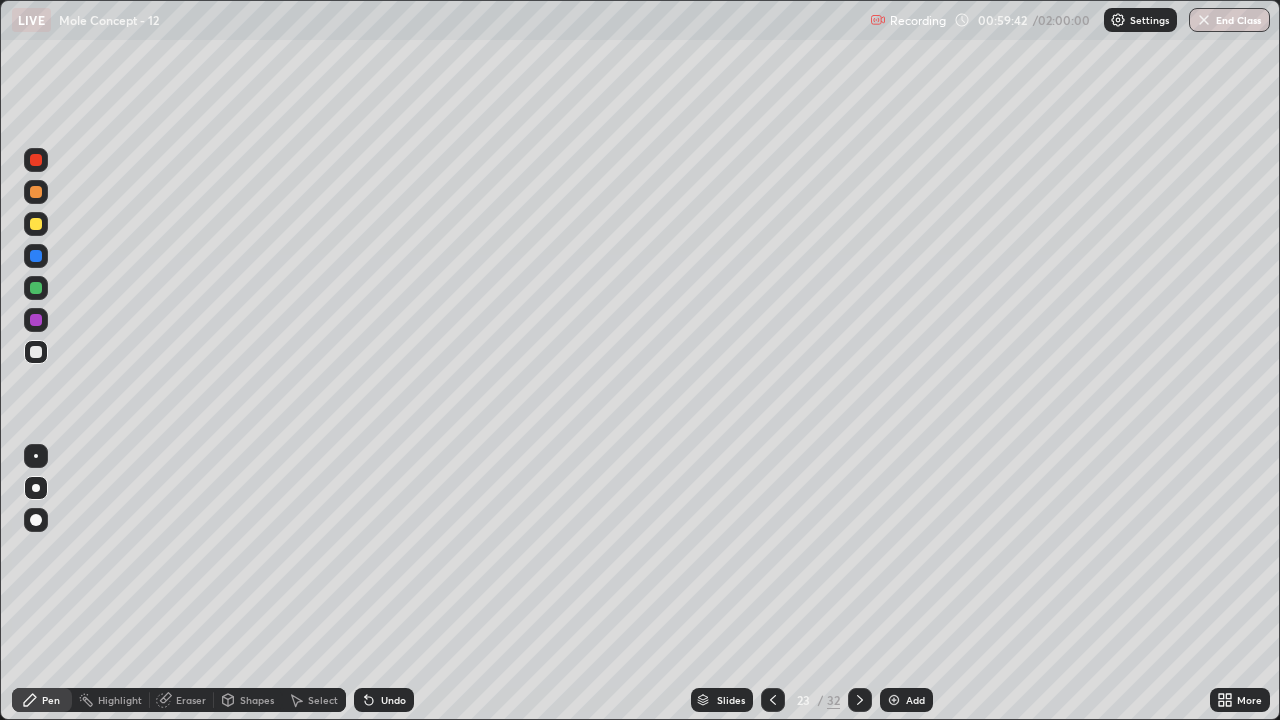 click 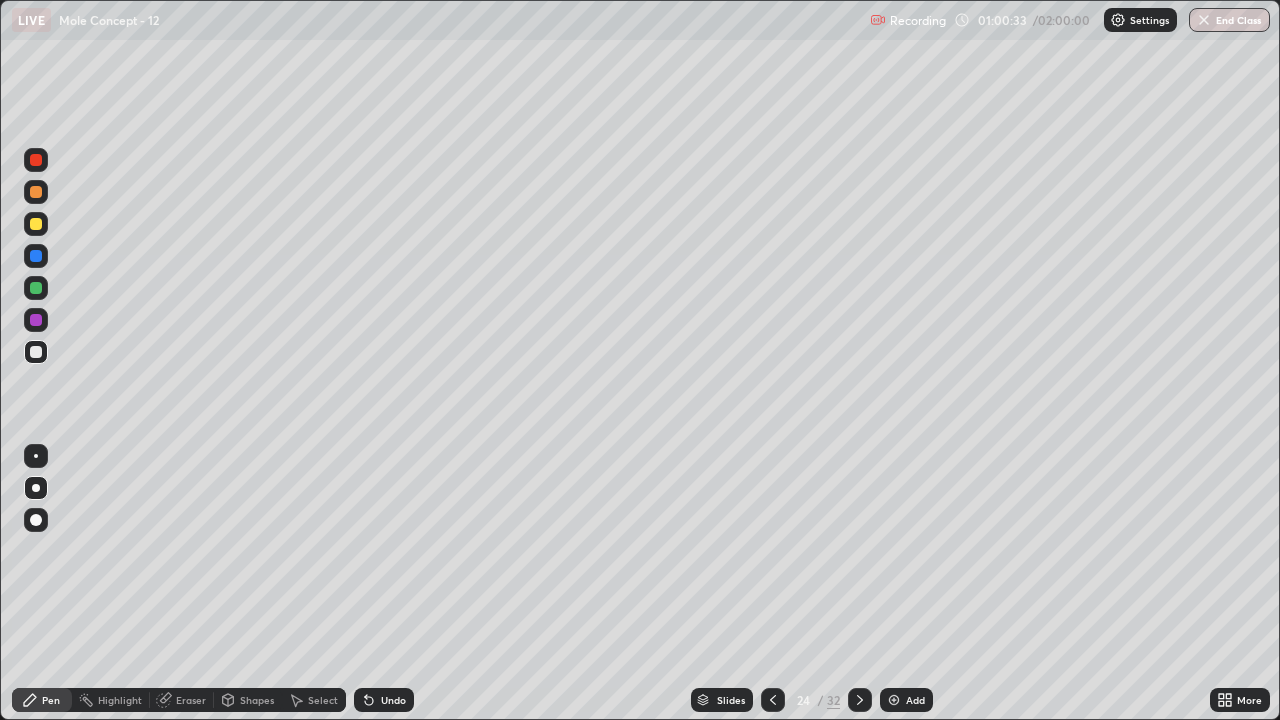 click 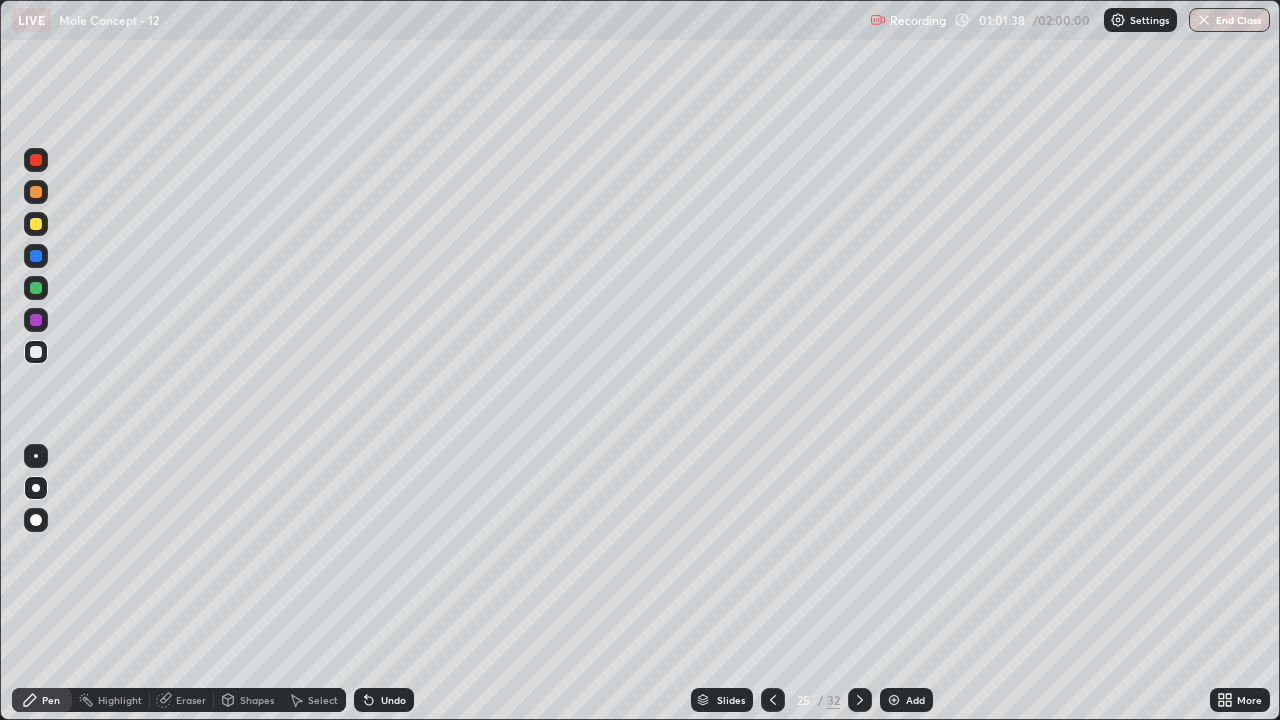 click on "Eraser" at bounding box center [182, 700] 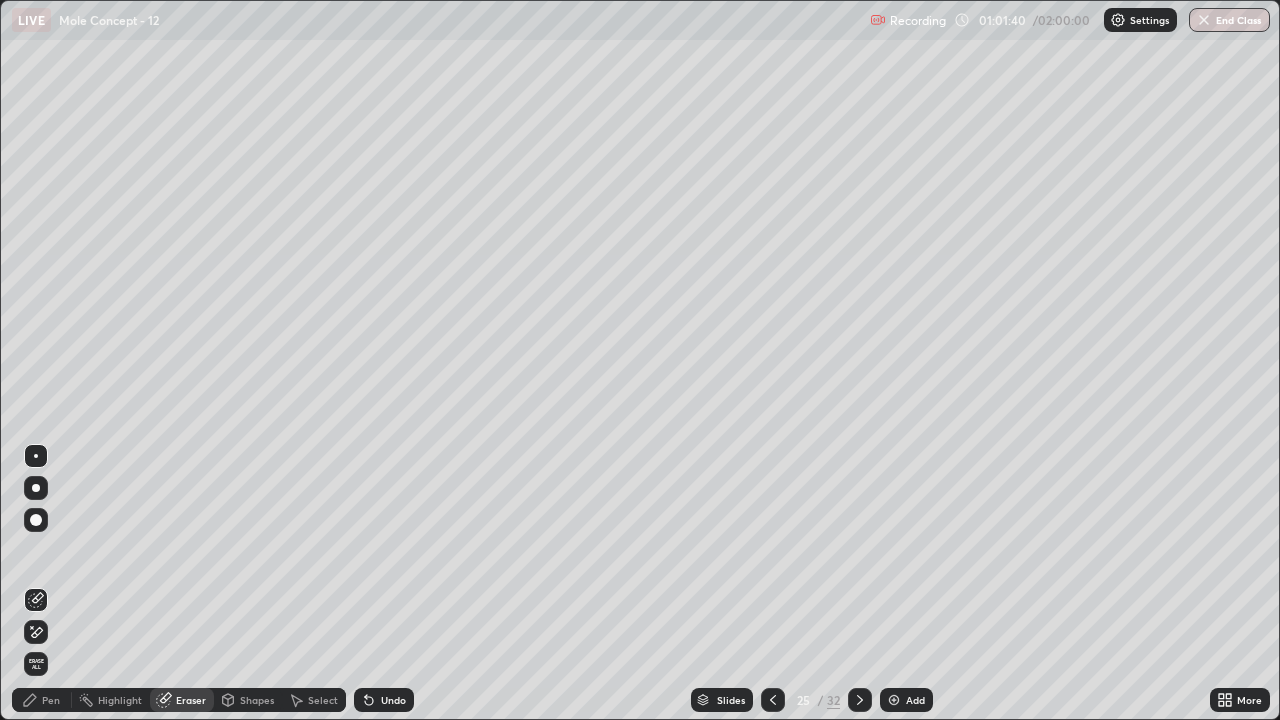 click on "Pen" at bounding box center [42, 700] 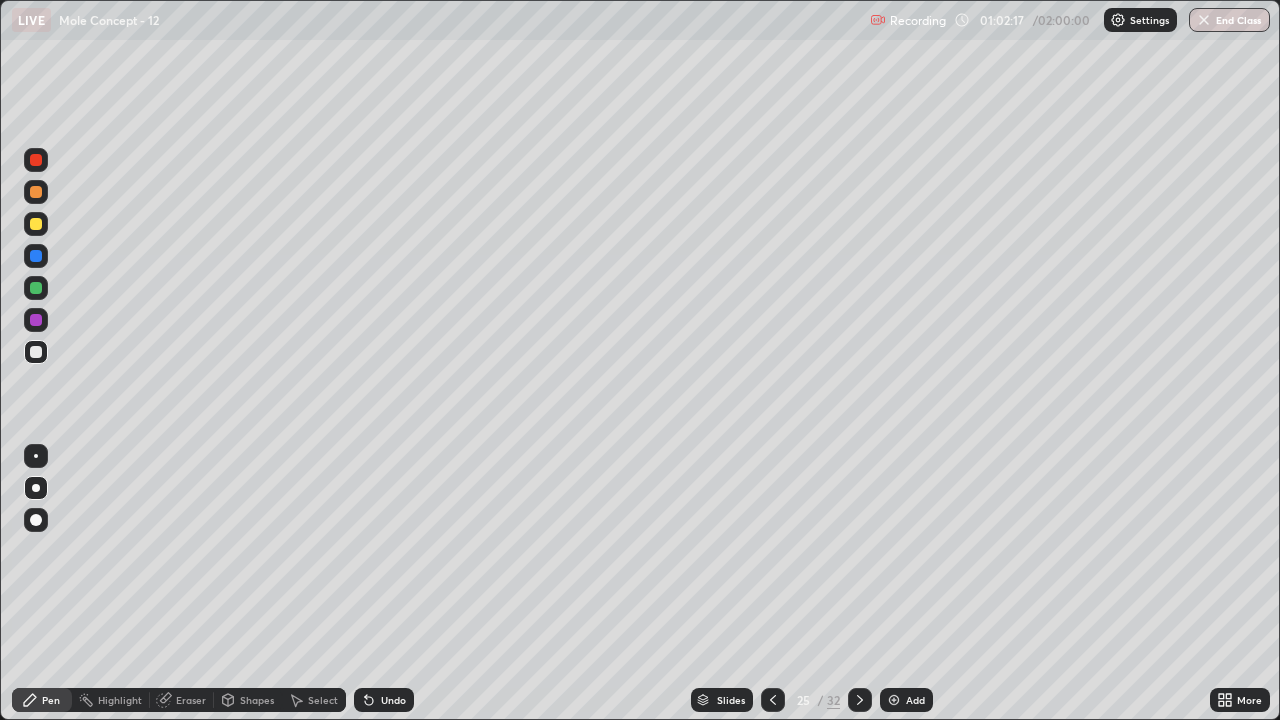 click on "Eraser" at bounding box center [191, 700] 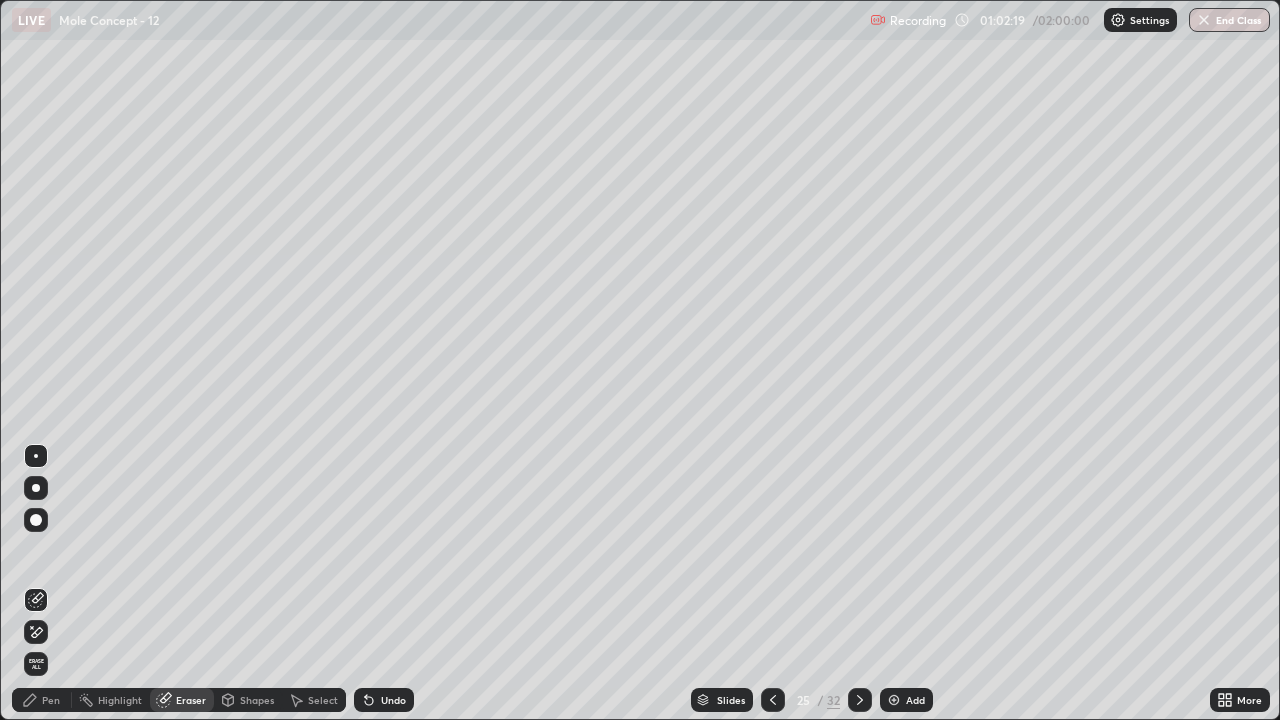 click on "Pen" at bounding box center (51, 700) 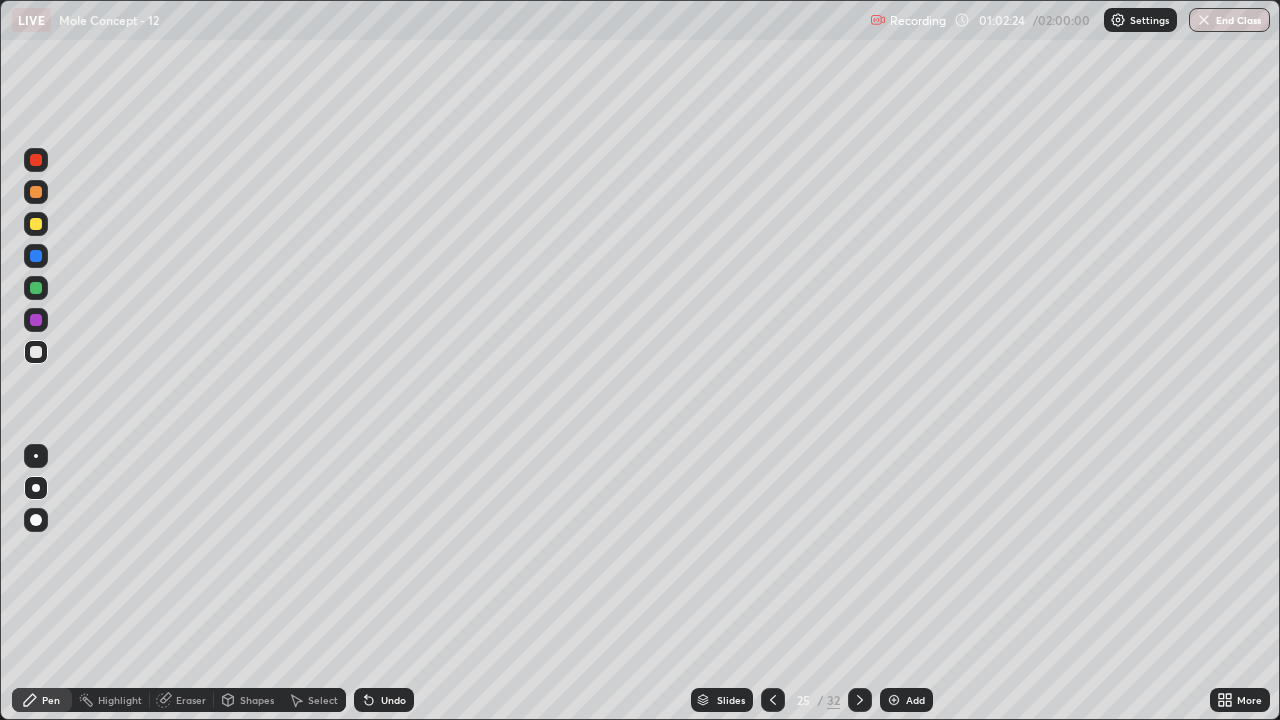 click on "Eraser" at bounding box center (182, 700) 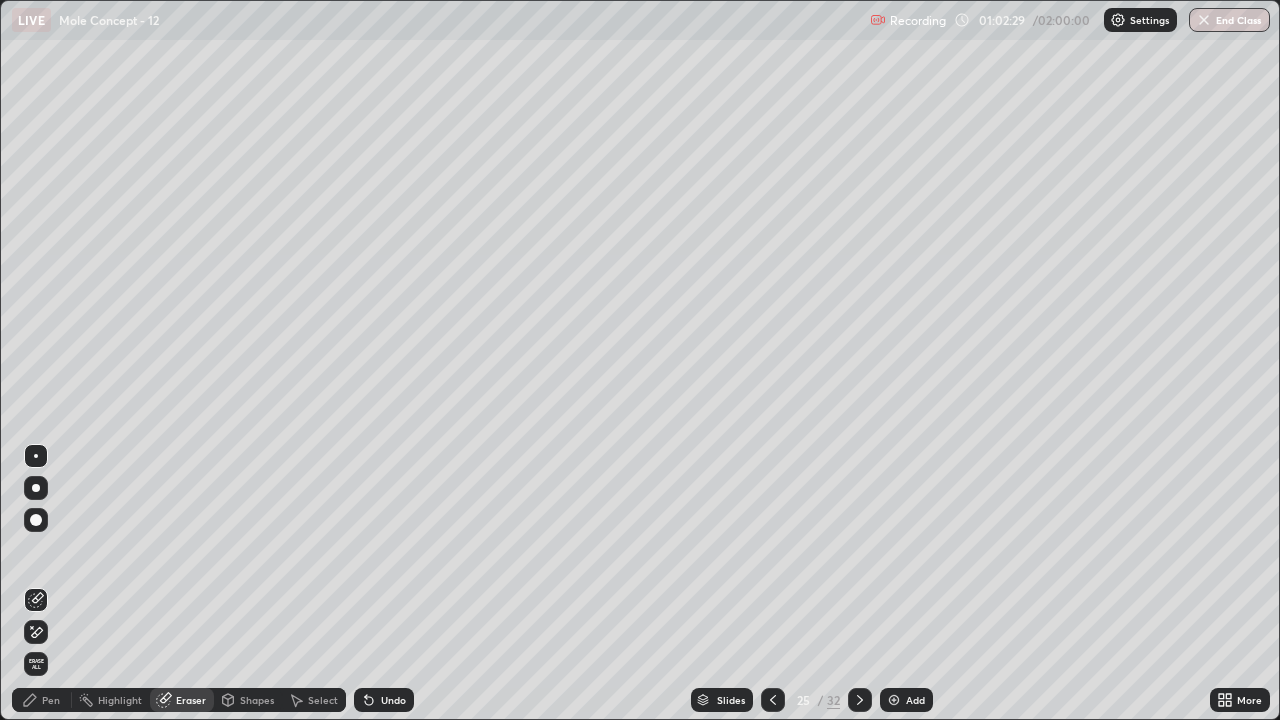 click on "Pen" at bounding box center (42, 700) 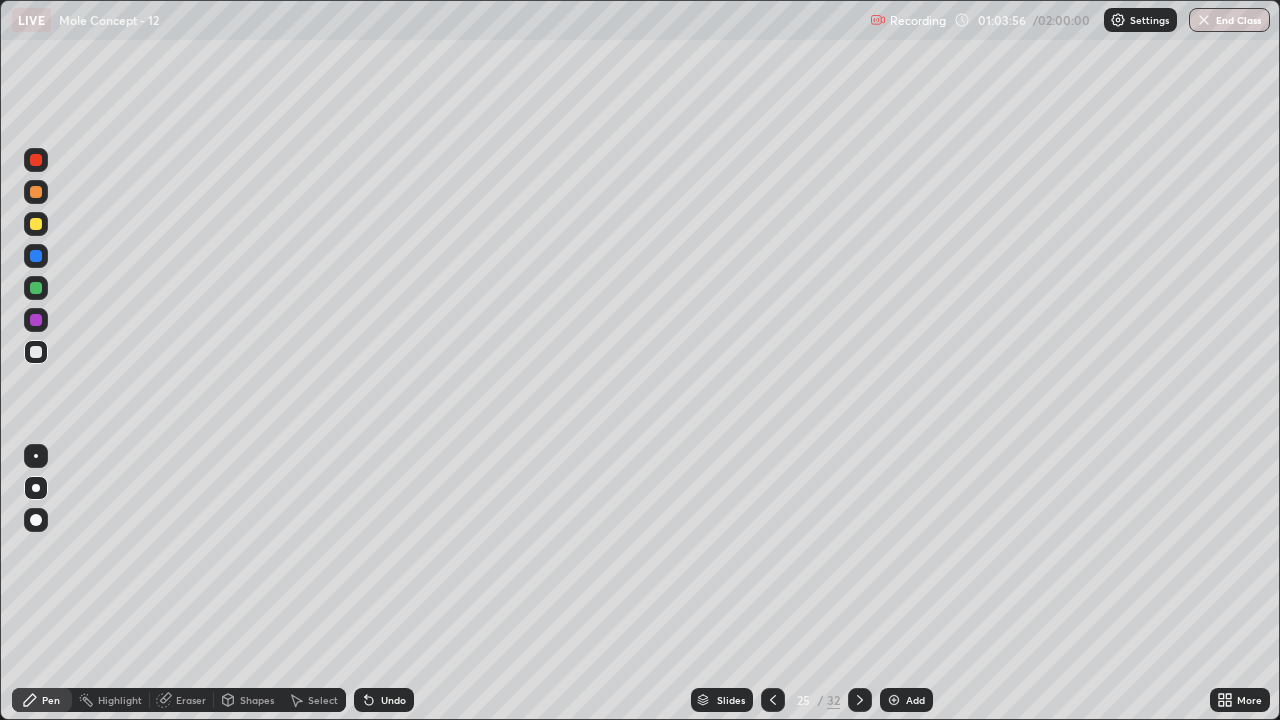 click on "Eraser" at bounding box center [182, 700] 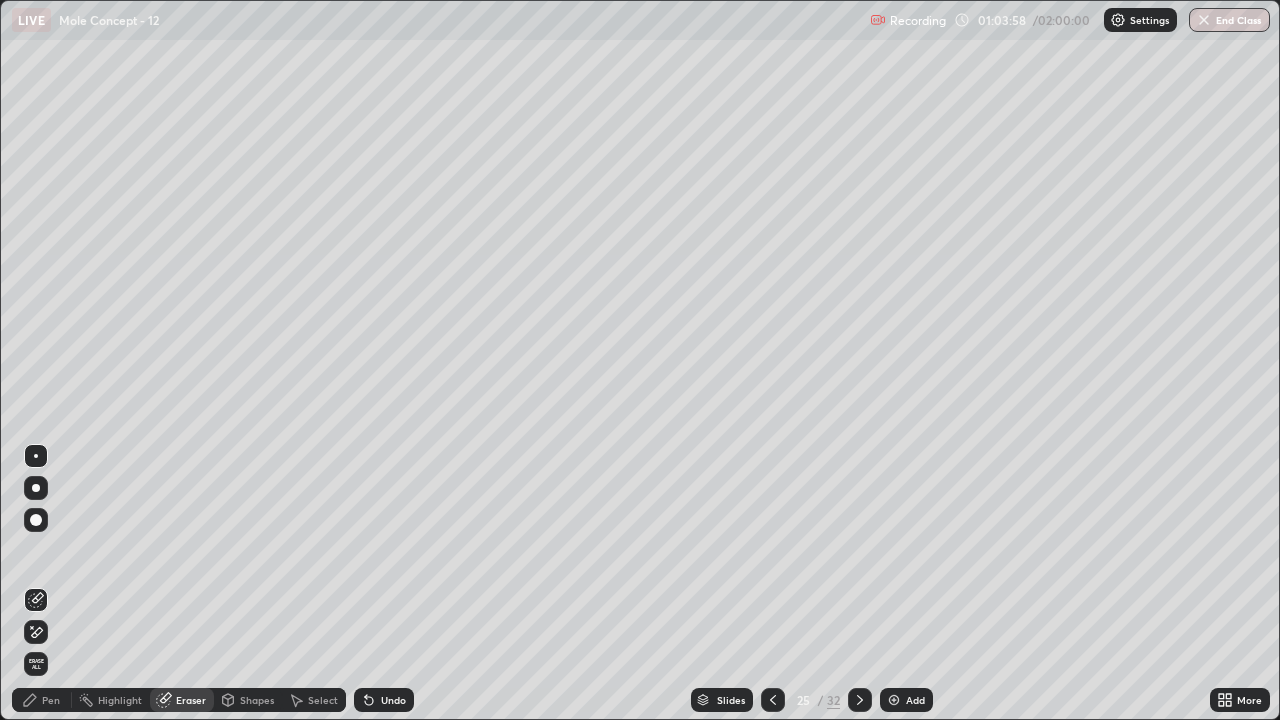 click on "Pen" at bounding box center [51, 700] 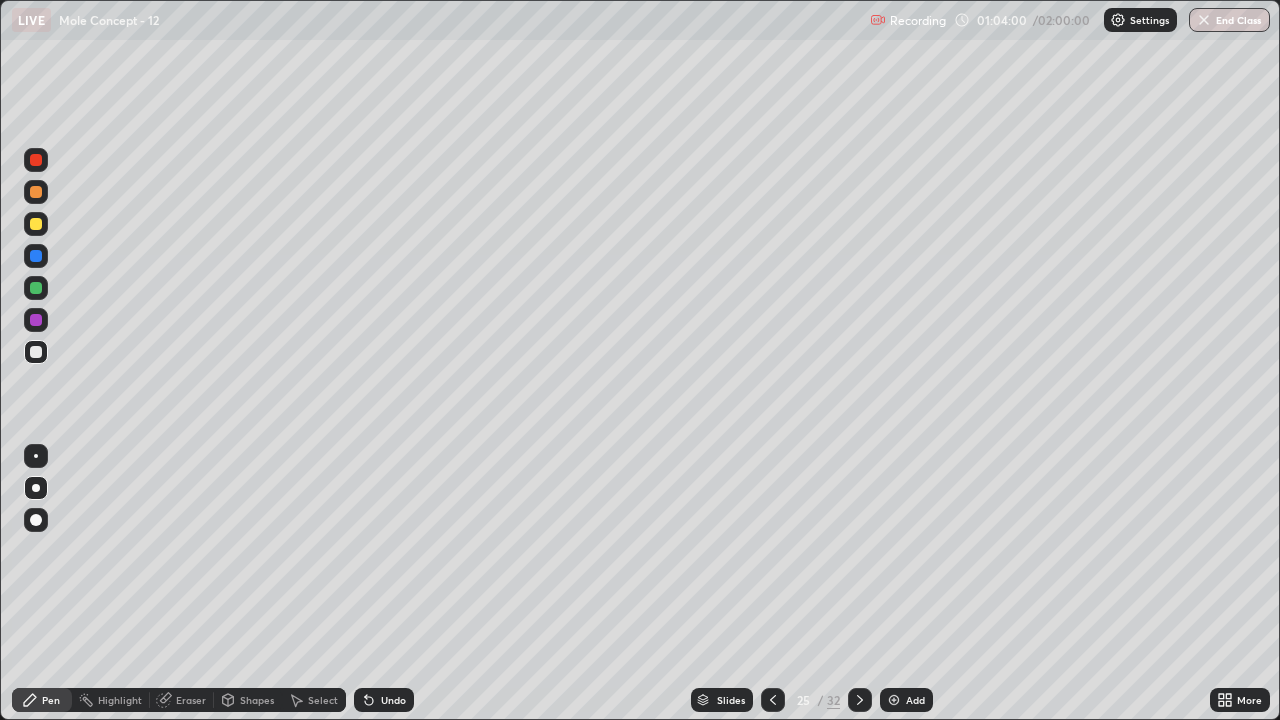 click on "Eraser" at bounding box center [191, 700] 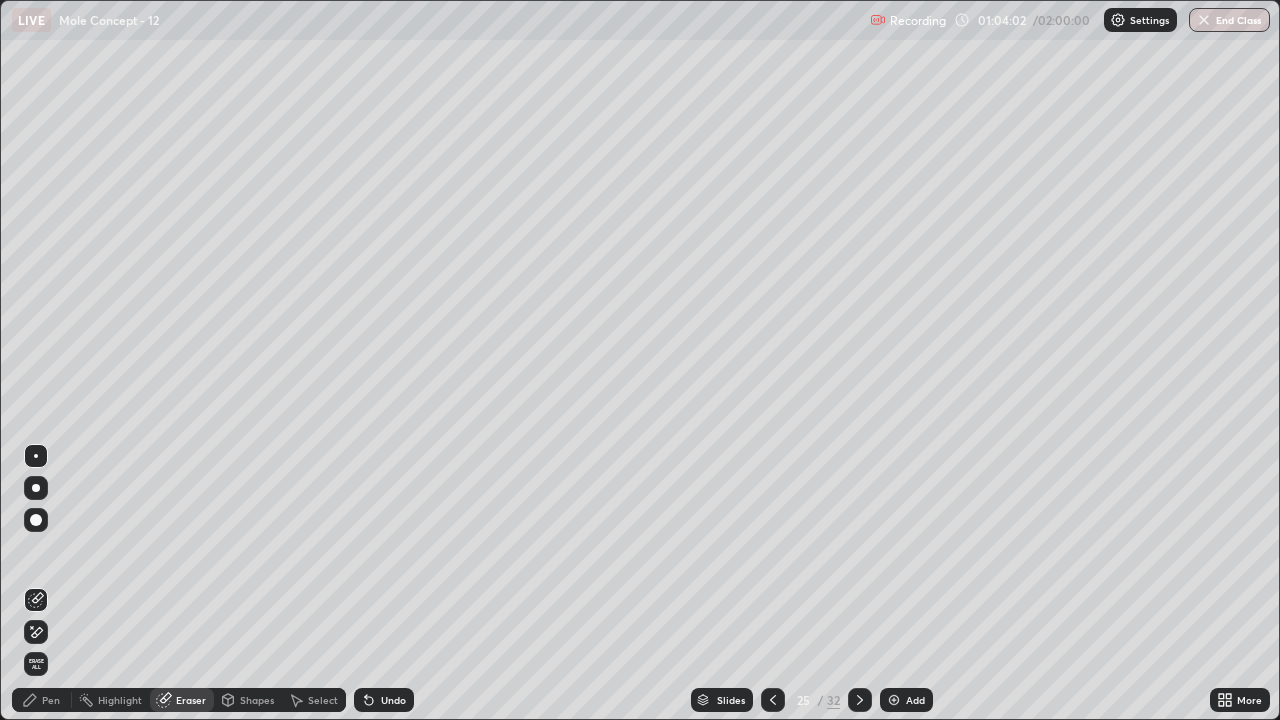 click on "Pen" at bounding box center [42, 700] 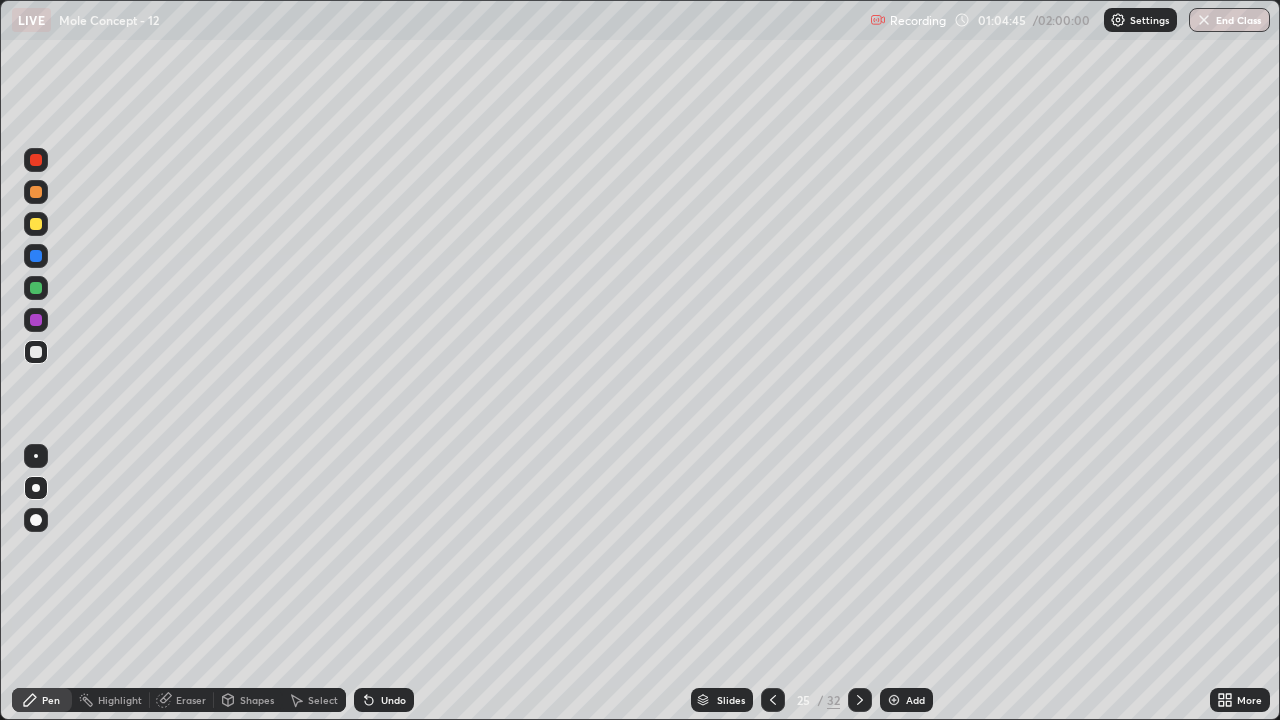 click 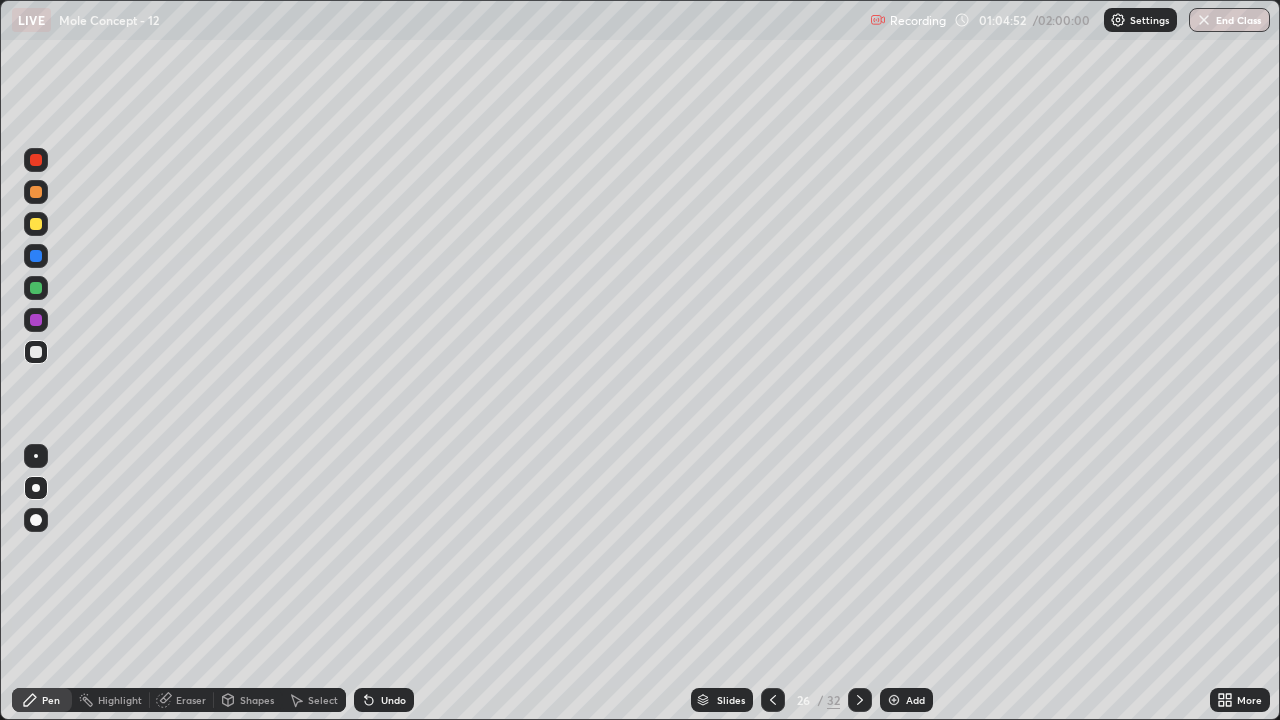 click 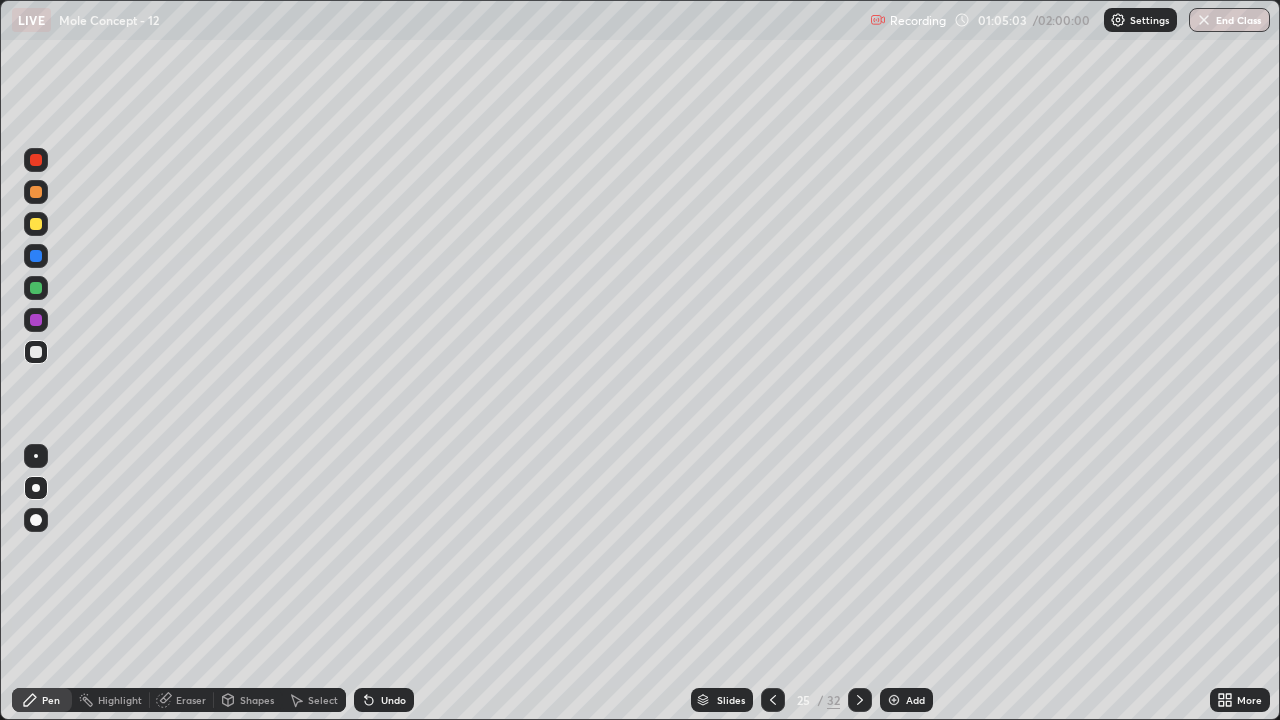 click 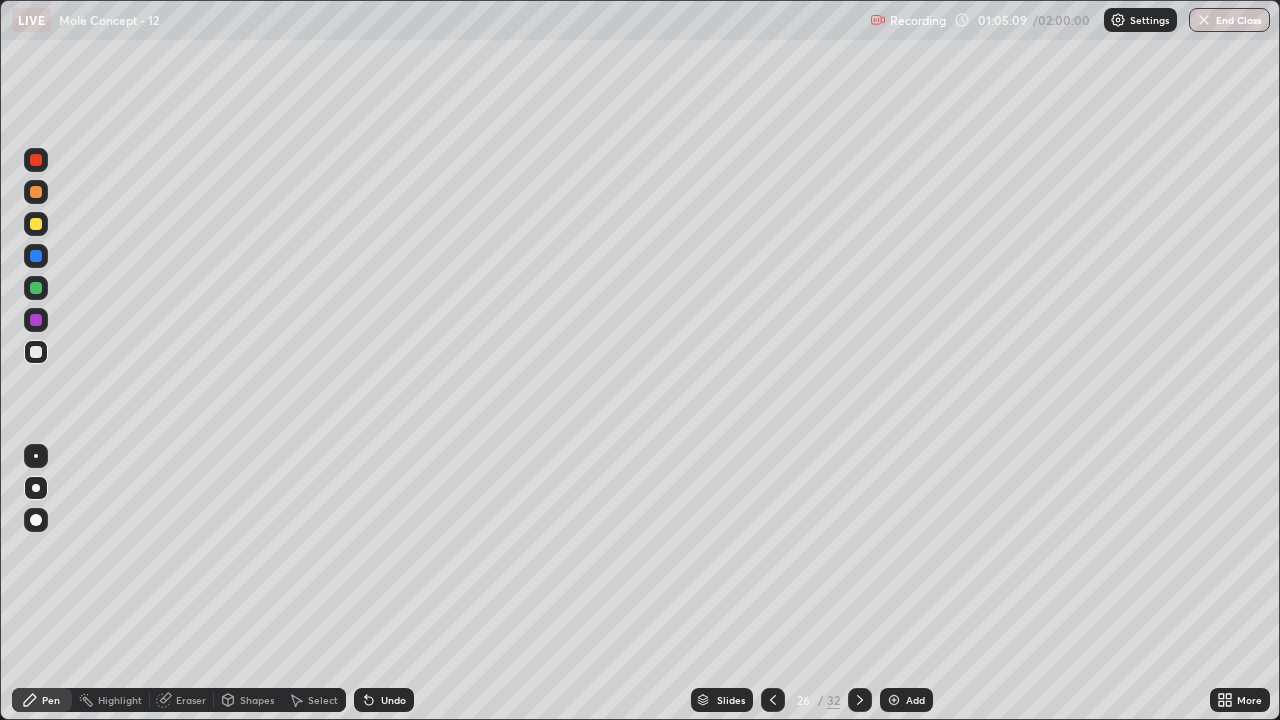 click 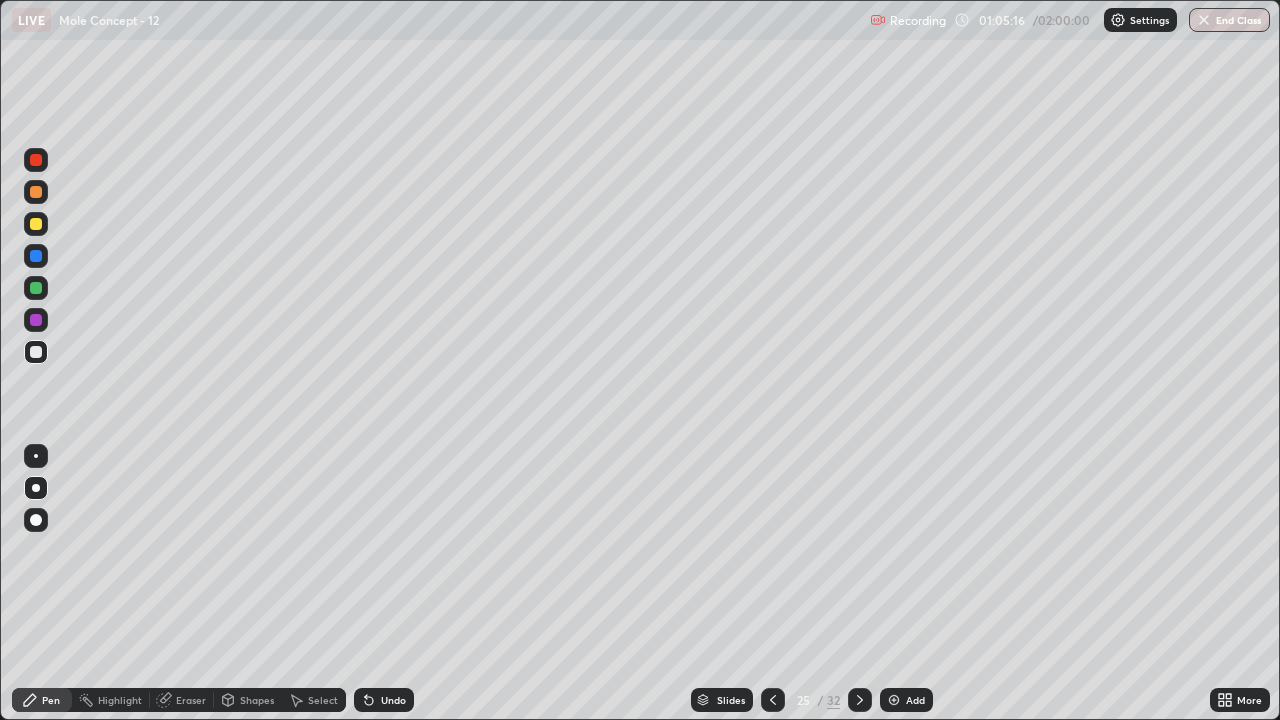 click 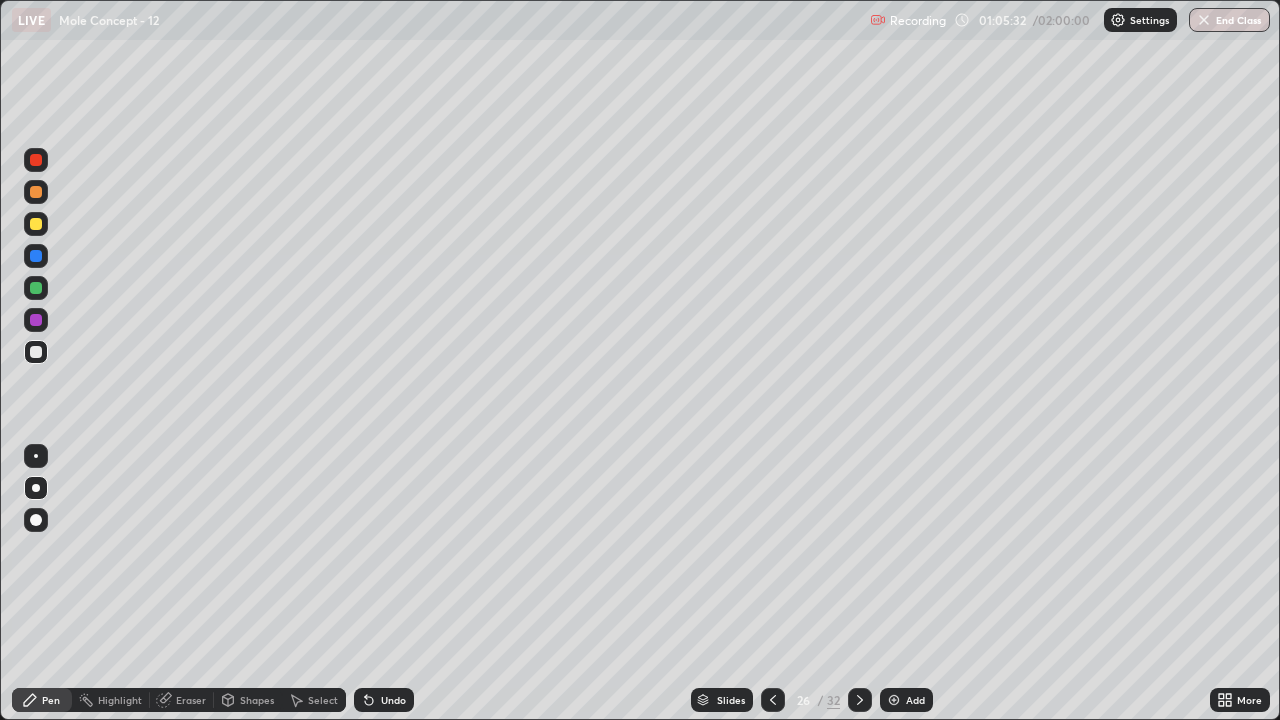 click 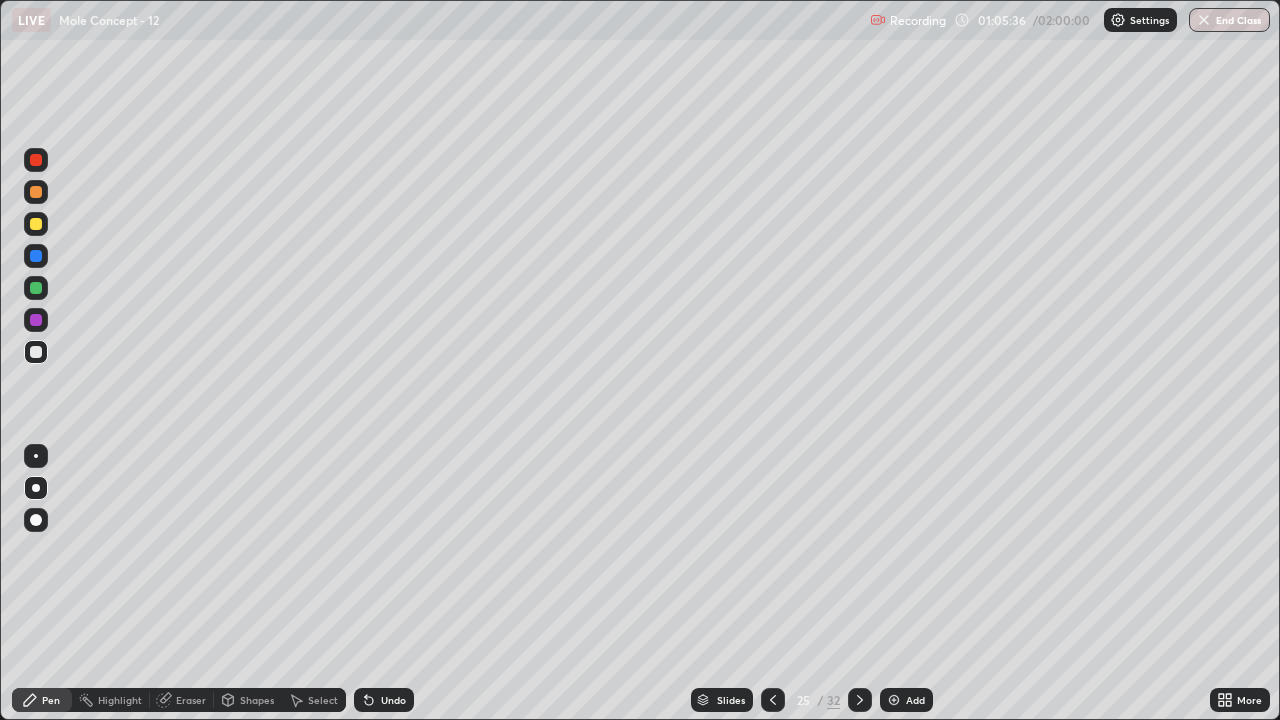 click 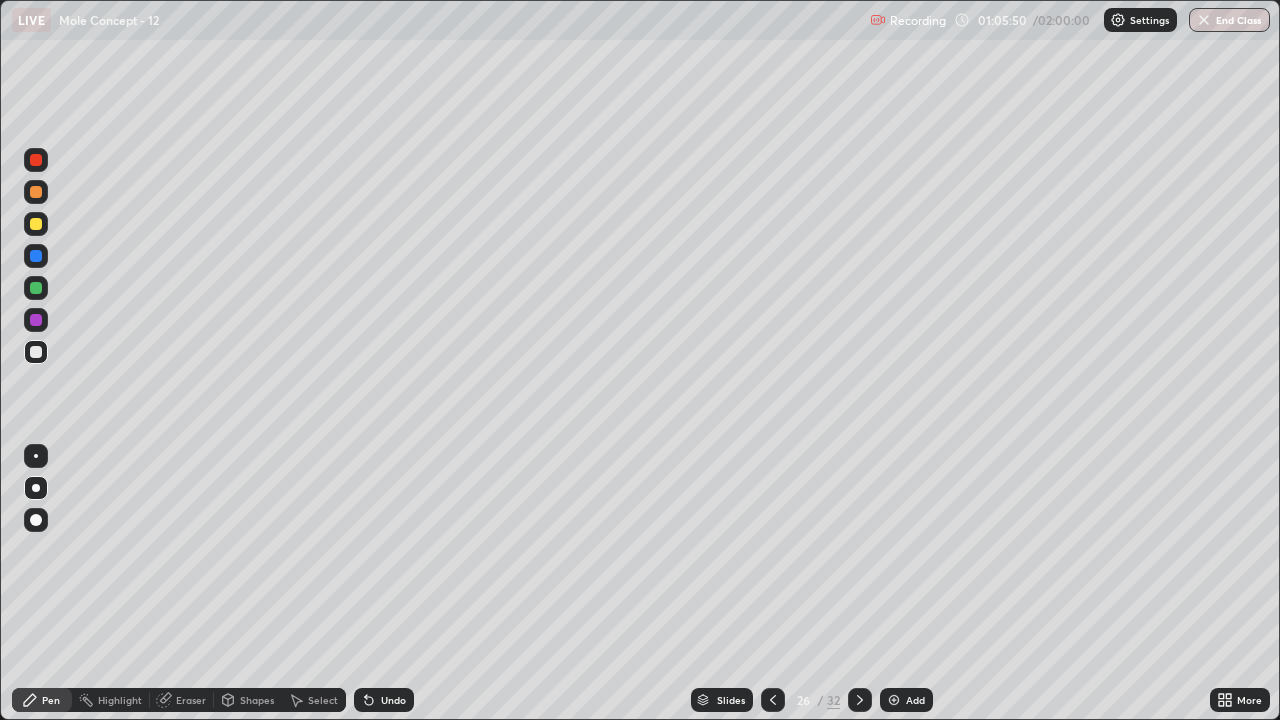 click 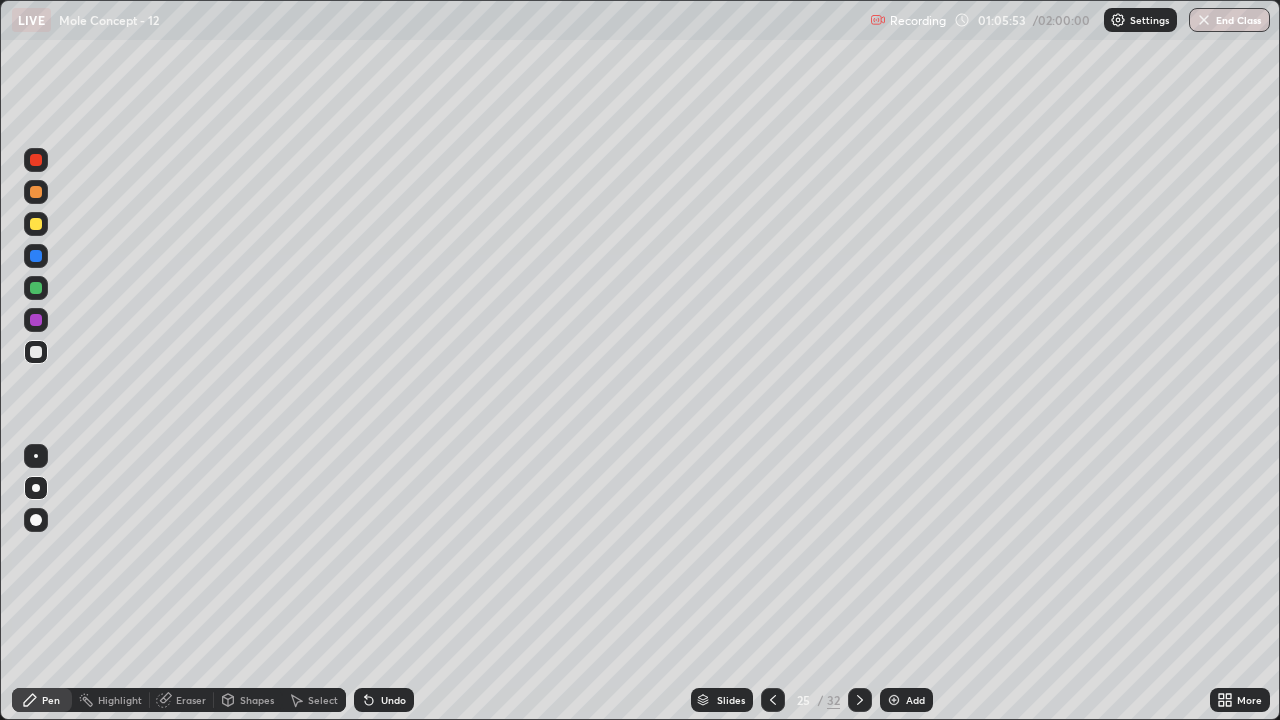 click 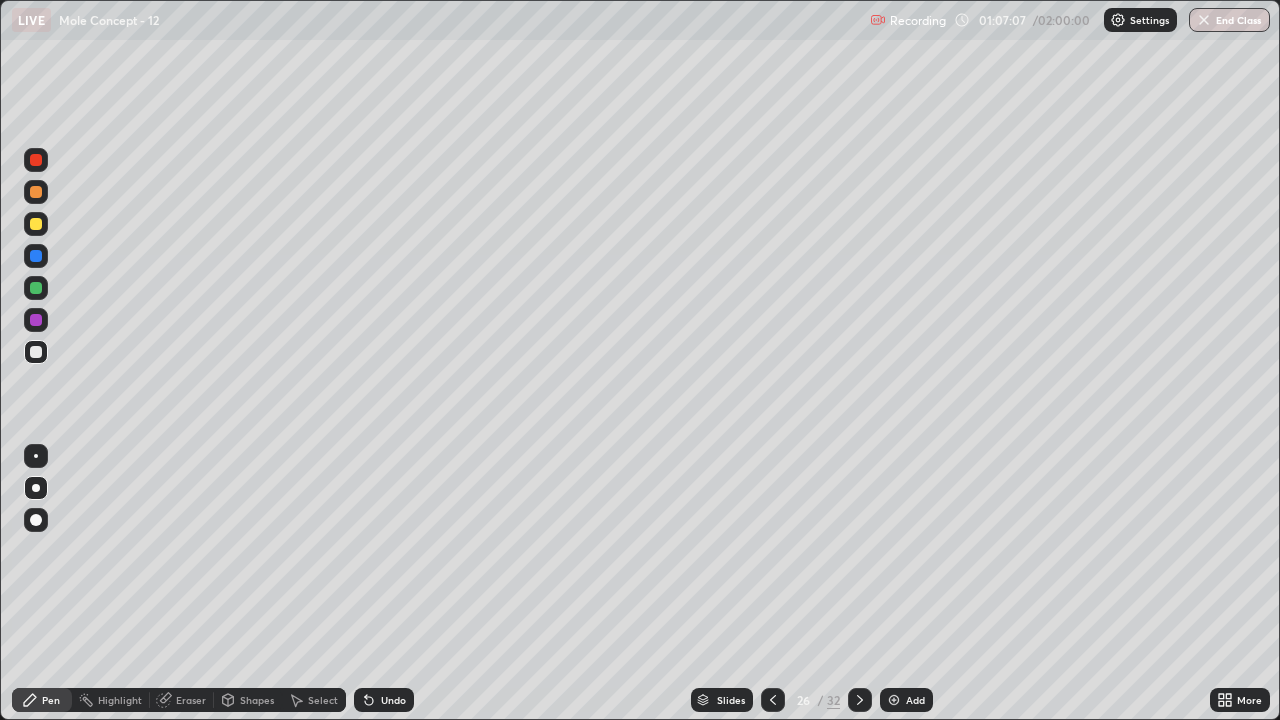 click 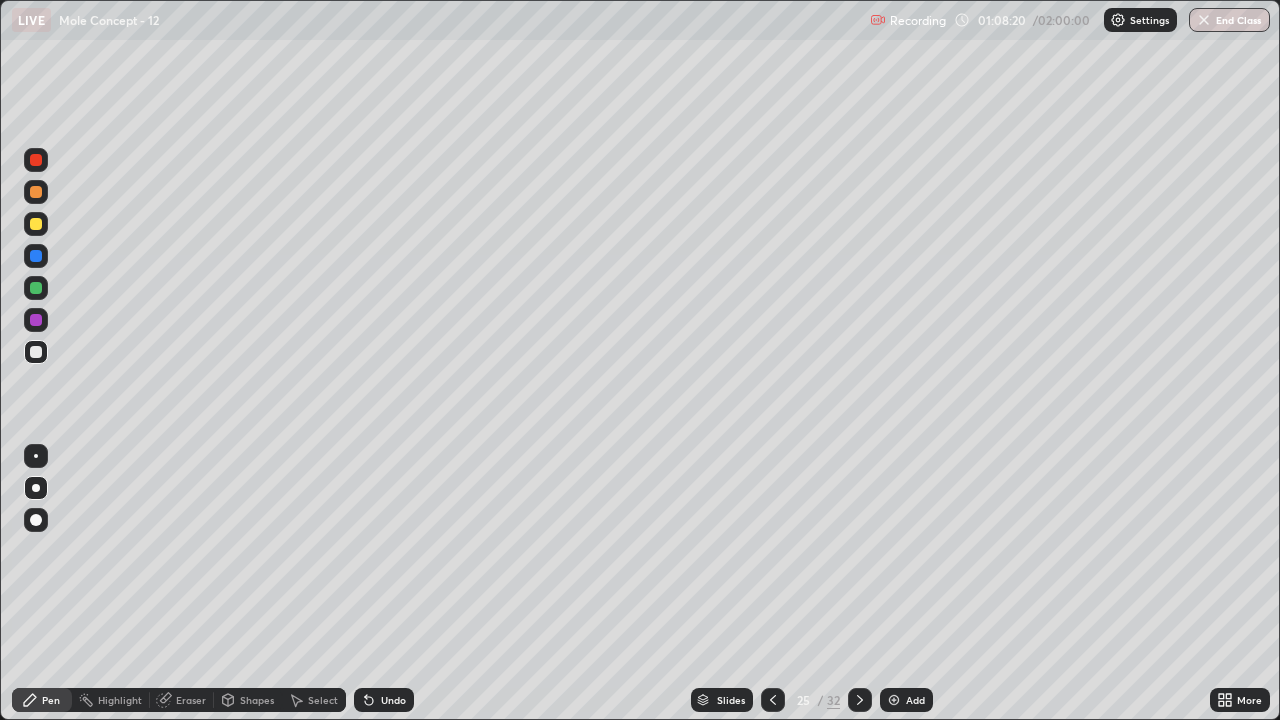 click 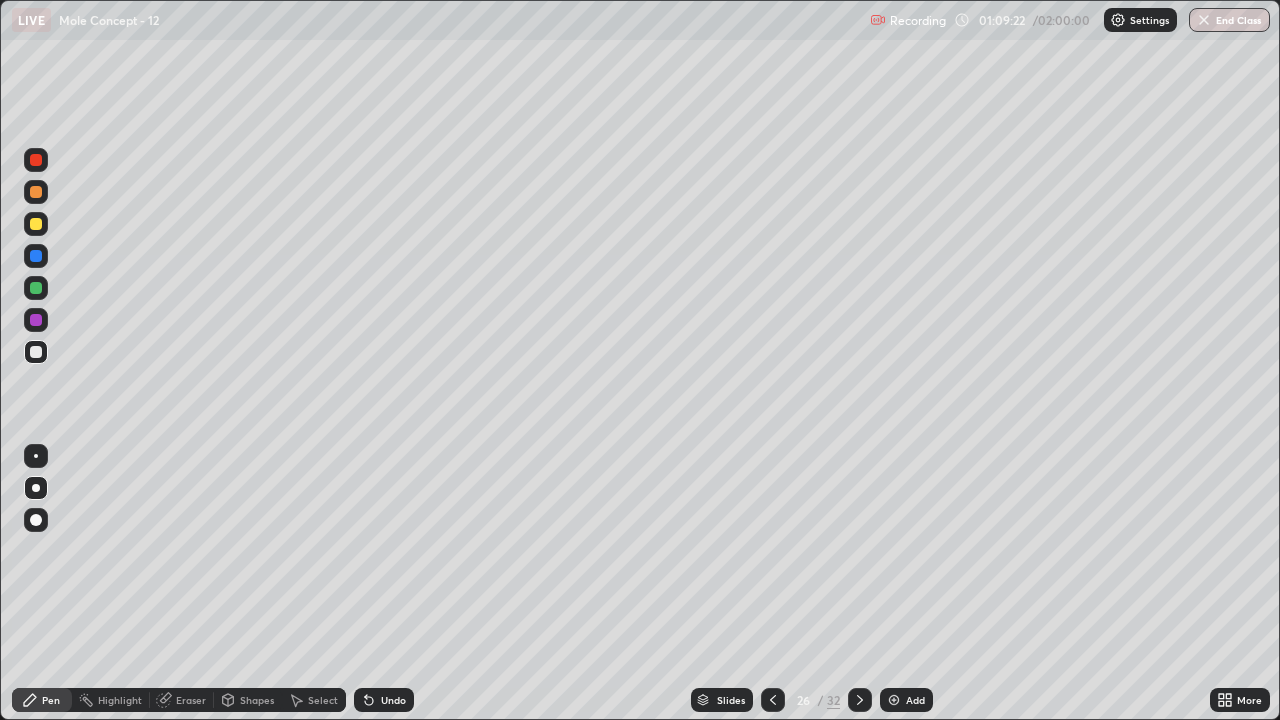 click 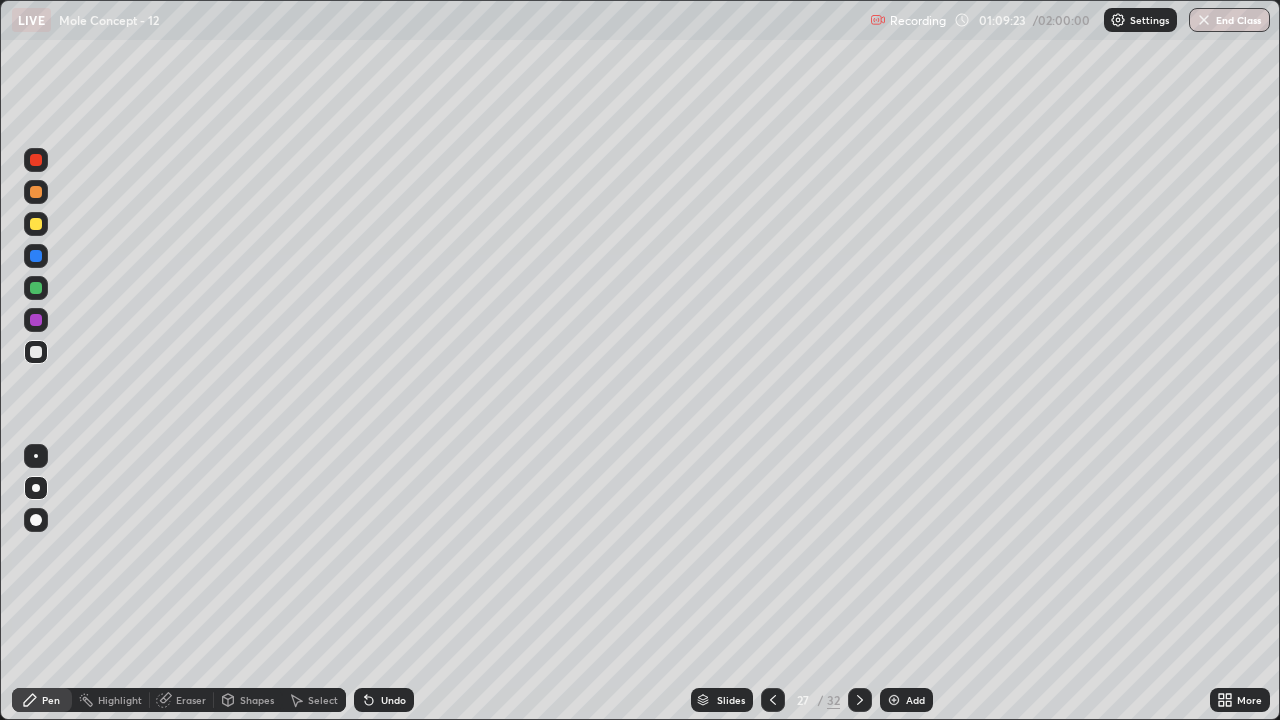 click 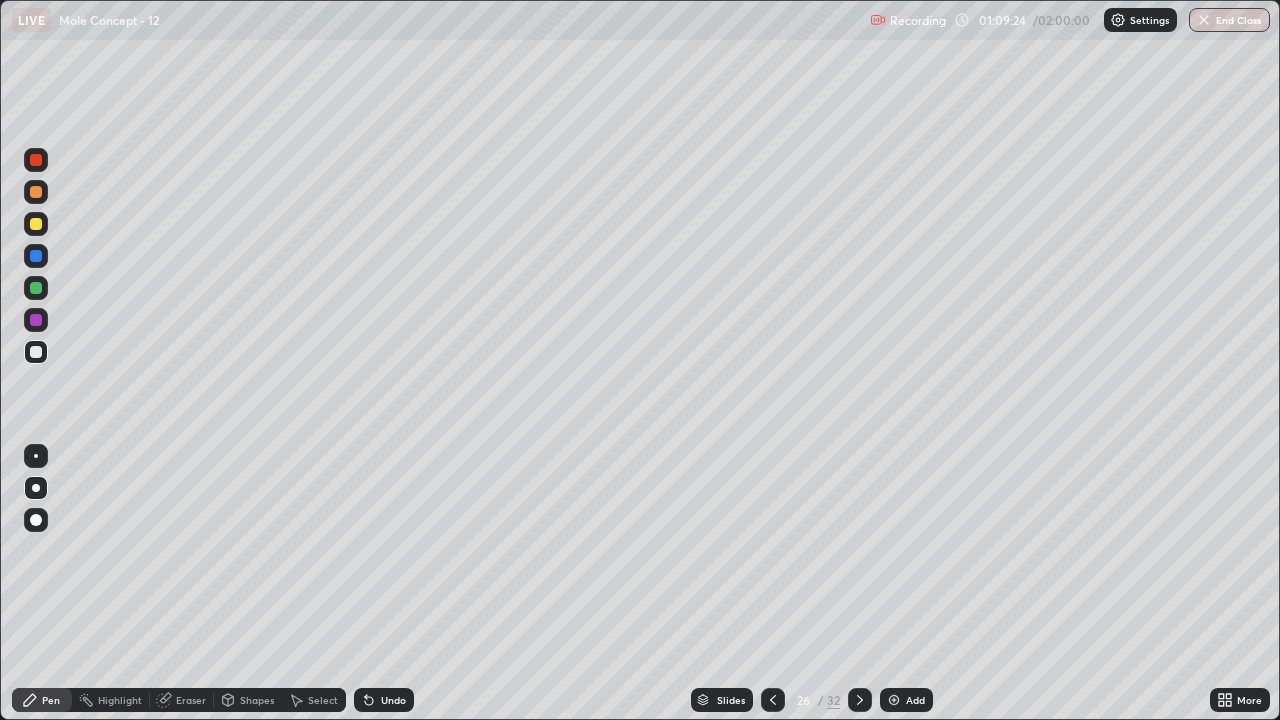 click at bounding box center [860, 700] 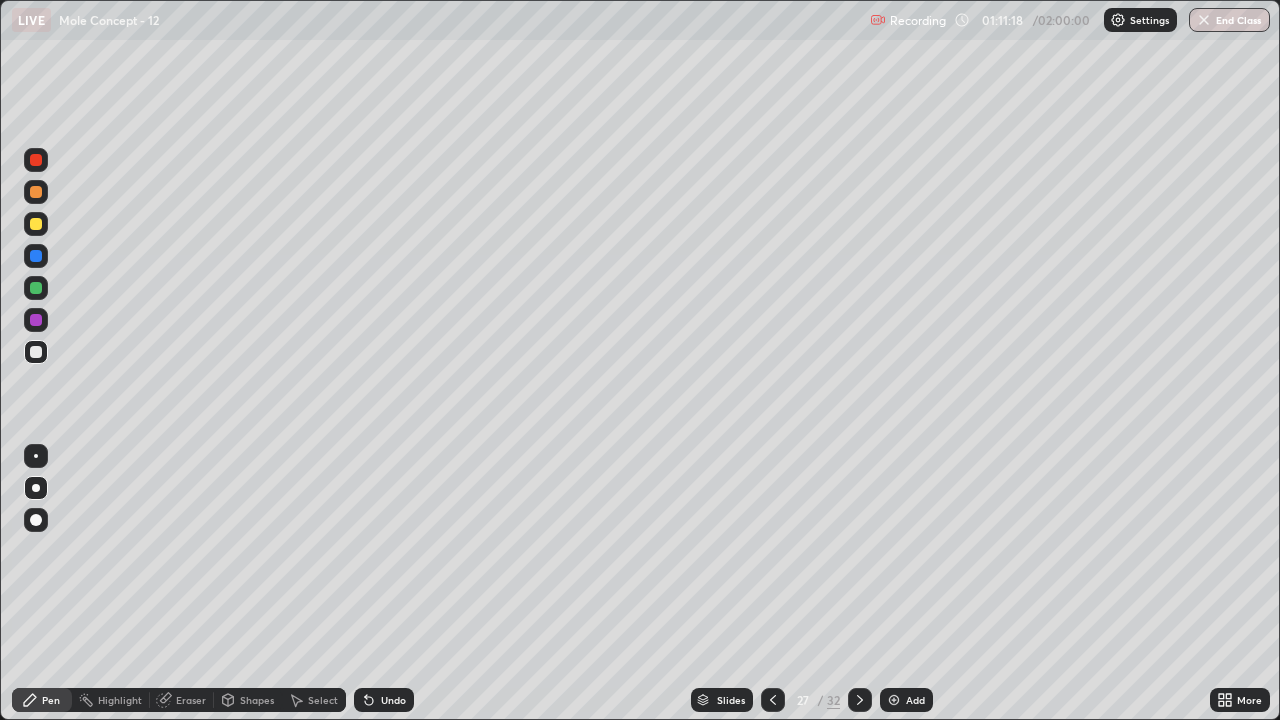 click 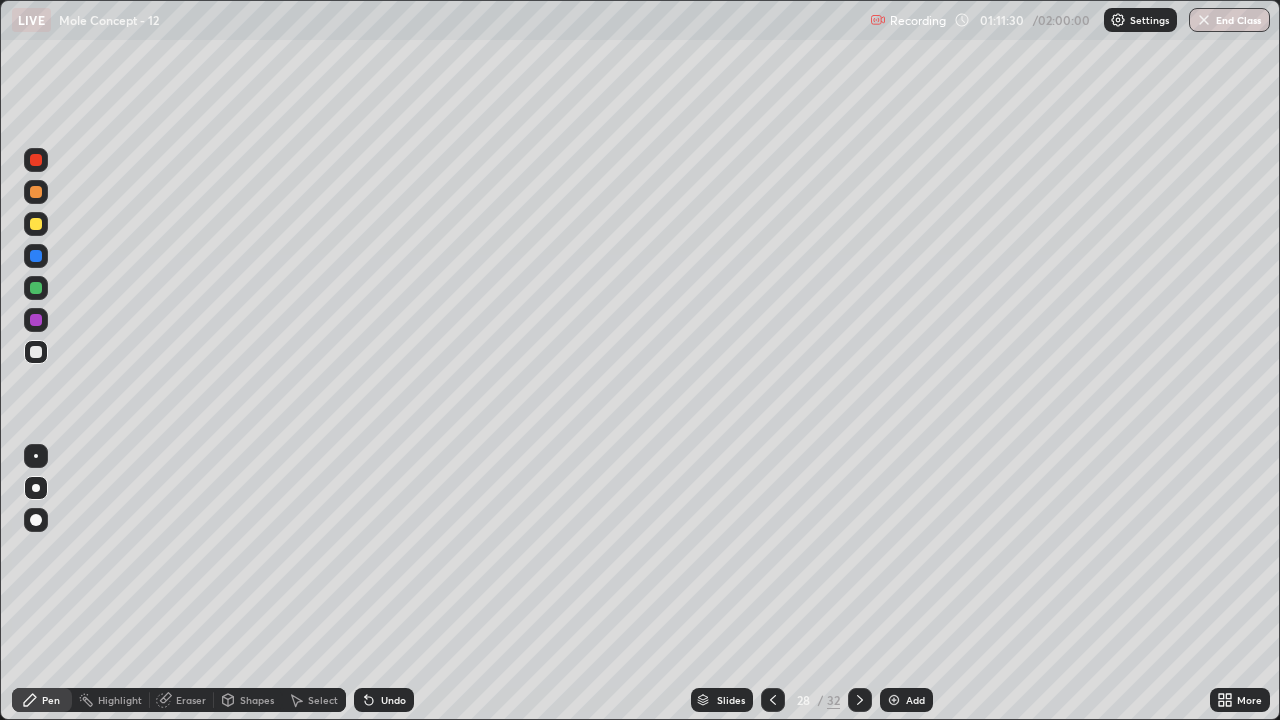 click on "Eraser" at bounding box center [191, 700] 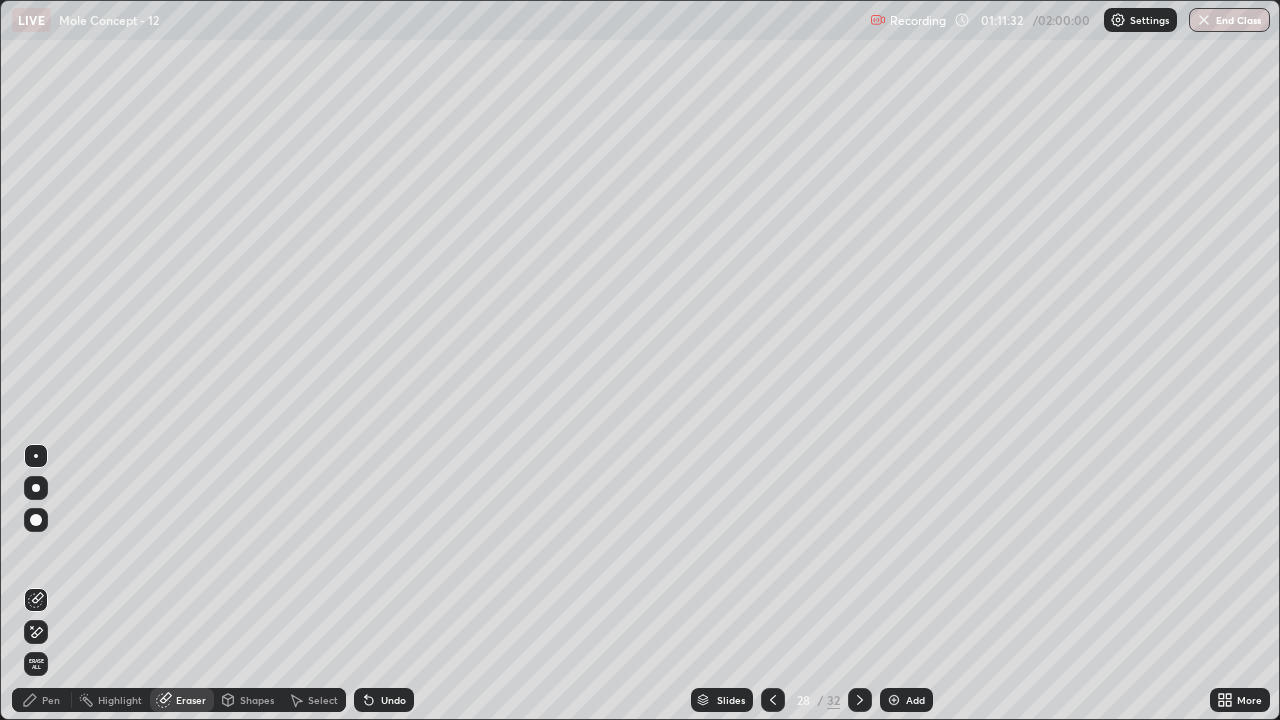 click on "Pen" at bounding box center [42, 700] 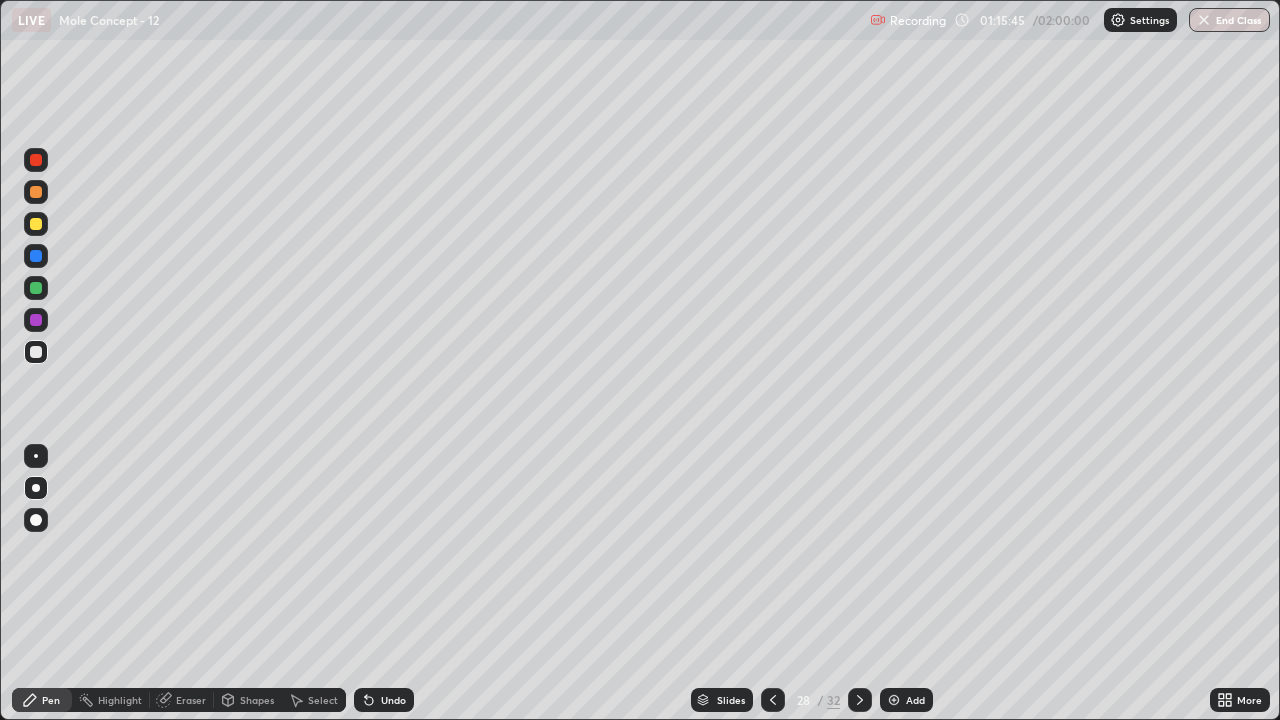 click on "Eraser" at bounding box center (191, 700) 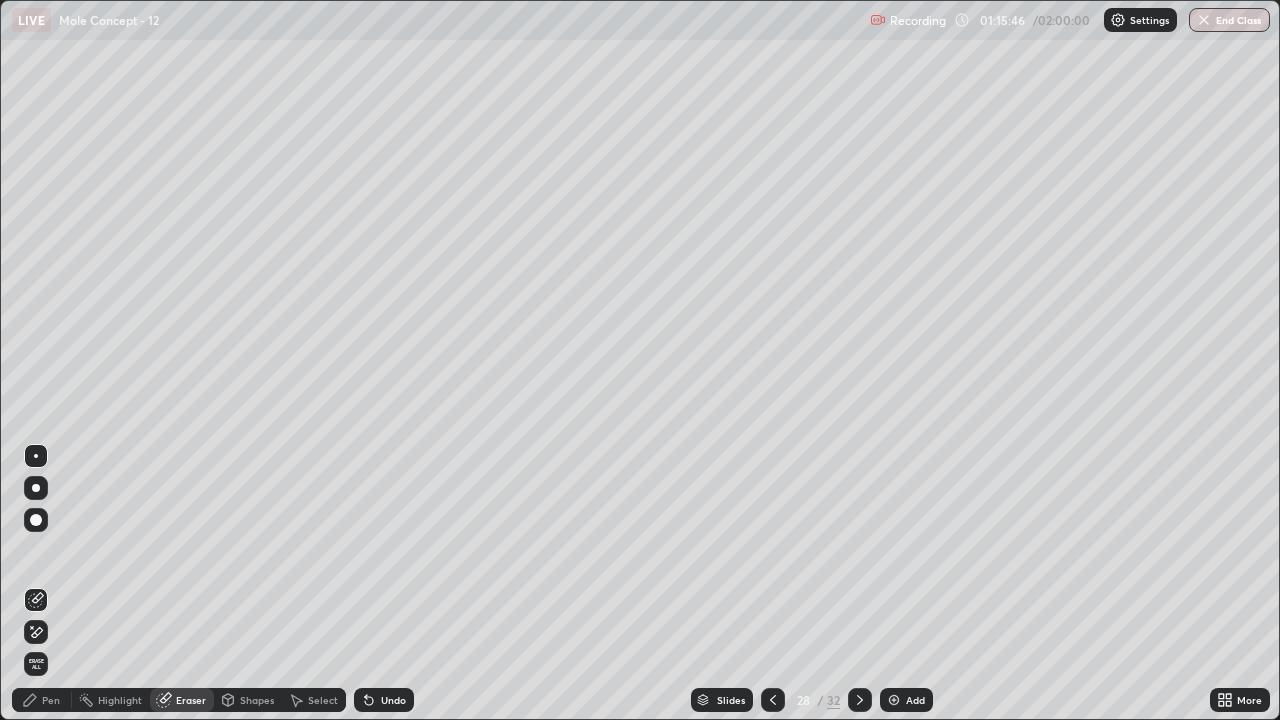 click on "Pen" at bounding box center (51, 700) 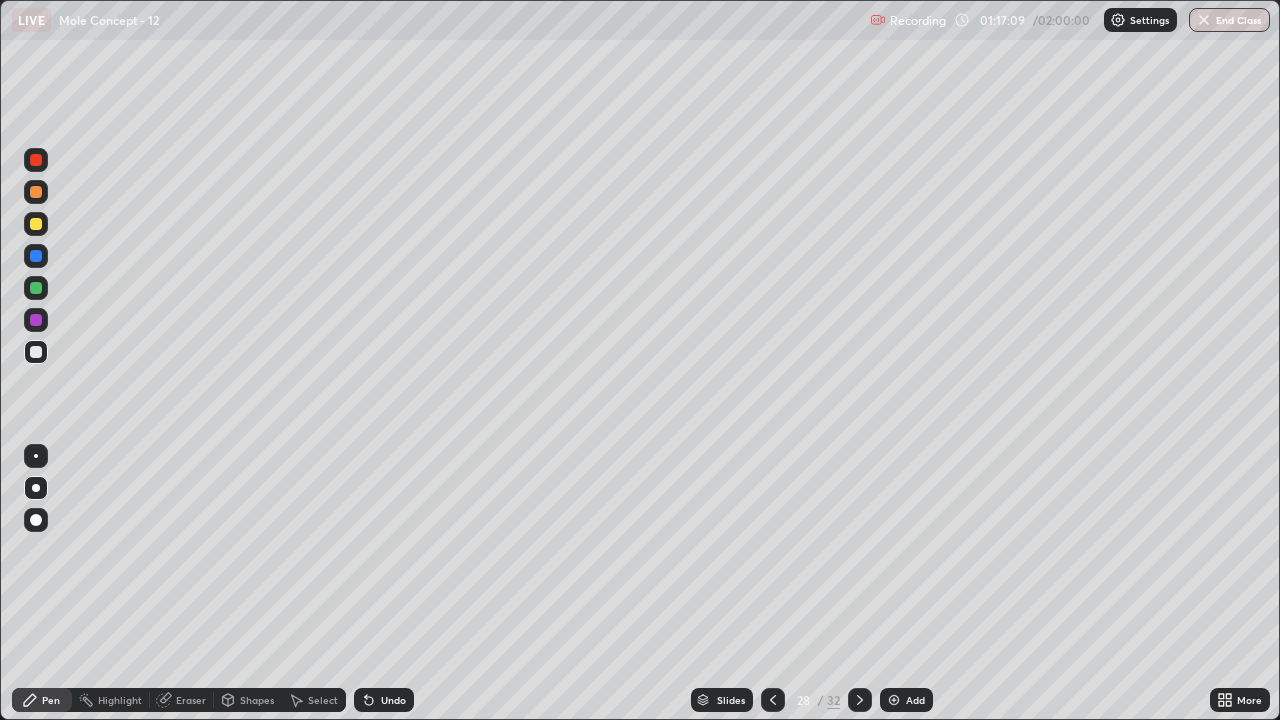 click on "Eraser" at bounding box center (191, 700) 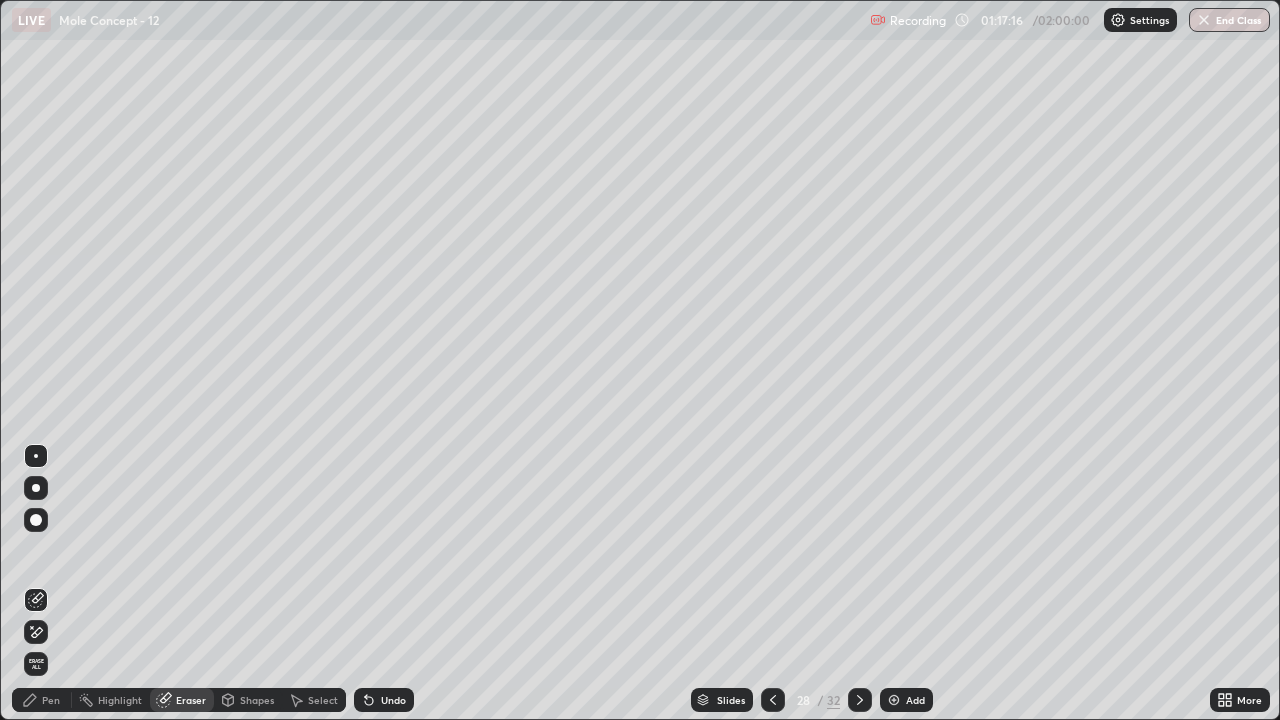 click on "Pen" at bounding box center (42, 700) 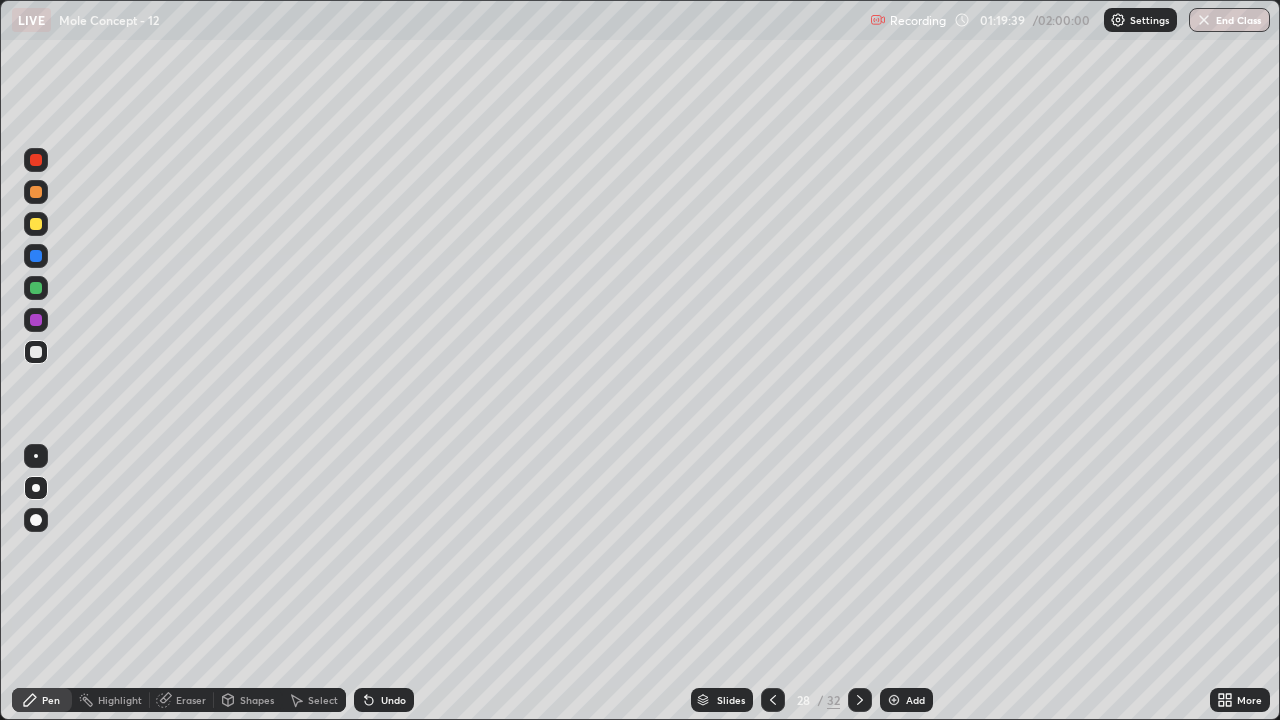 click 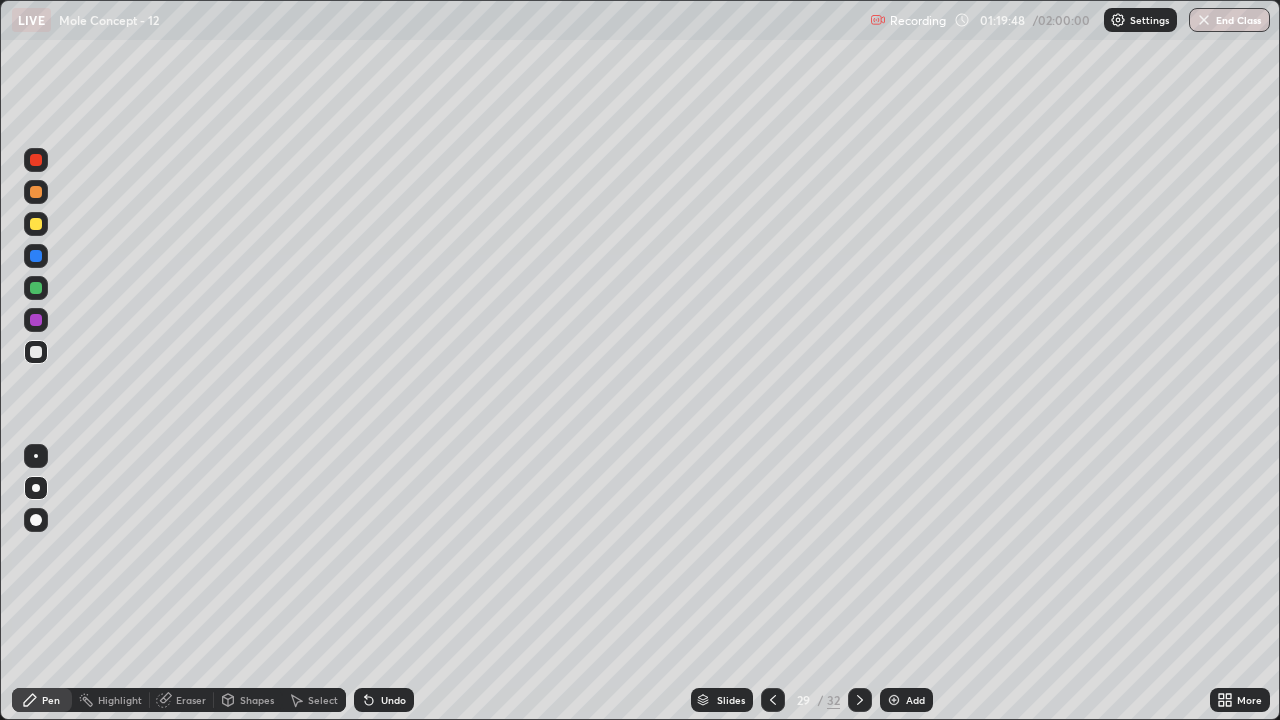 click 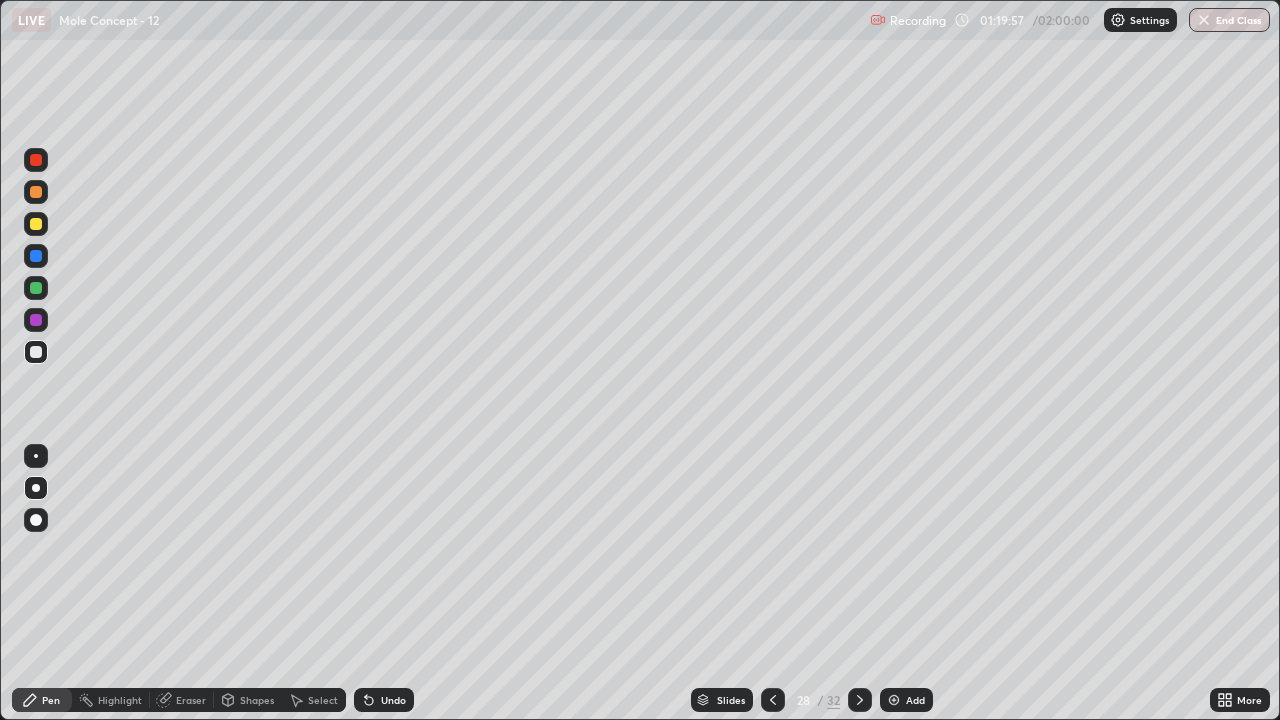click 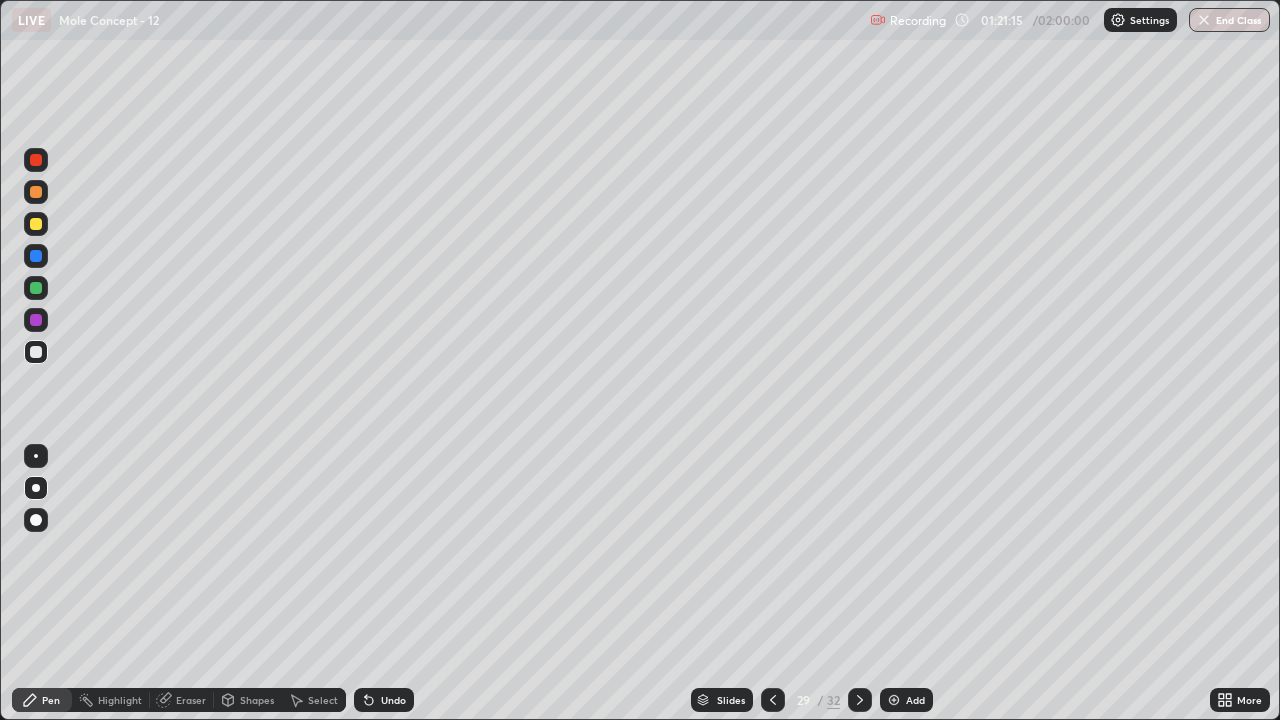 click 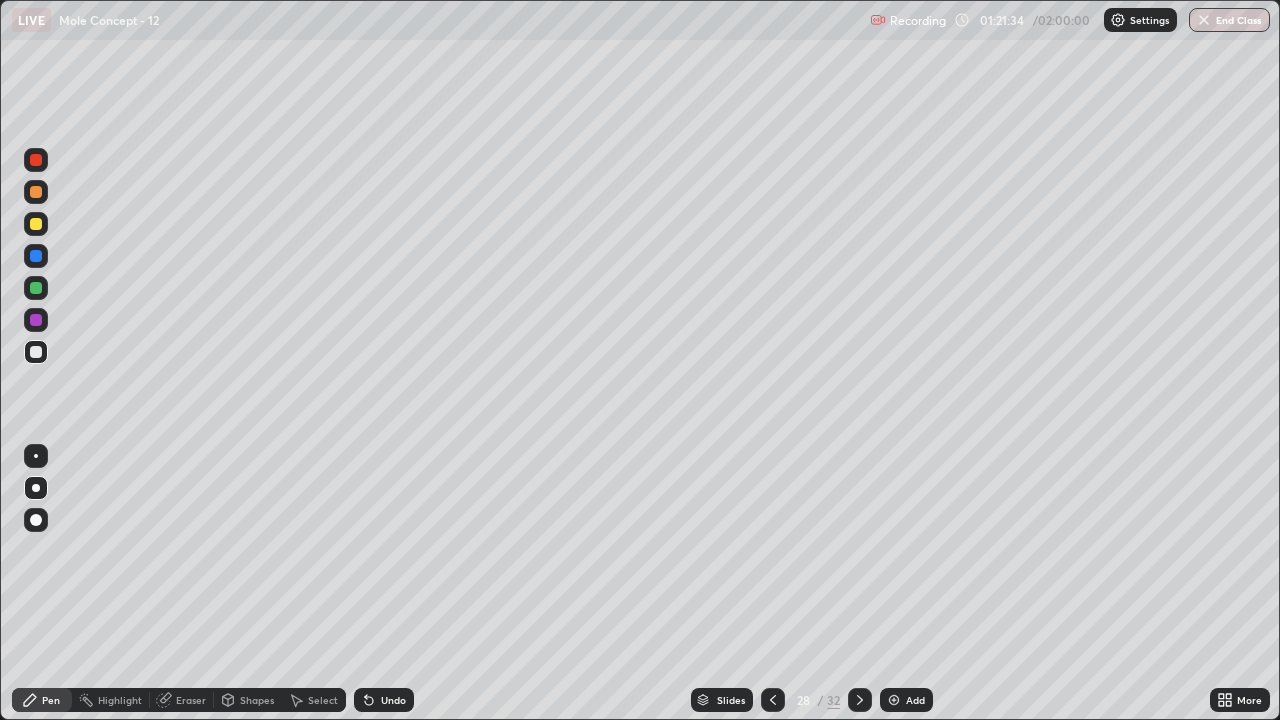 click 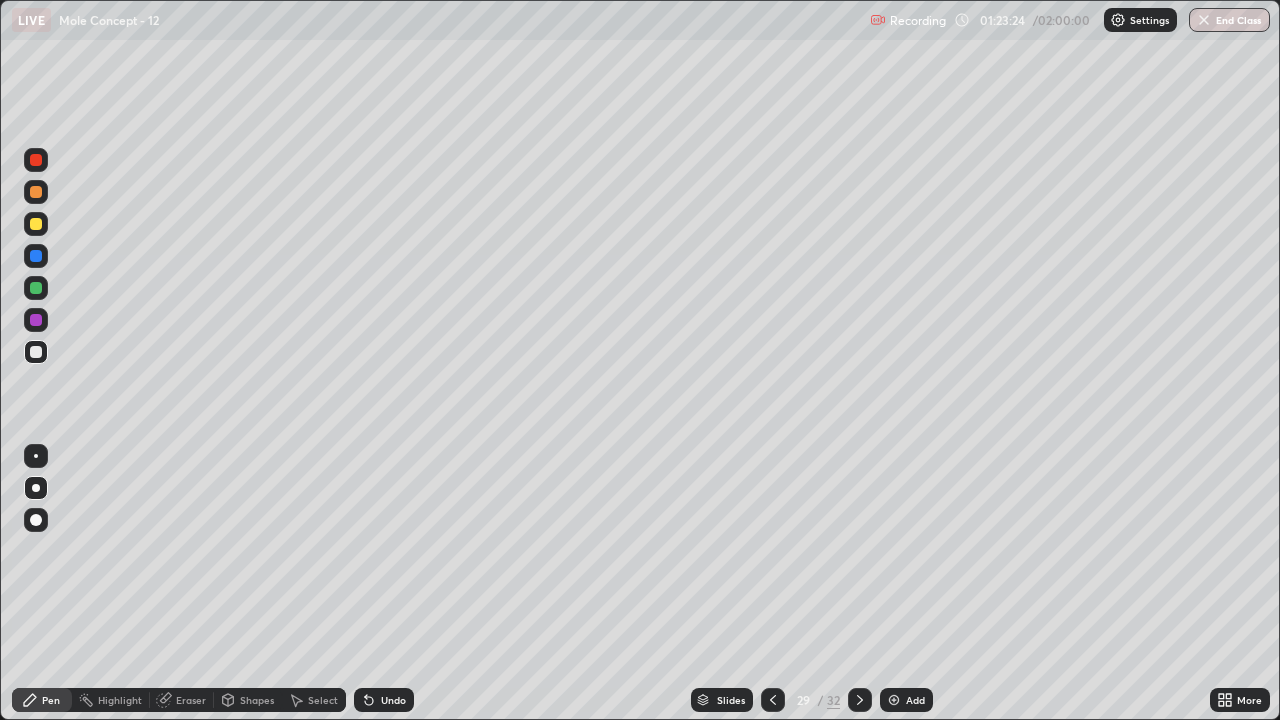 click 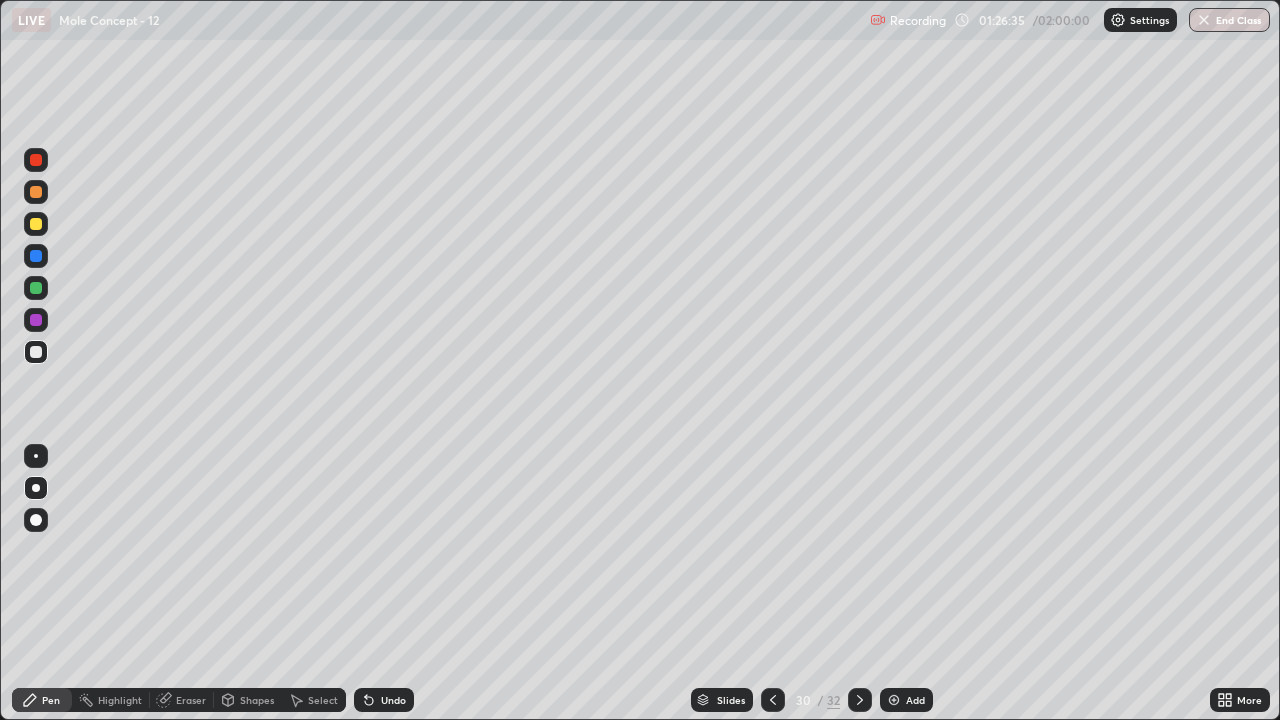 click 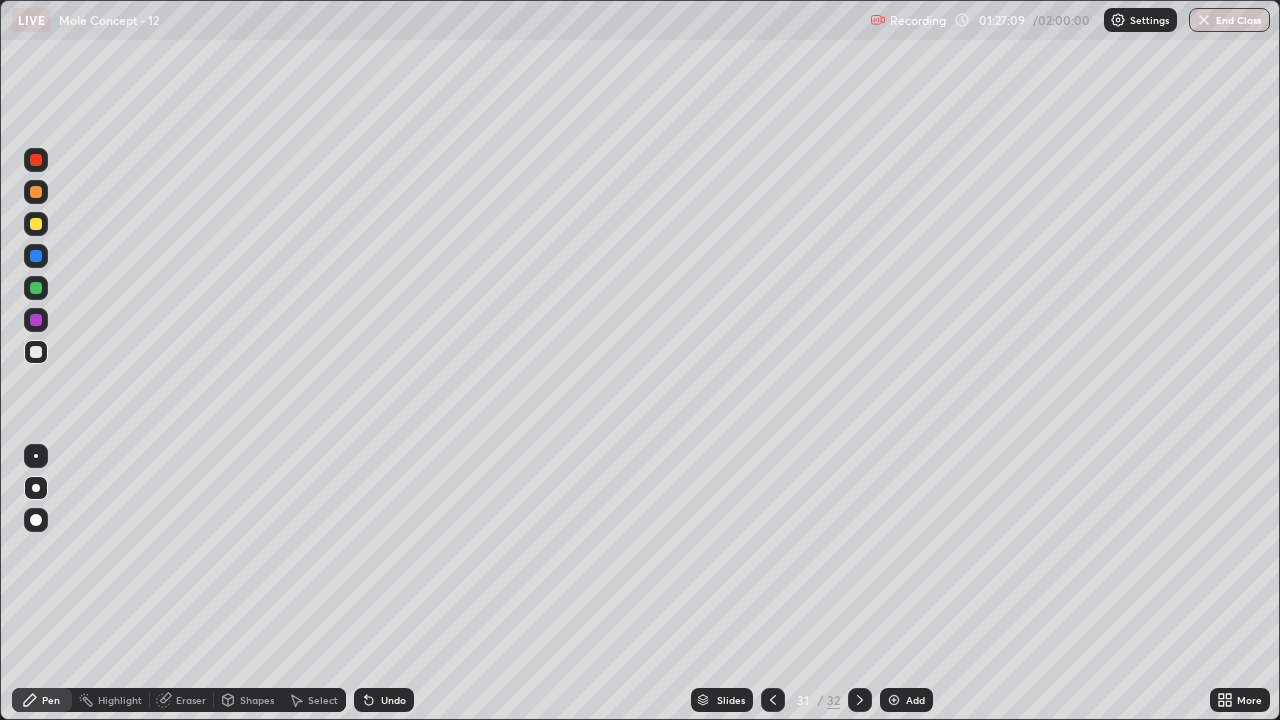 click 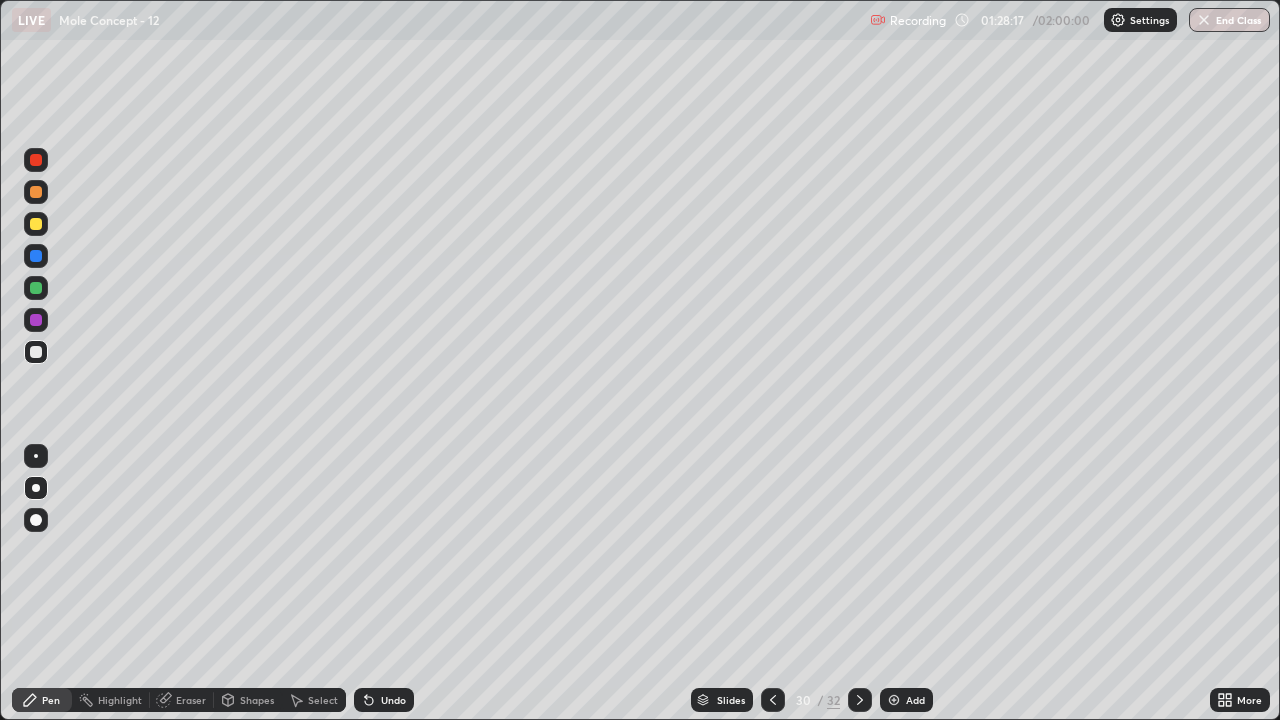 click on "Erase all" at bounding box center (36, 360) 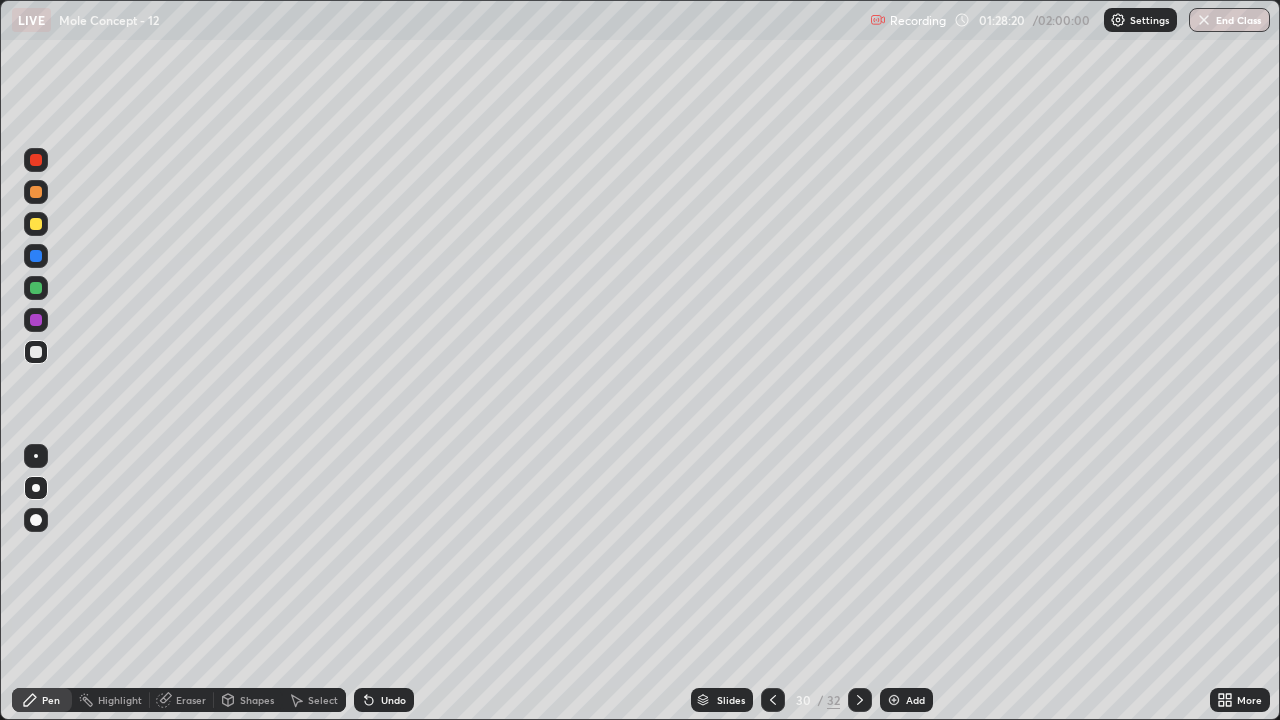 click on "Erase all" at bounding box center (36, 360) 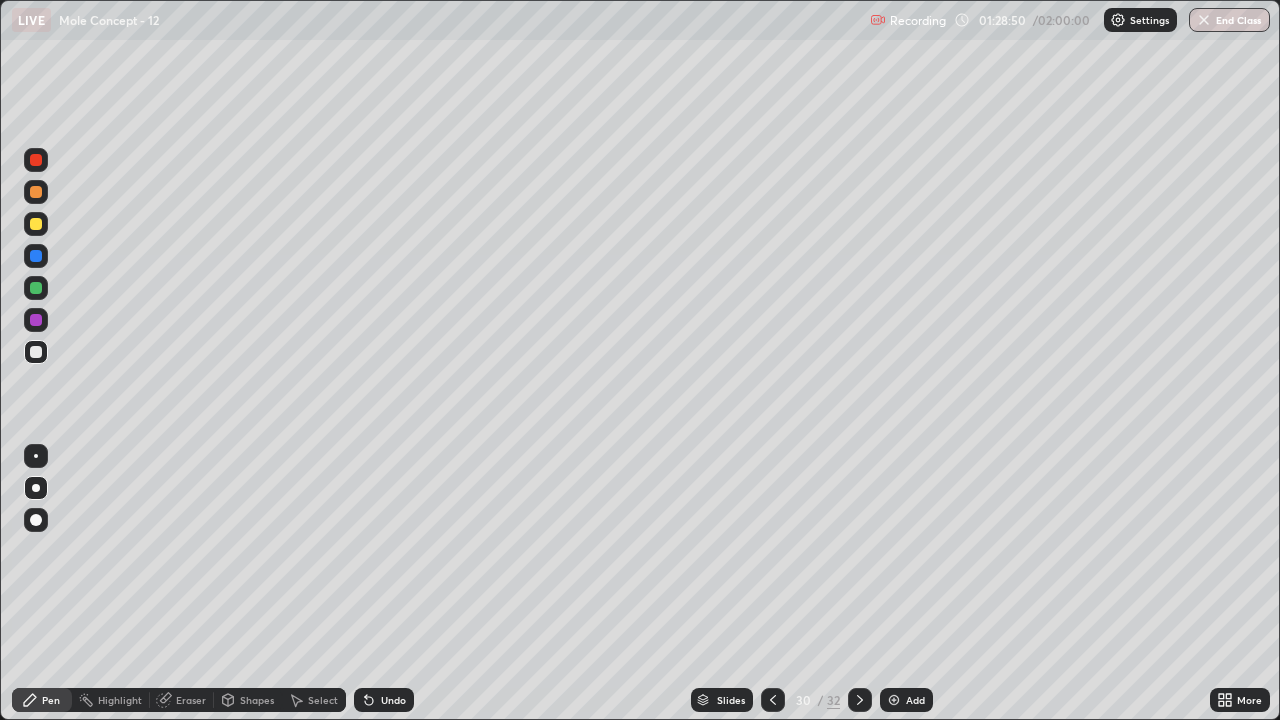 click 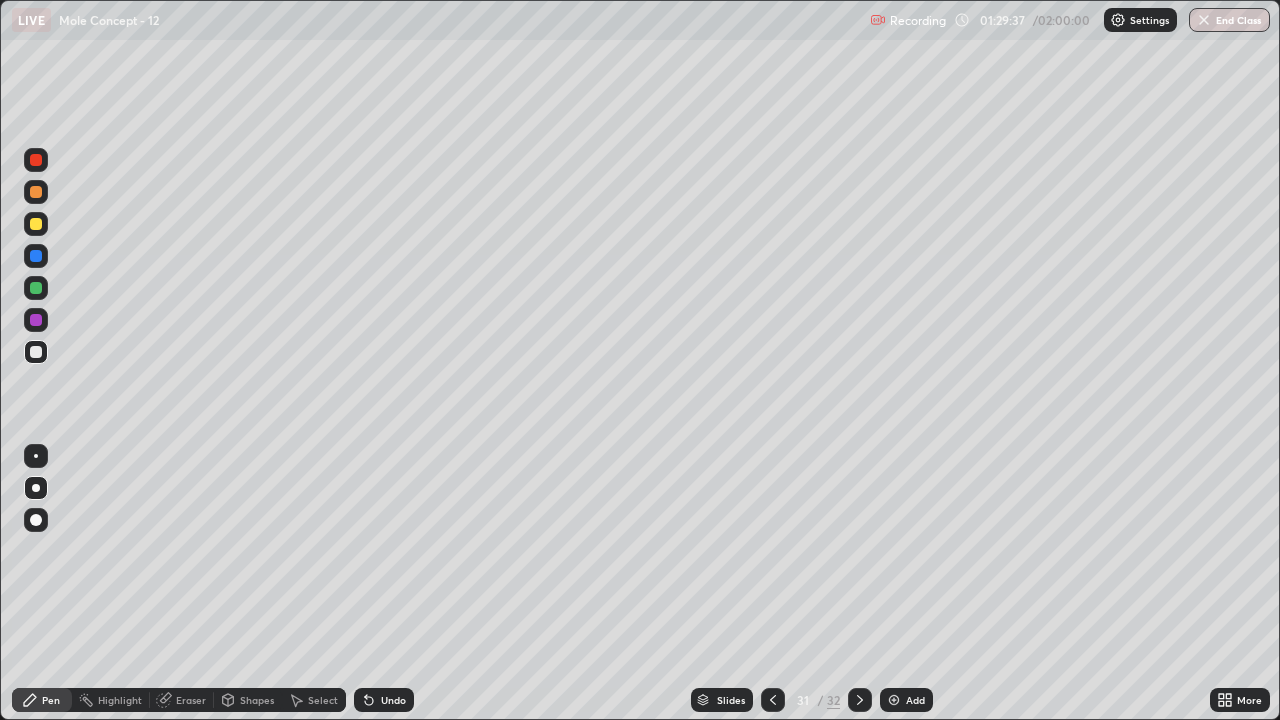 click 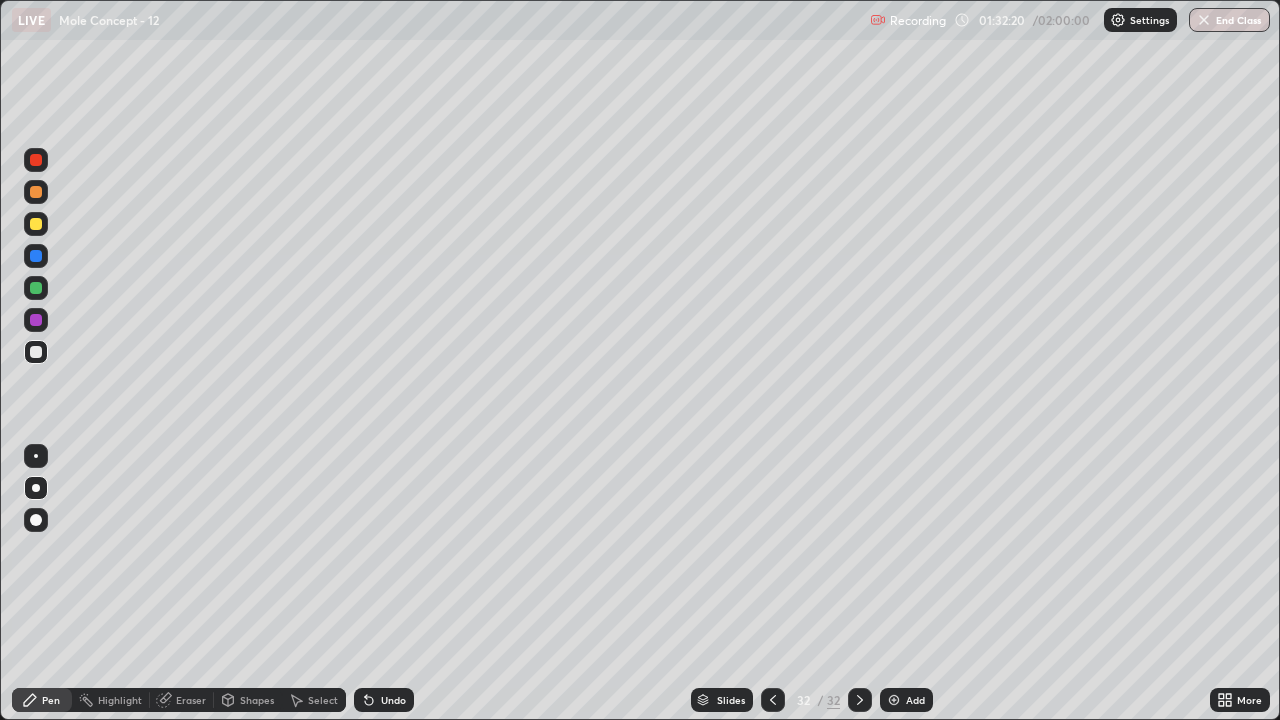 click 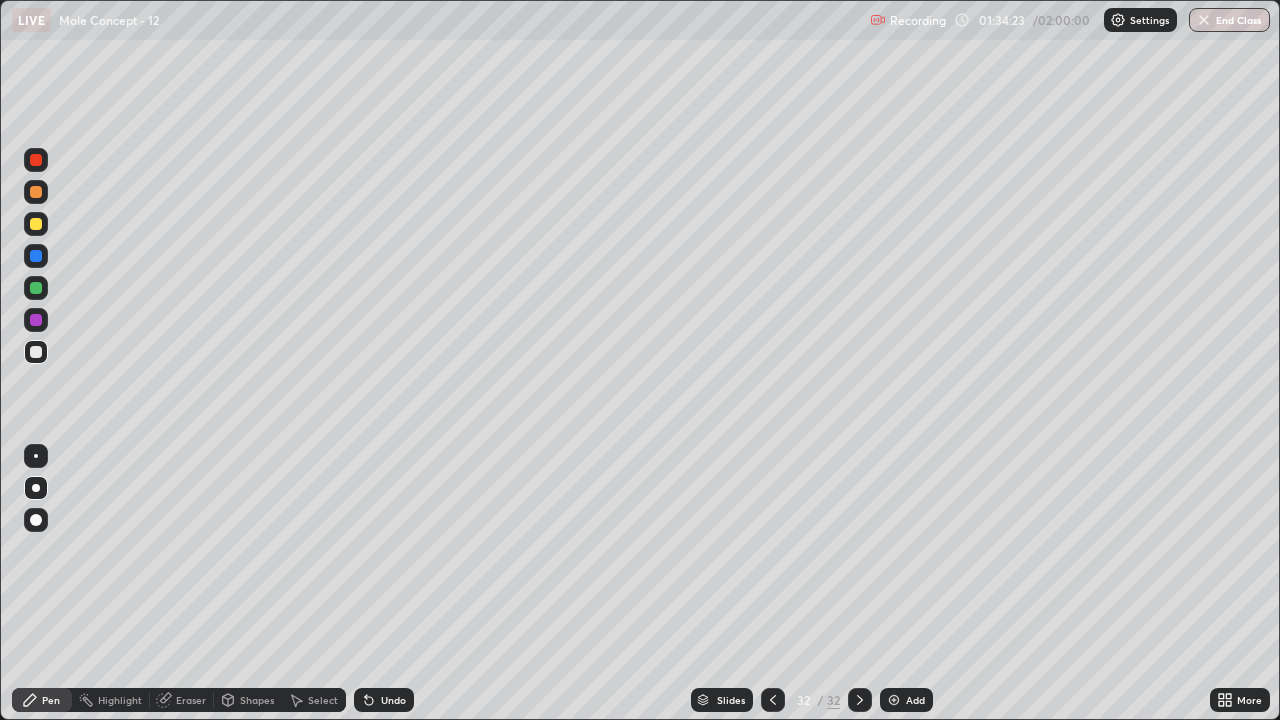 click 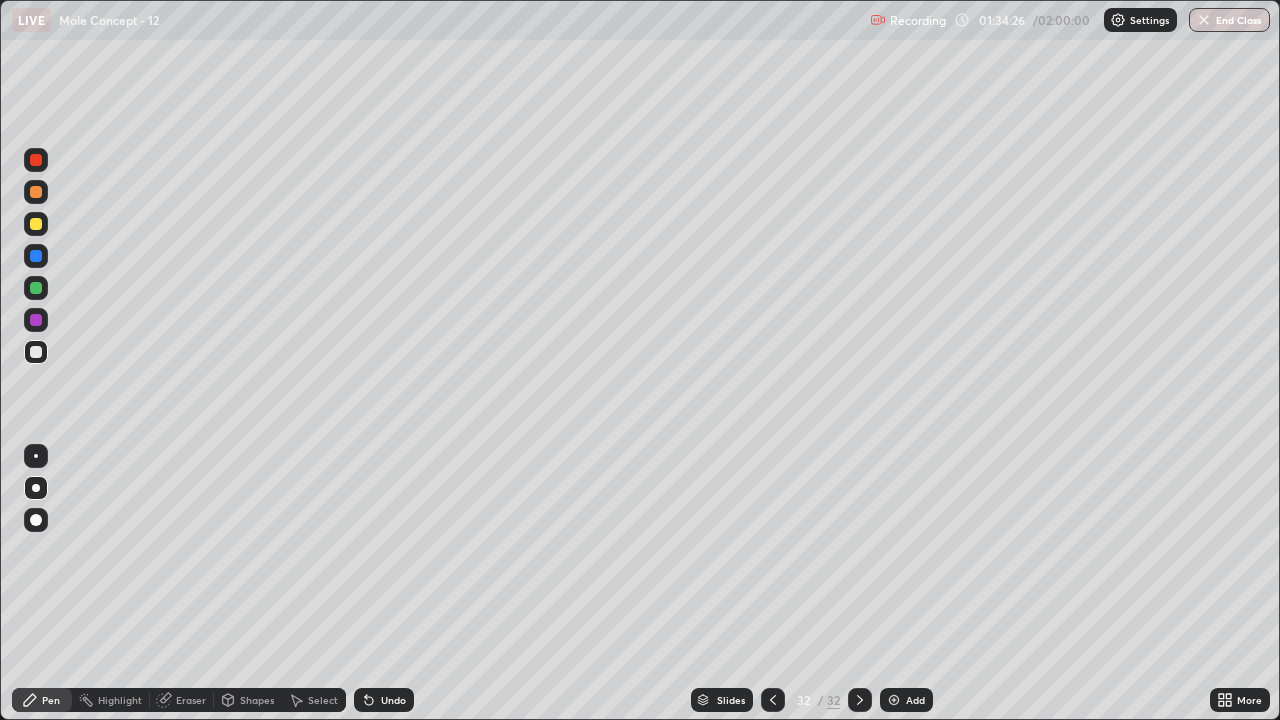 click at bounding box center [894, 700] 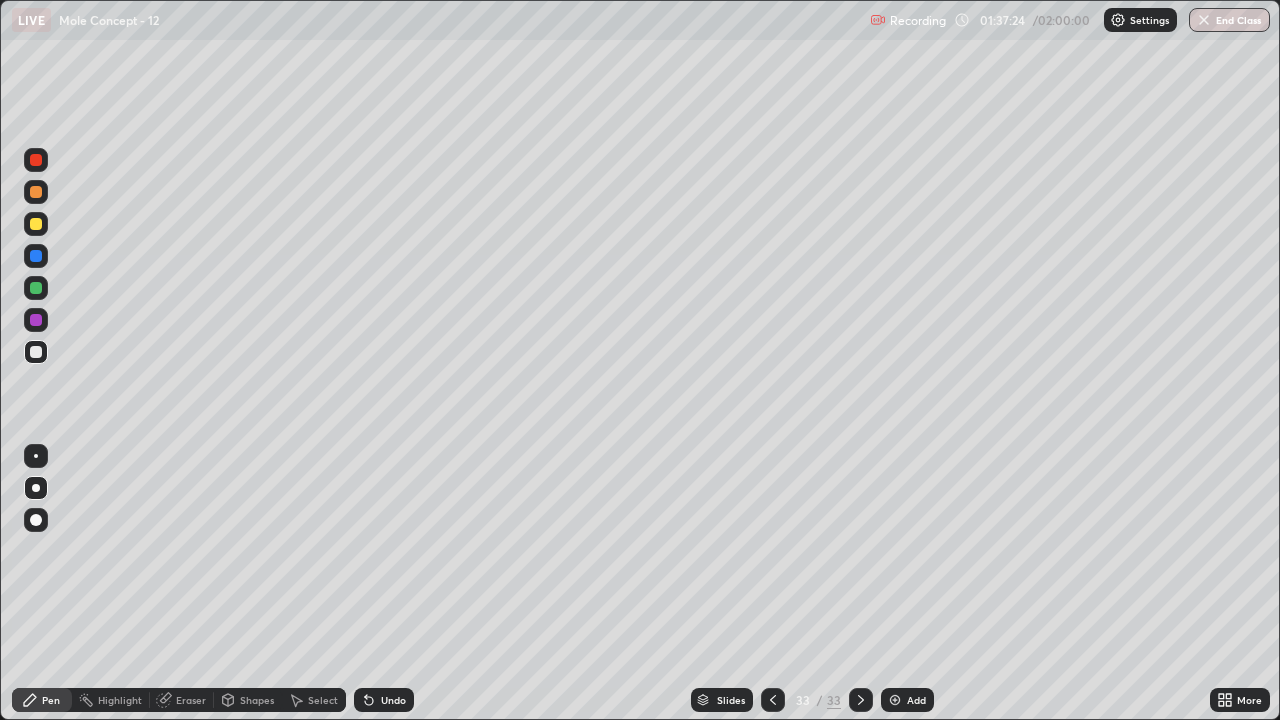 click 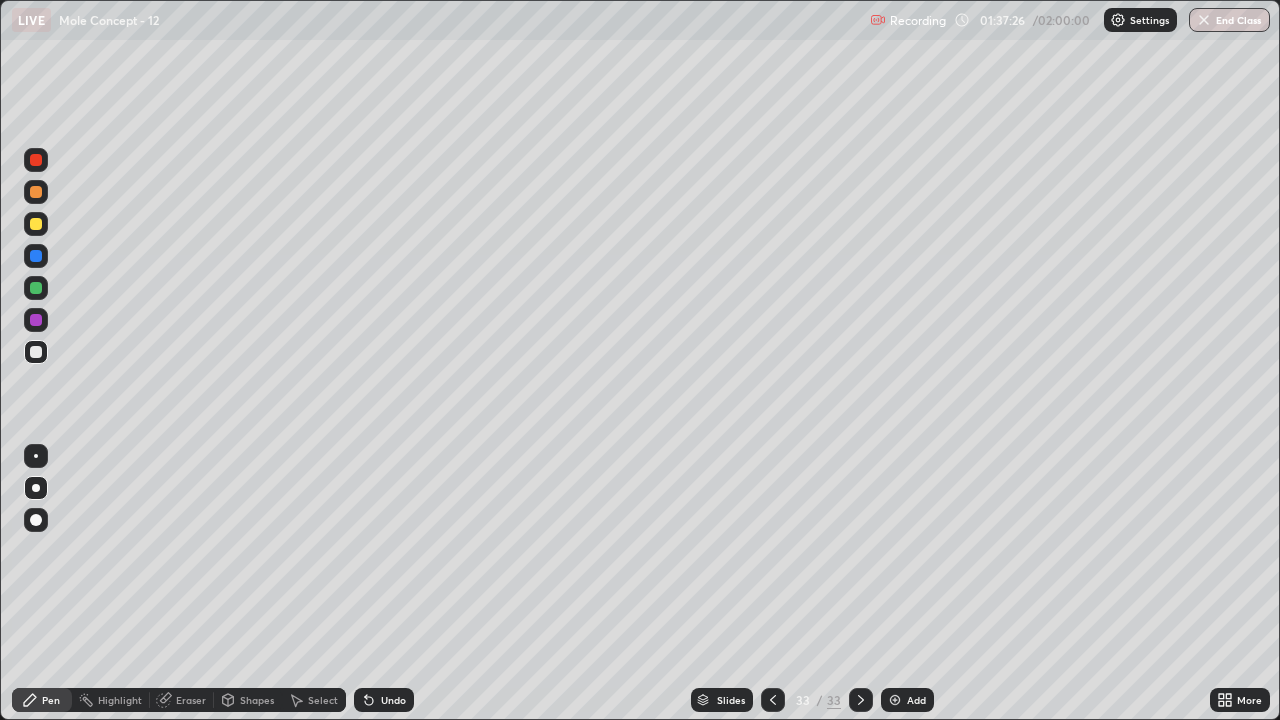click at bounding box center [895, 700] 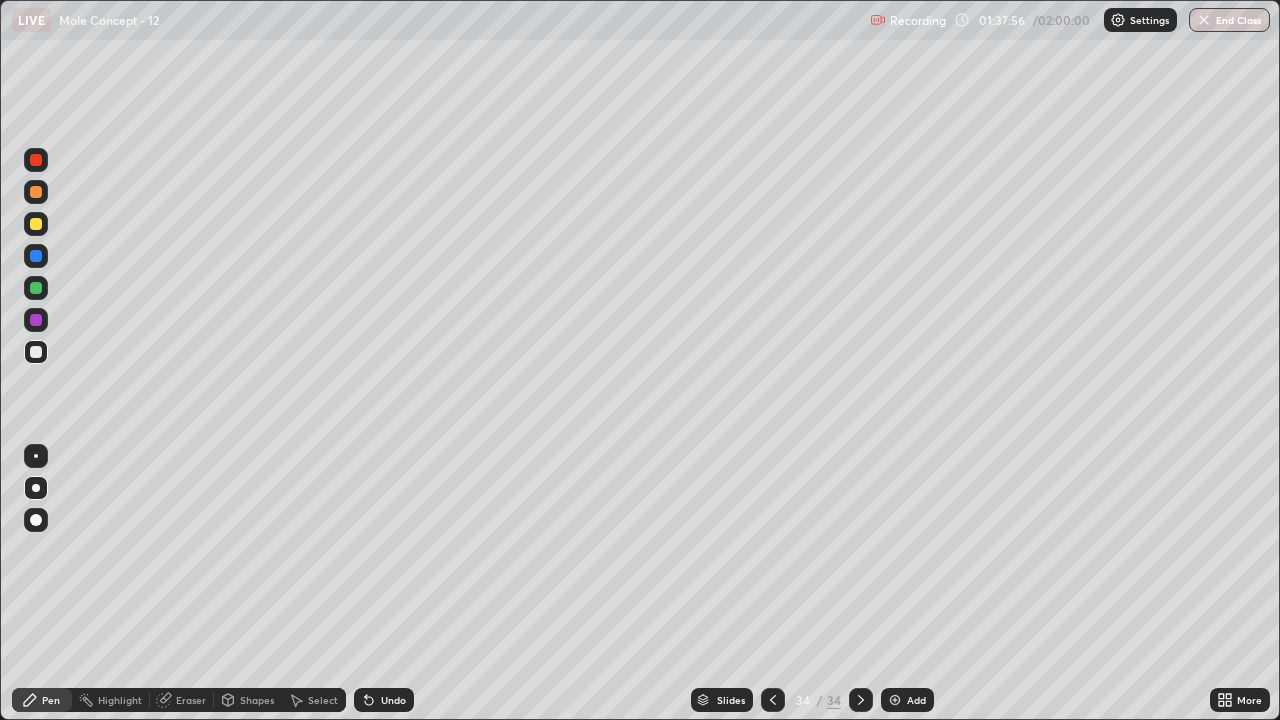 click on "Eraser" at bounding box center (191, 700) 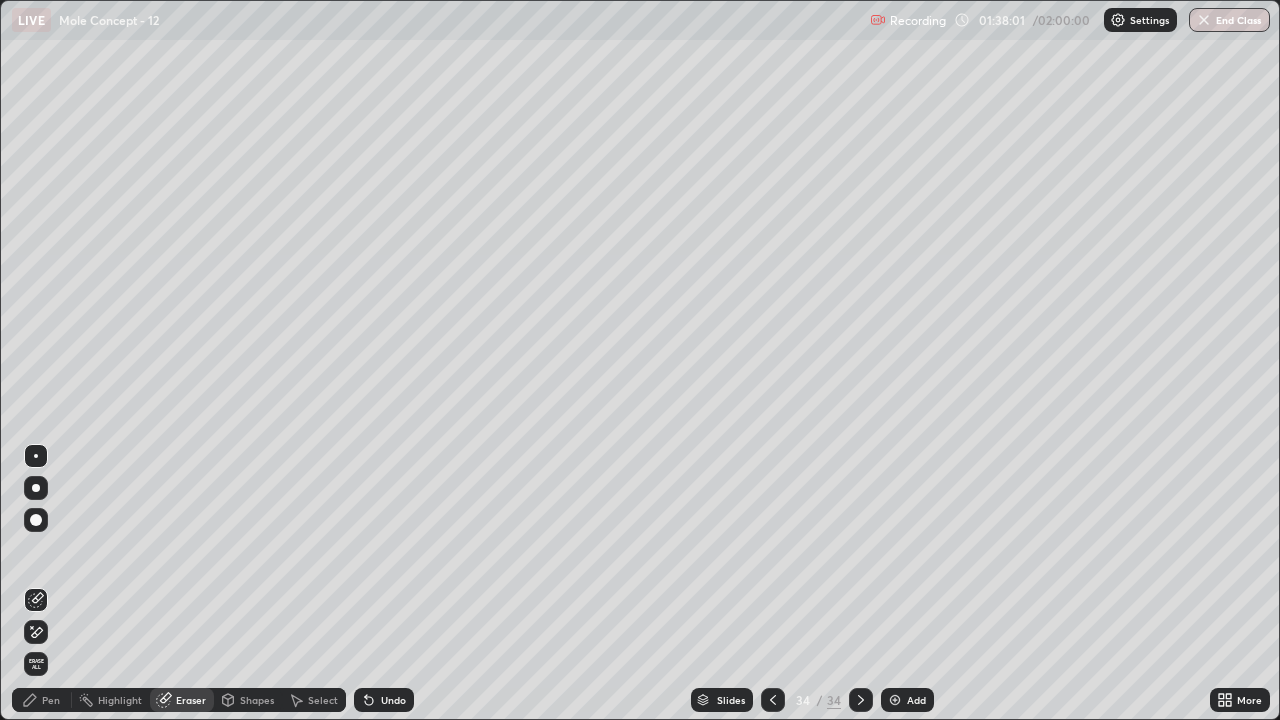 click on "Pen" at bounding box center [51, 700] 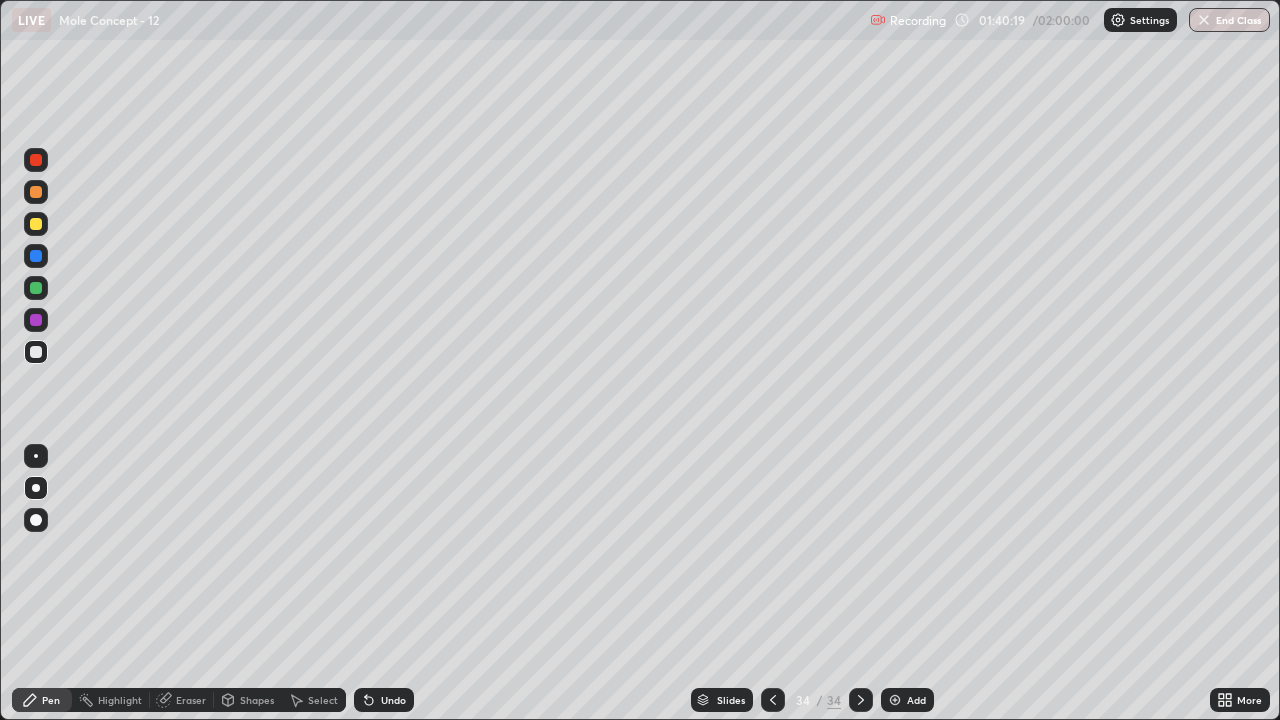 click 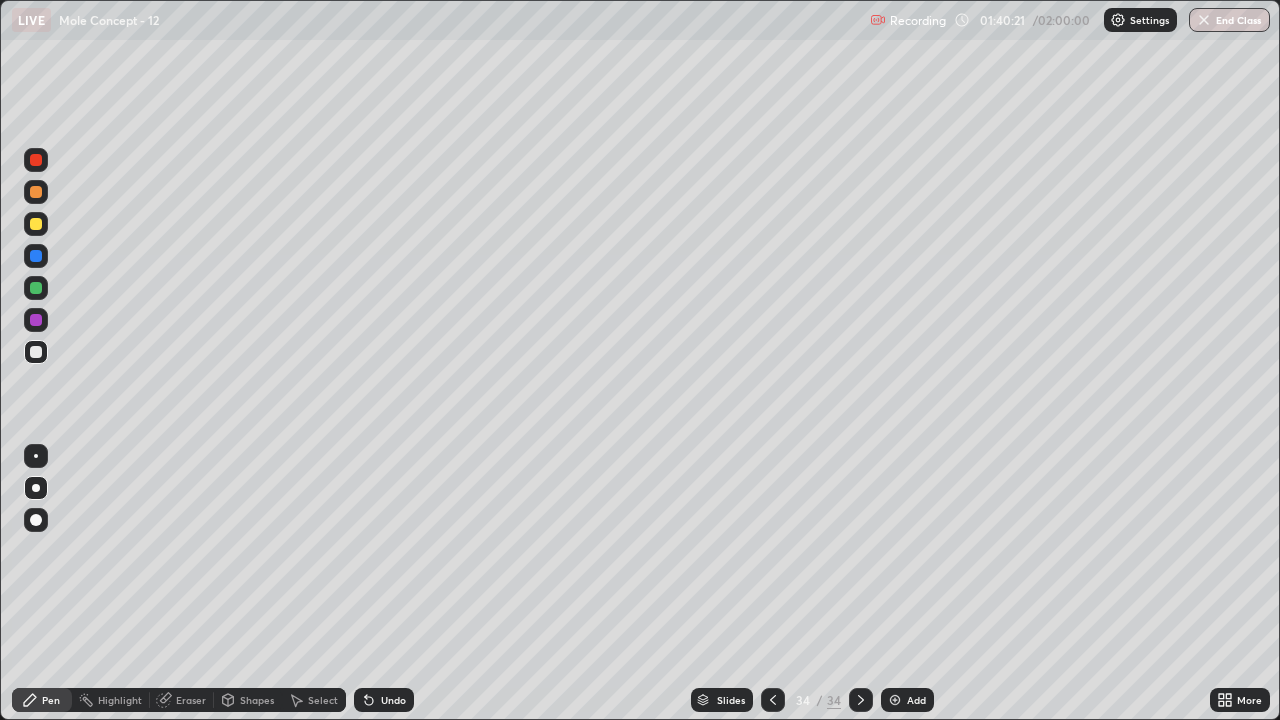 click at bounding box center [895, 700] 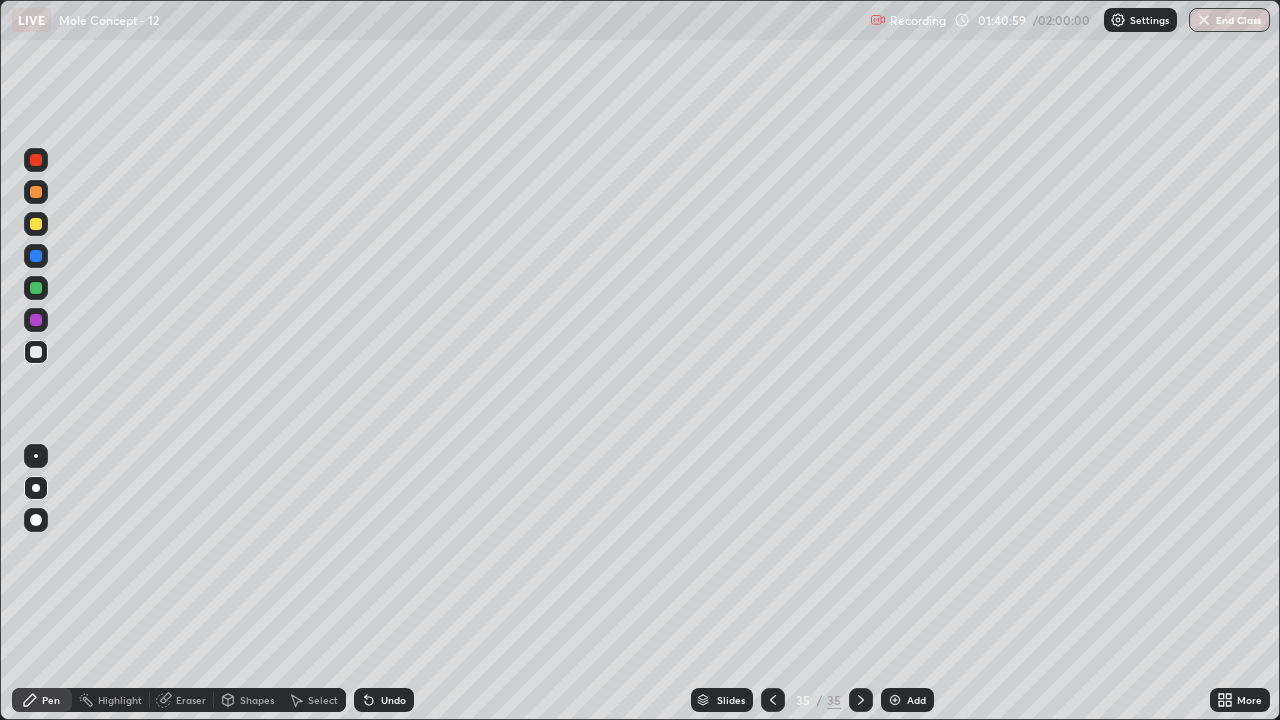 click 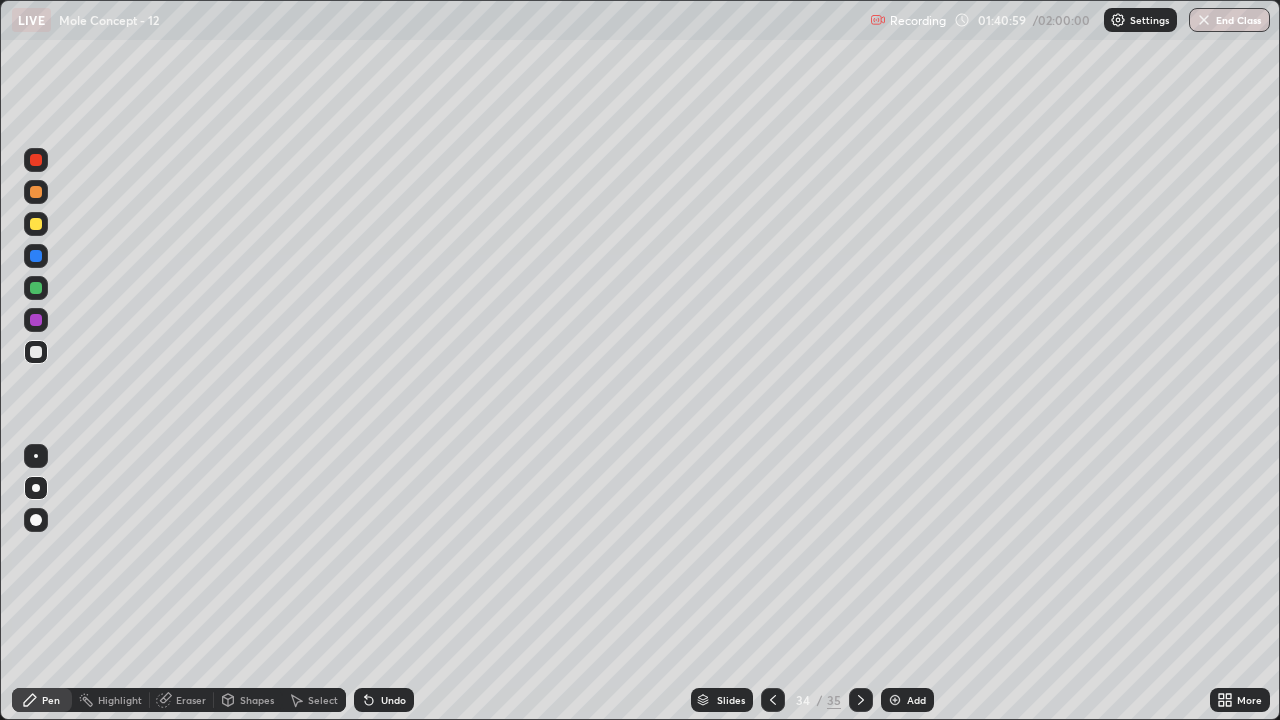 click 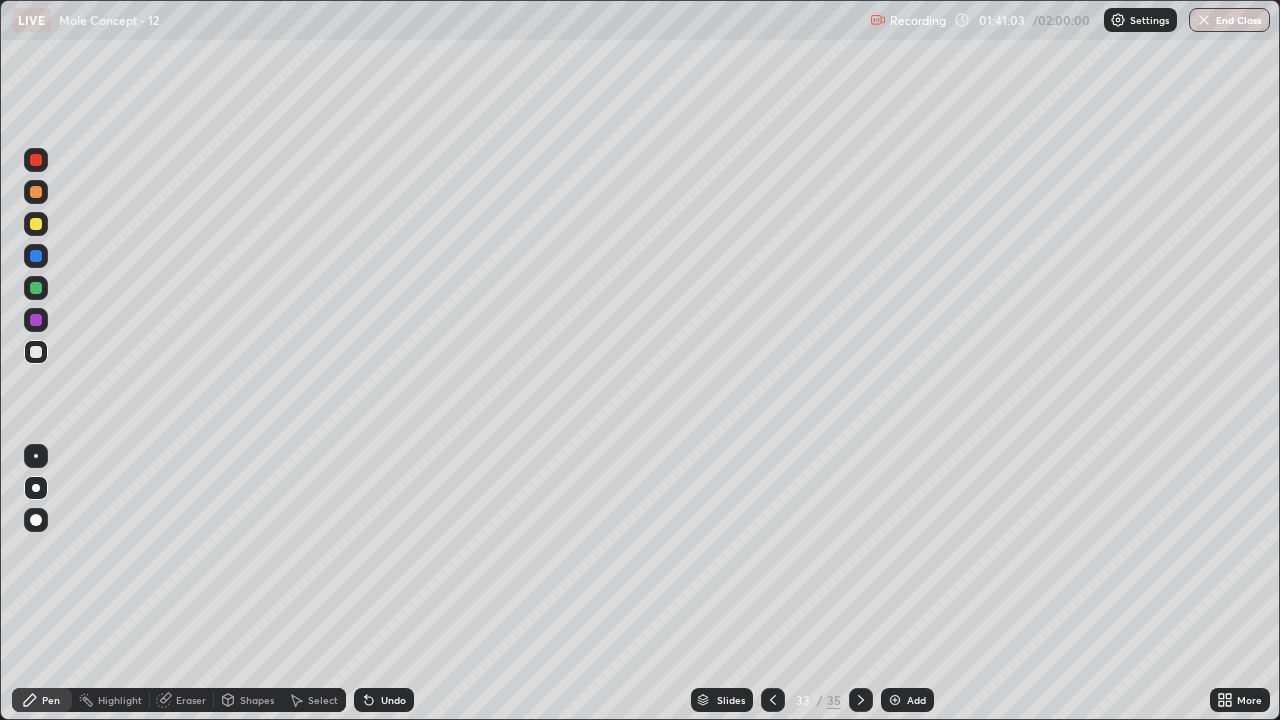 click 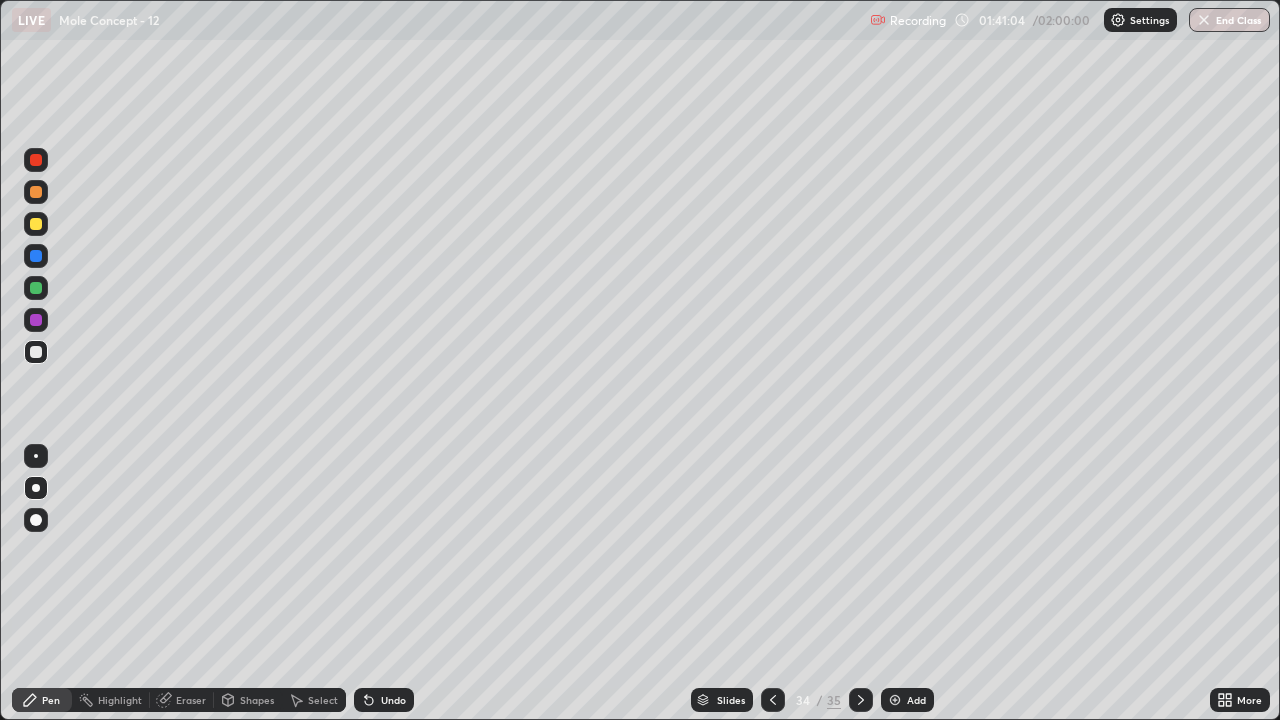 click 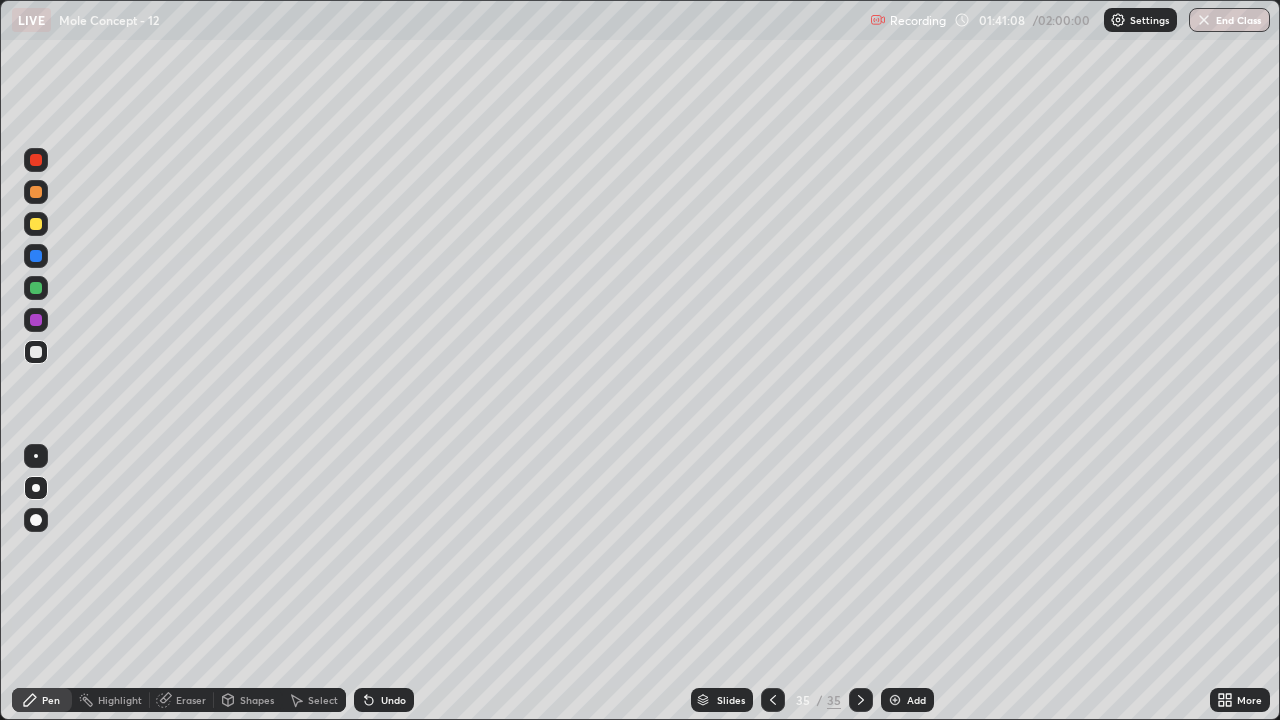 click 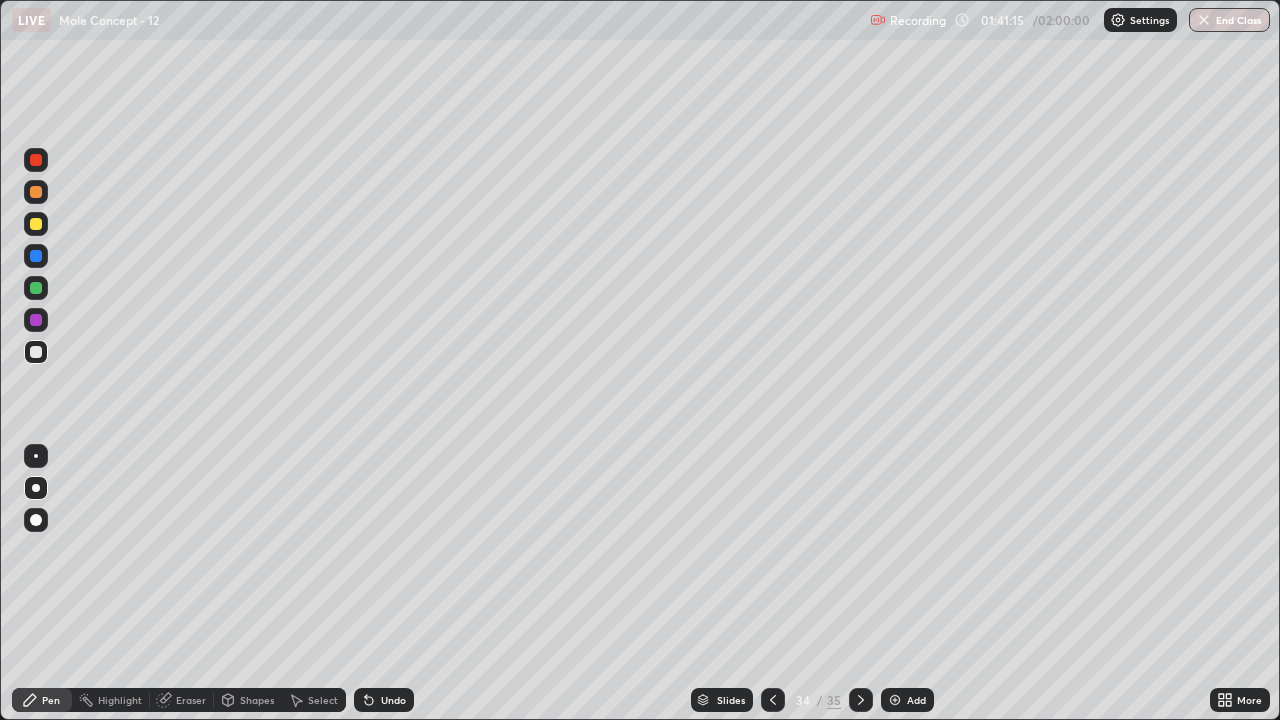 click 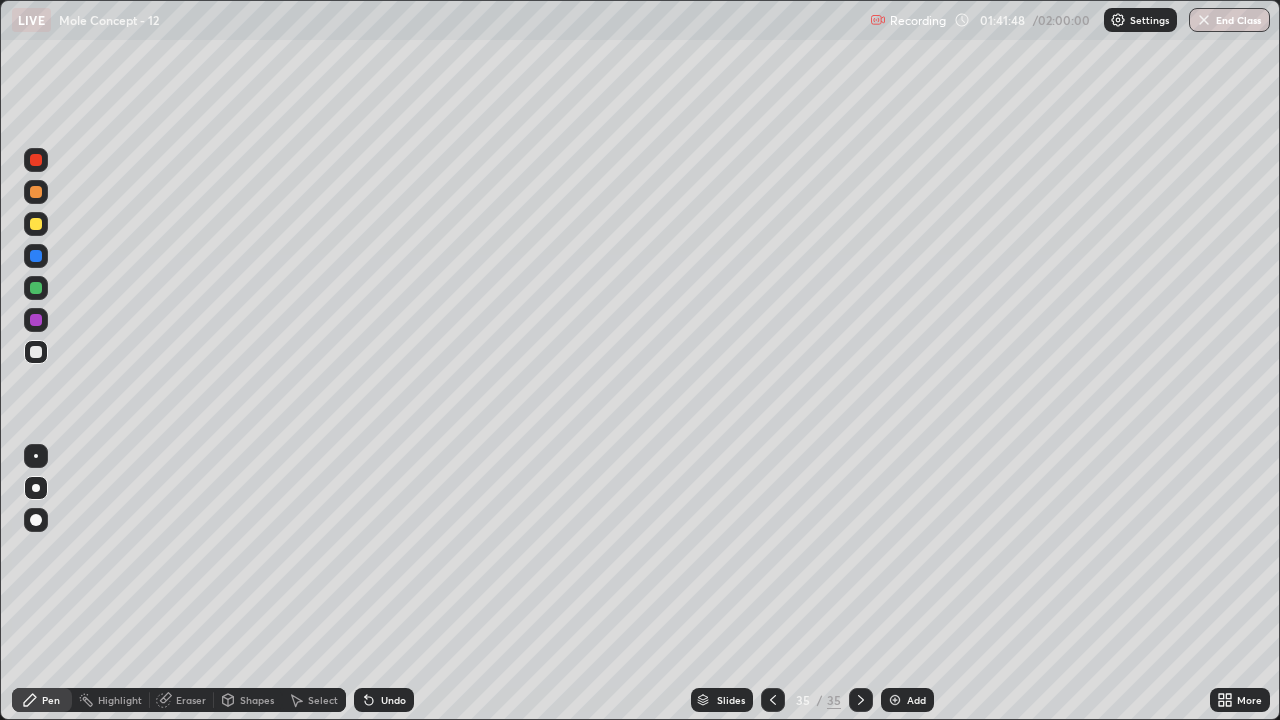 click at bounding box center (773, 700) 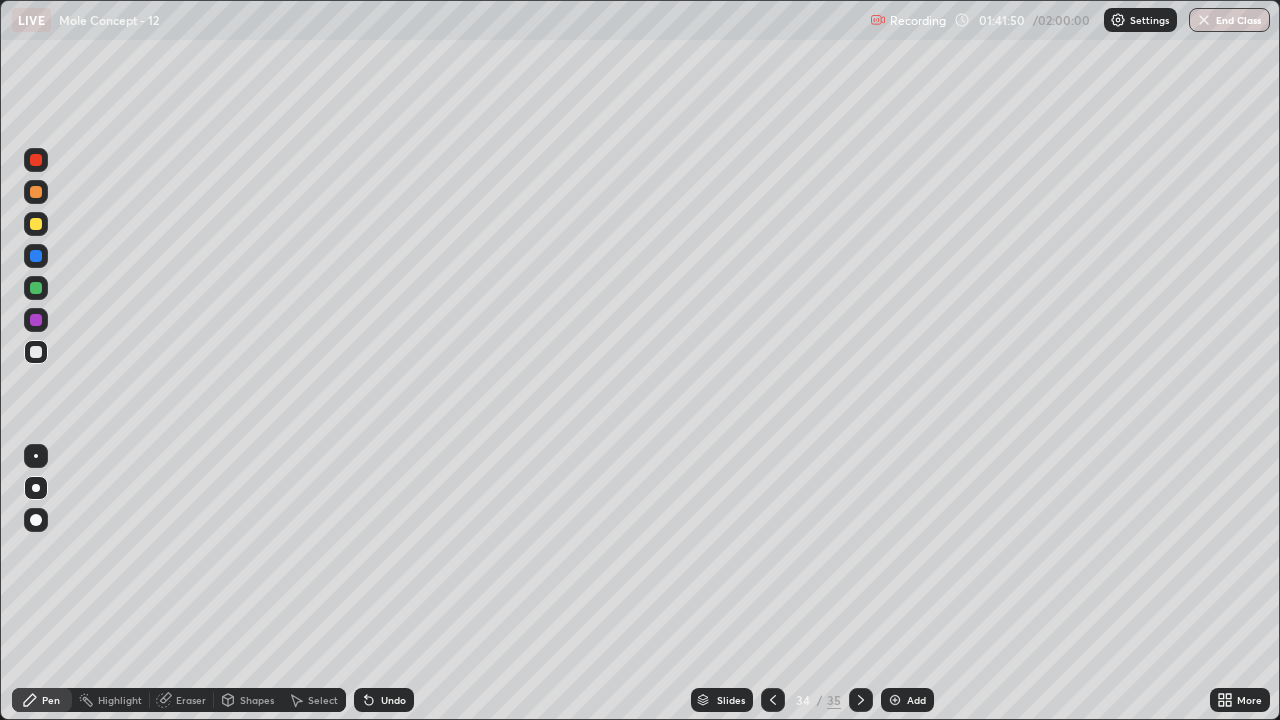 click 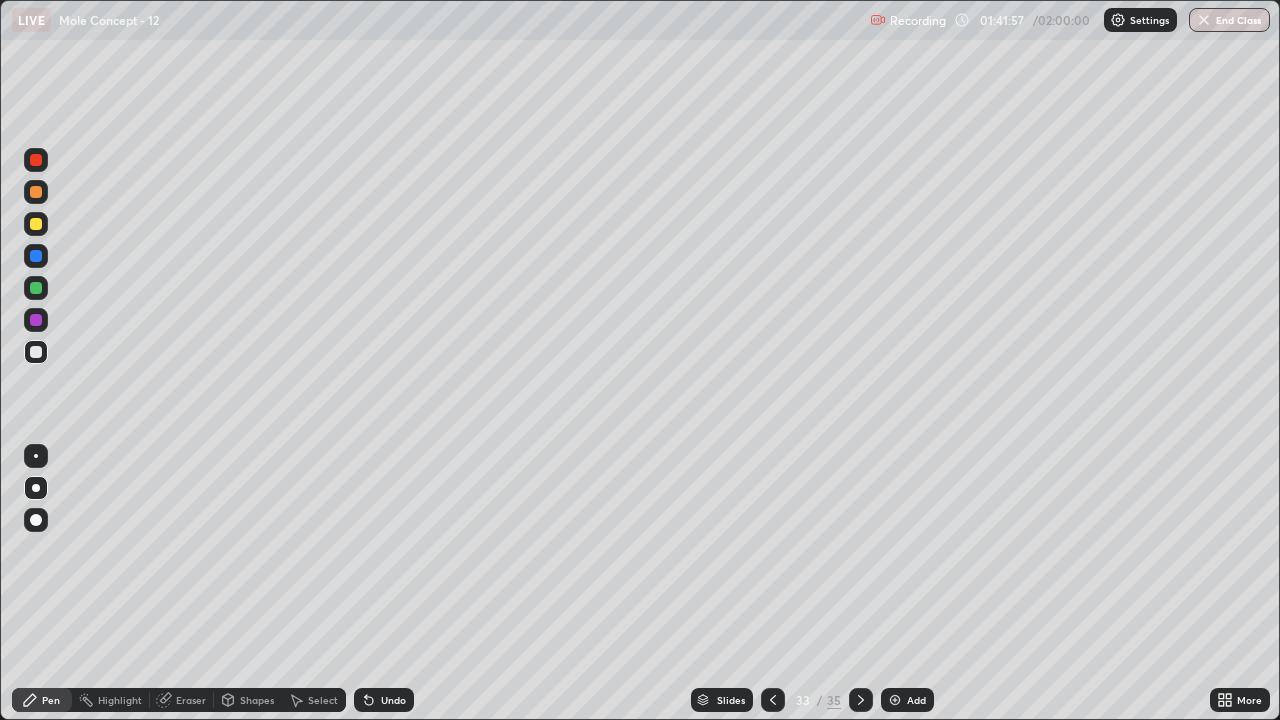 click at bounding box center [861, 700] 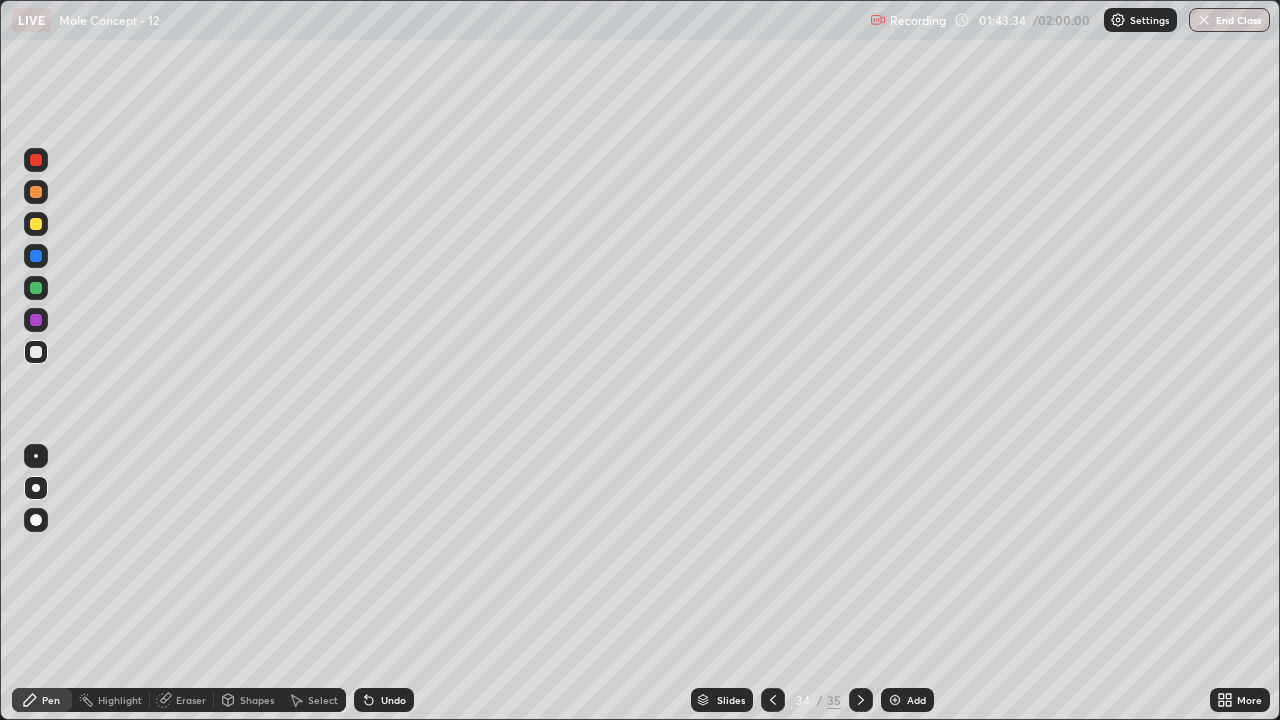 click 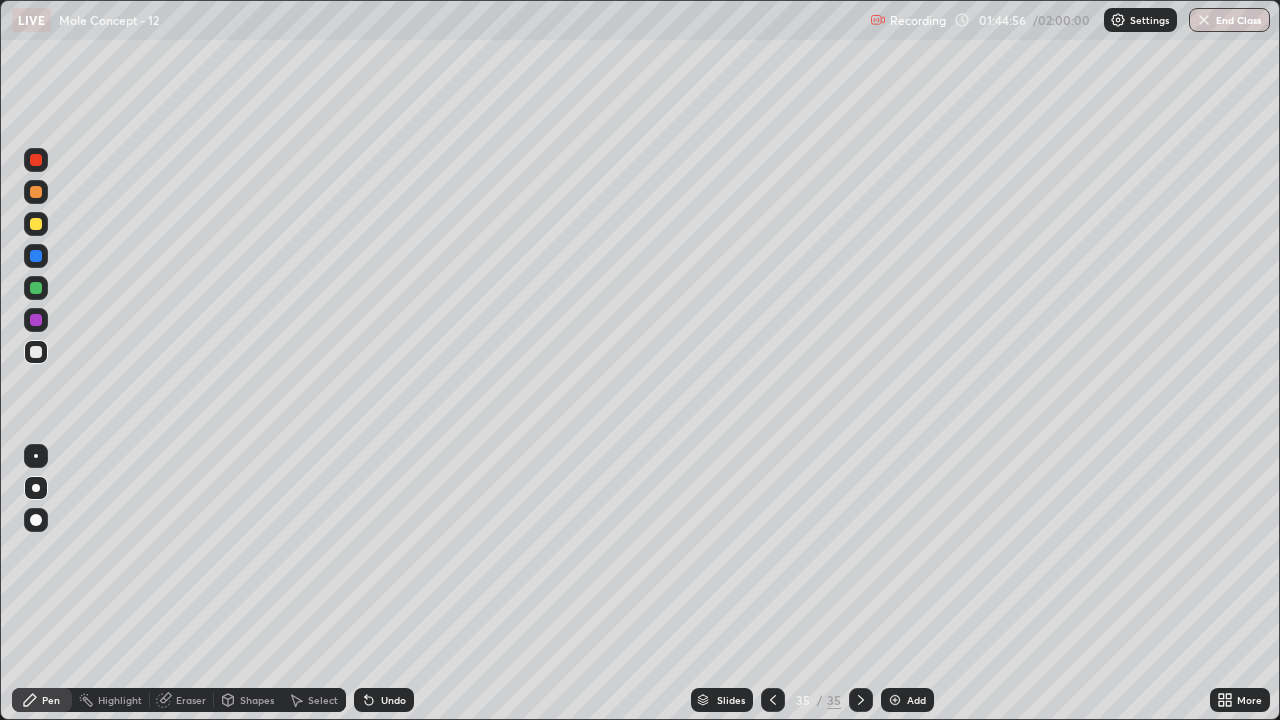 click 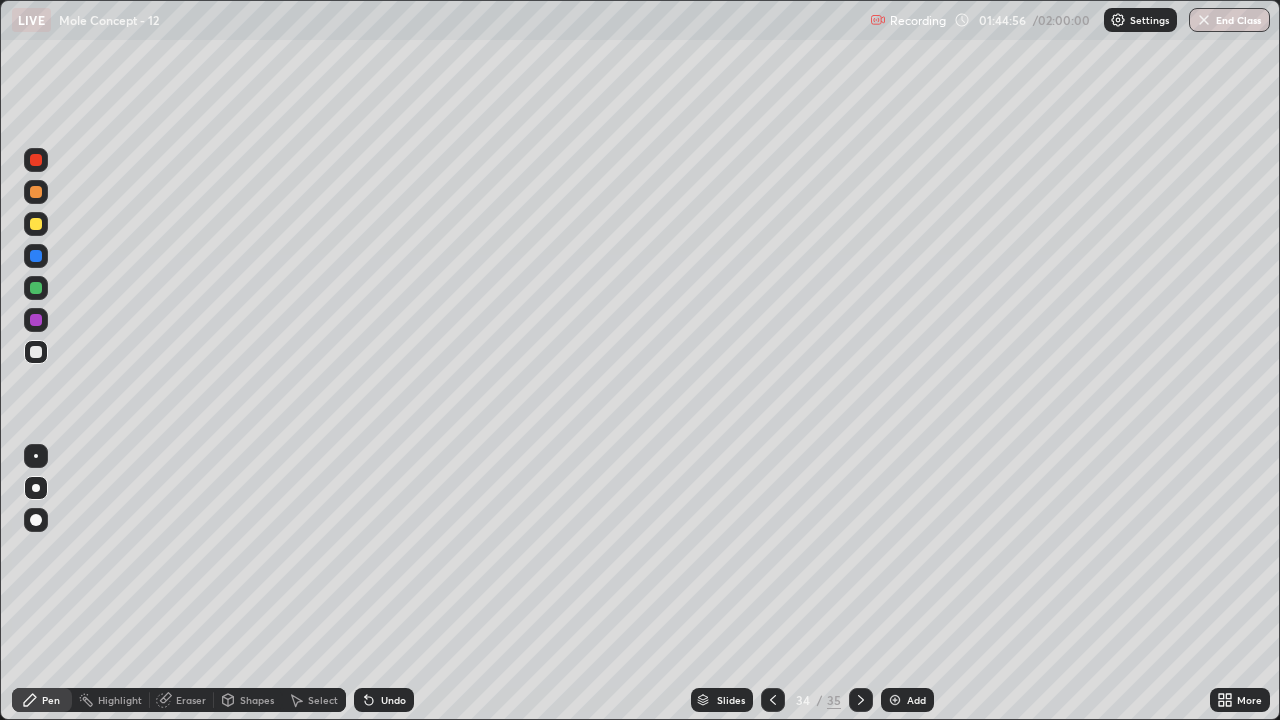 click 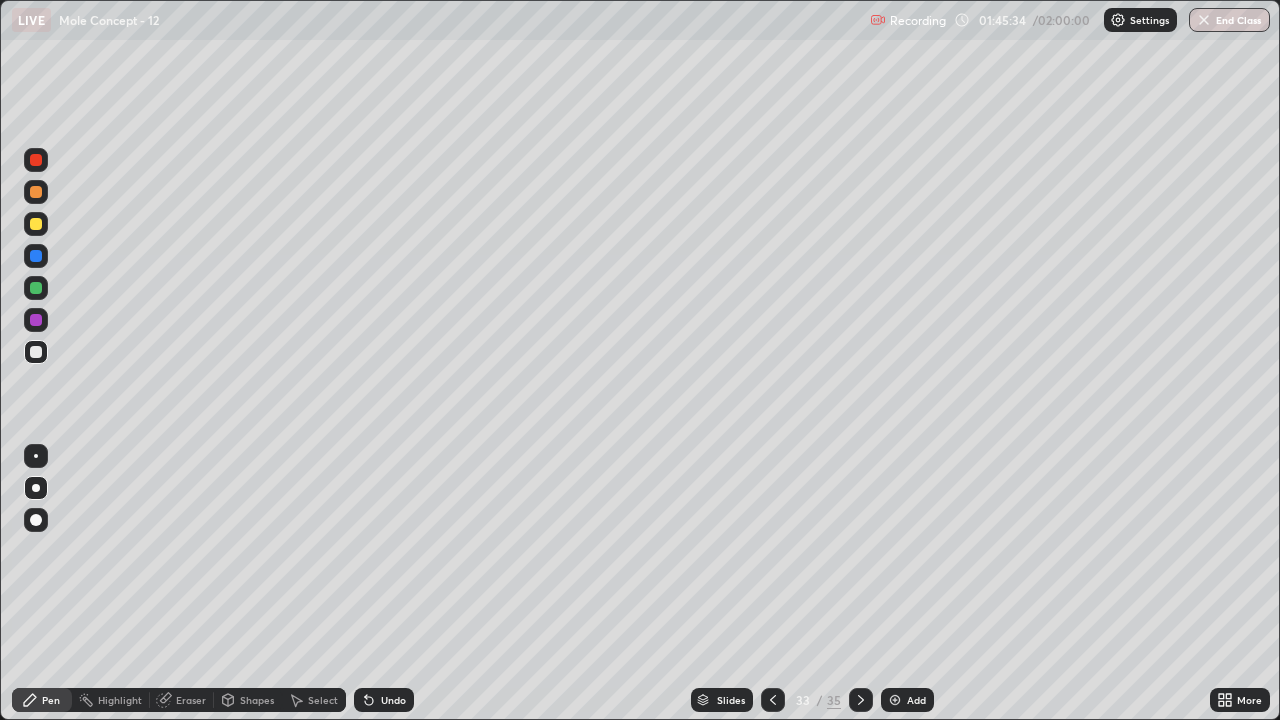 click on "Eraser" at bounding box center [182, 700] 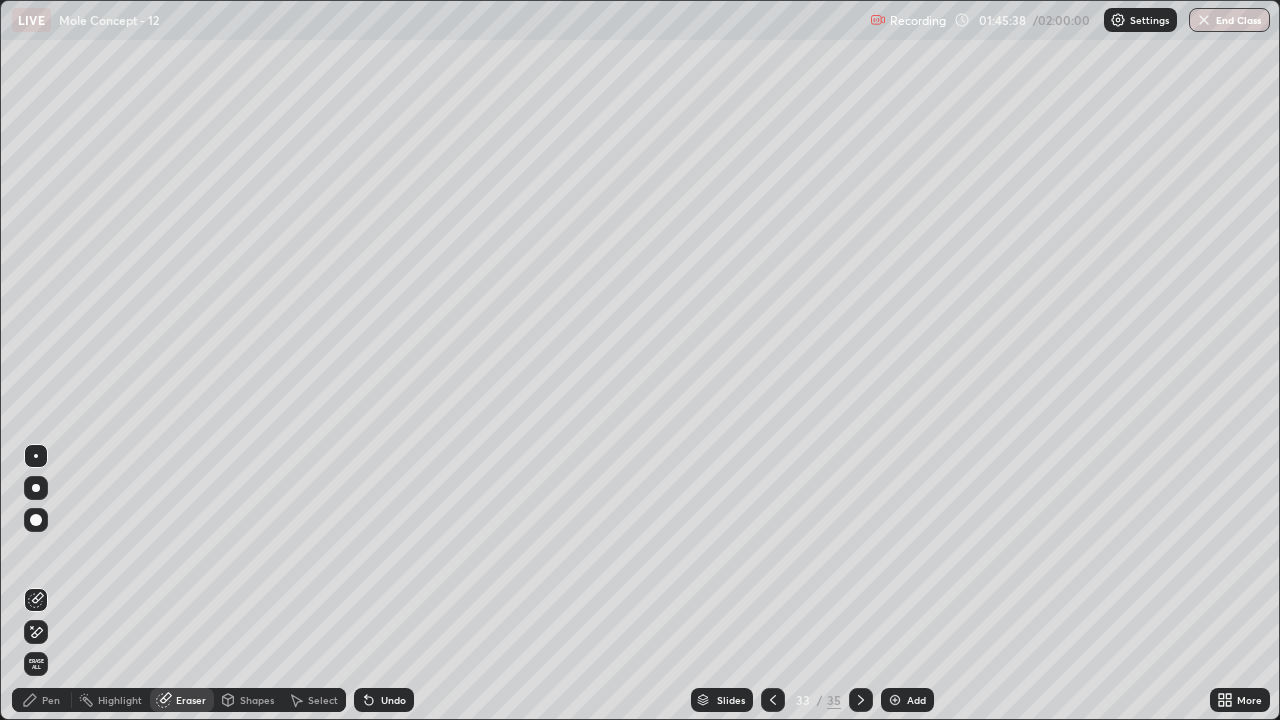 click on "Pen" at bounding box center [51, 700] 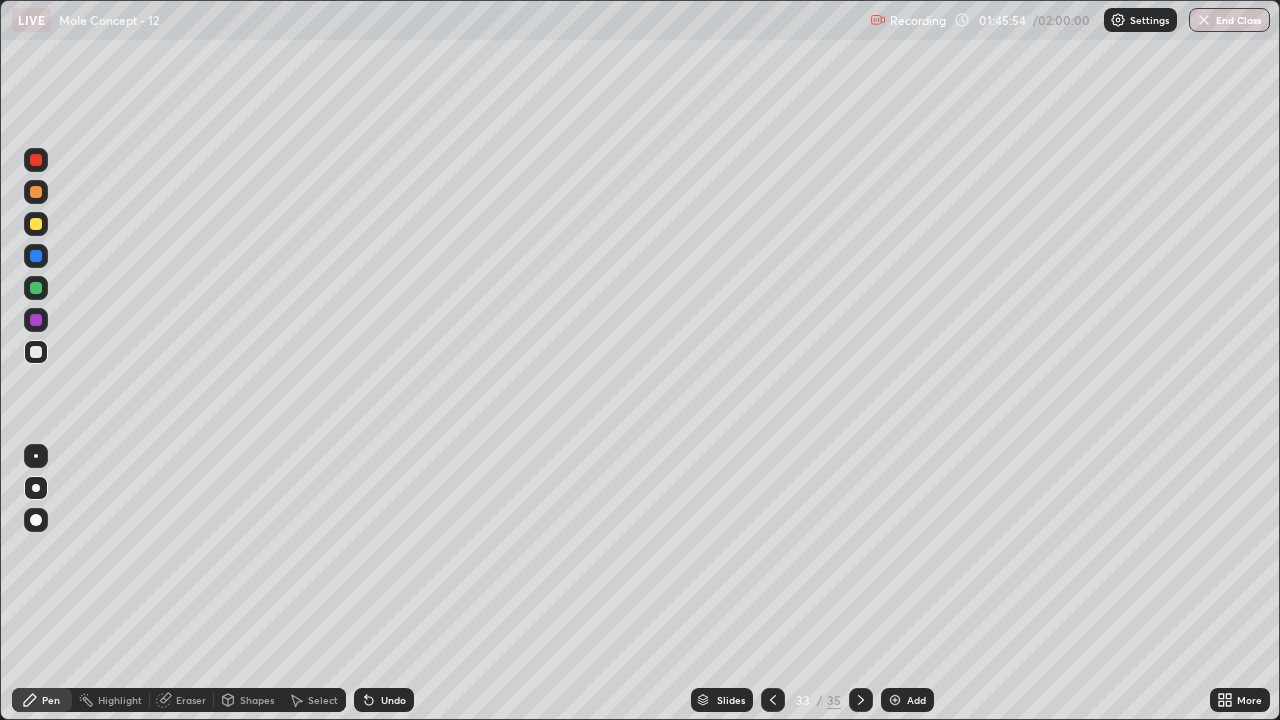 click 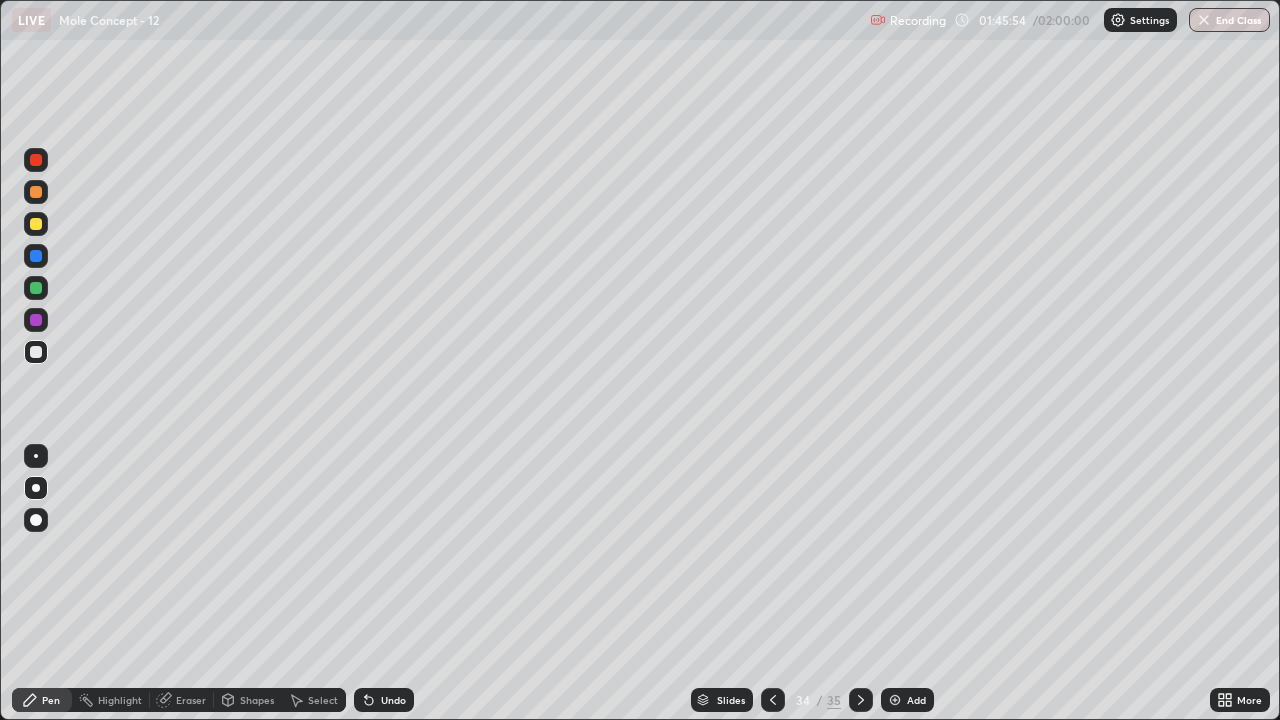 click 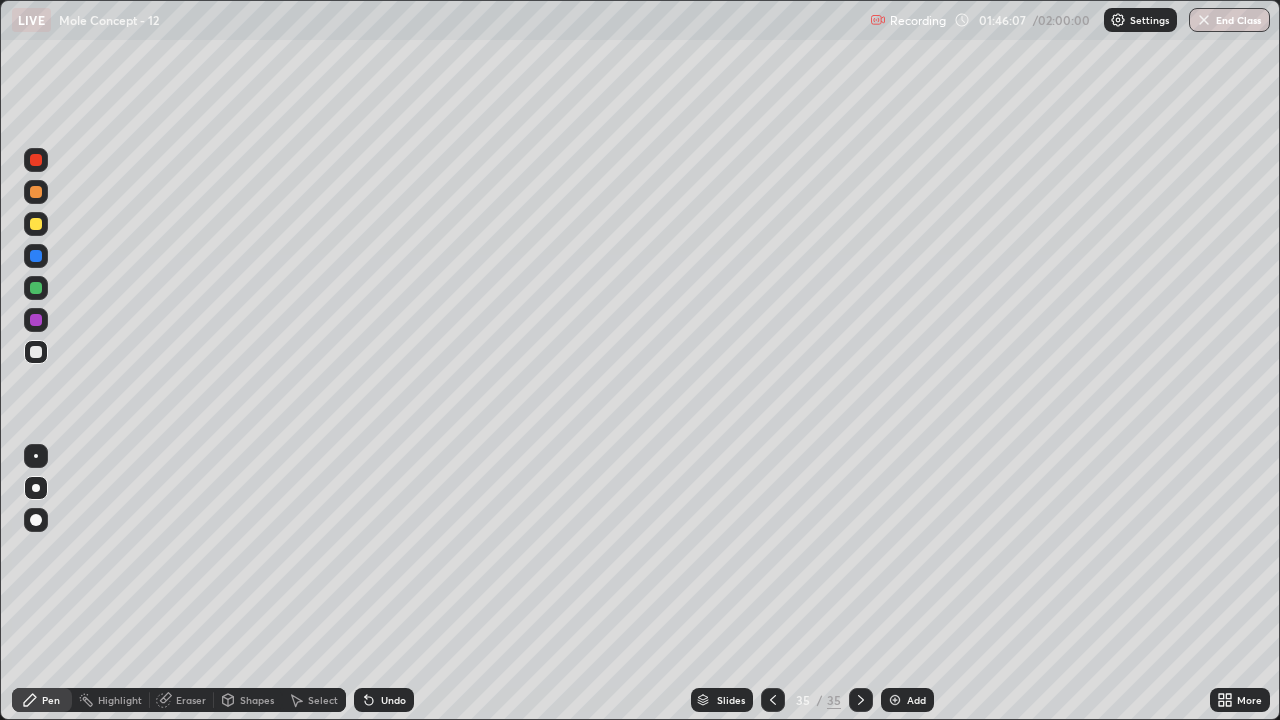 click at bounding box center [861, 700] 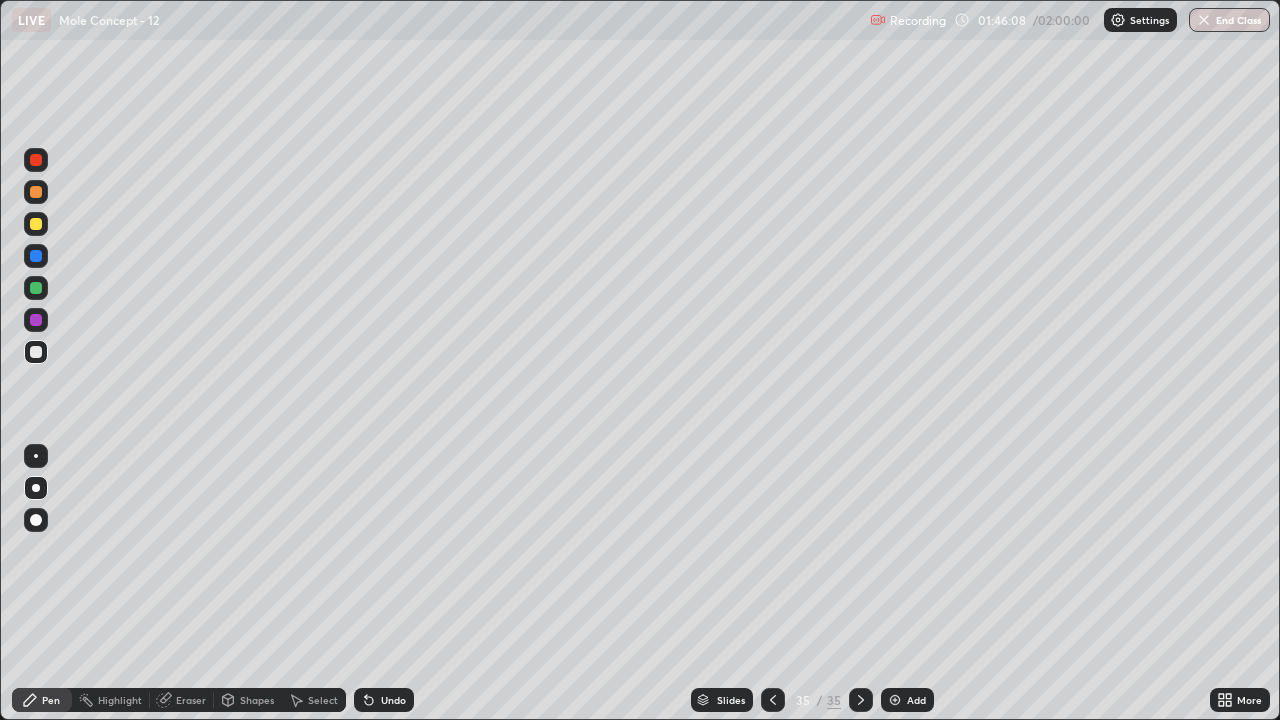 click 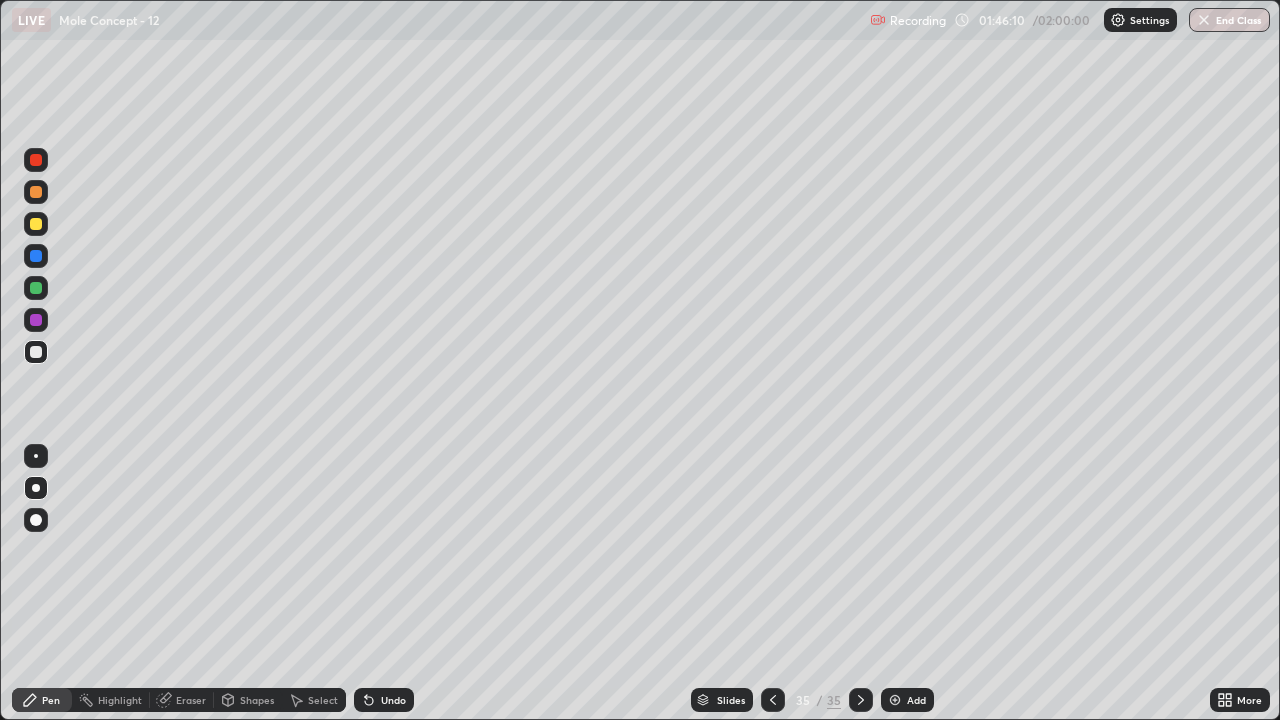 click 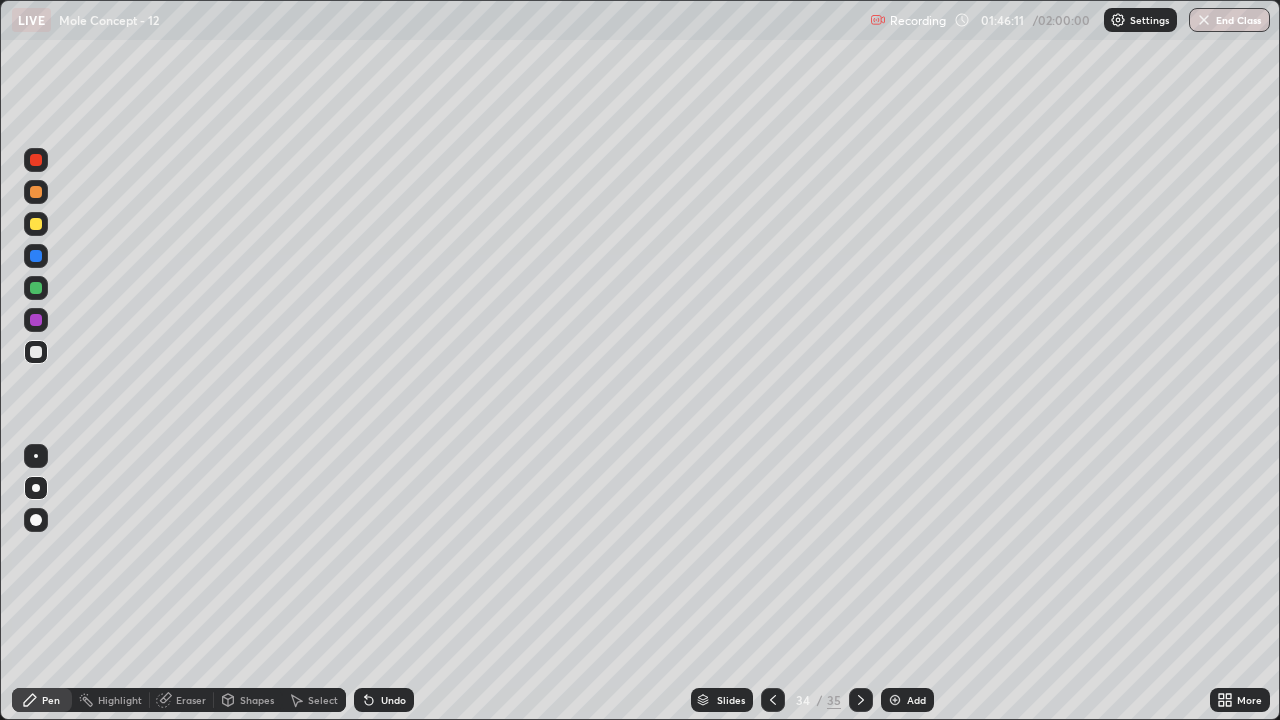 click 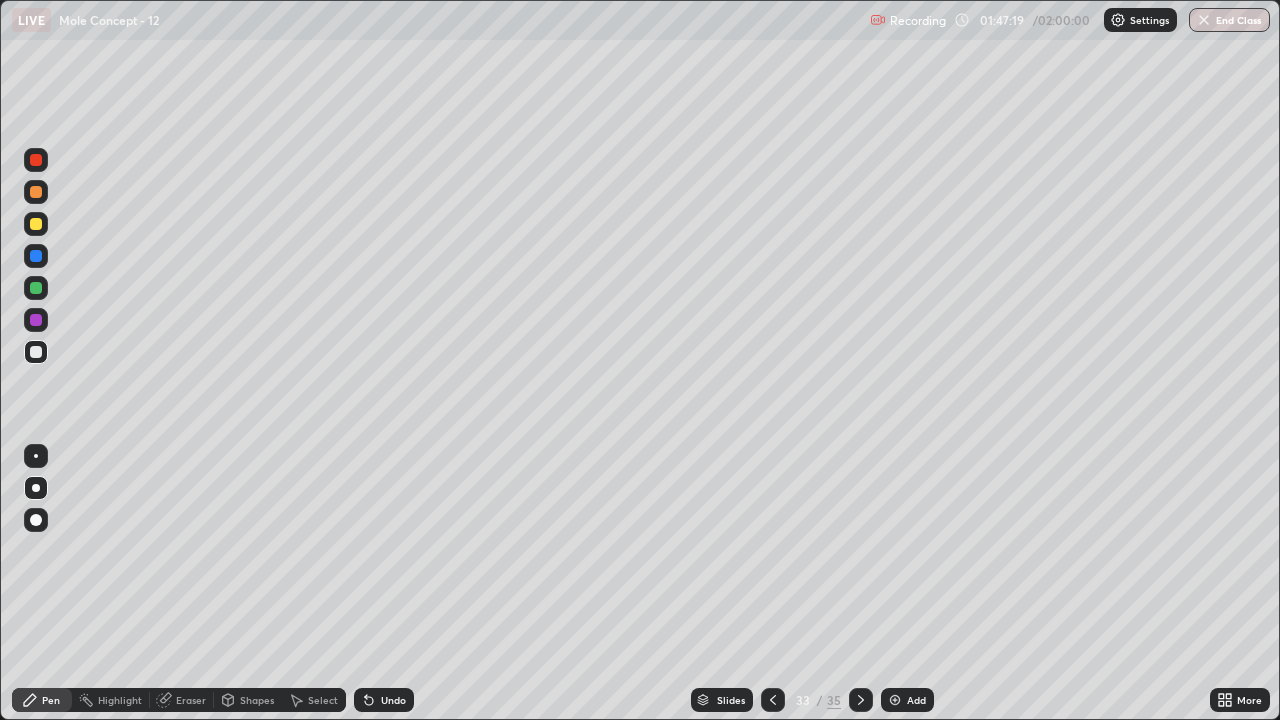 click 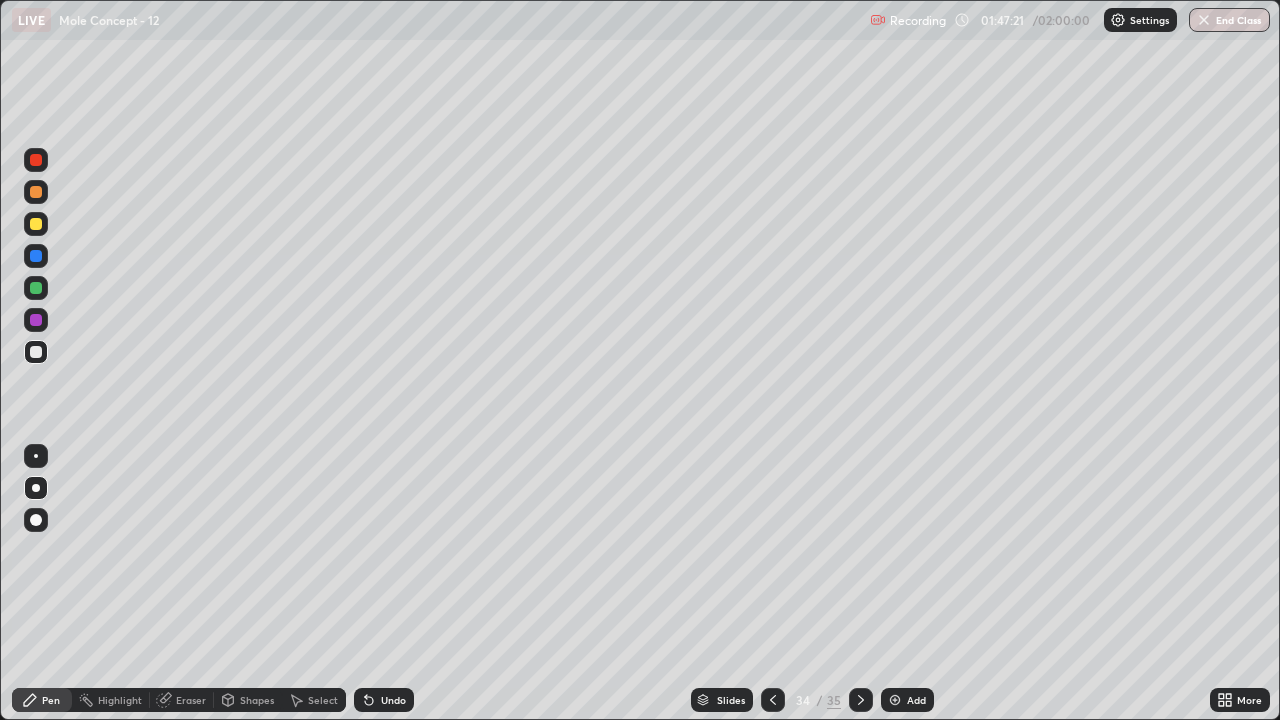 click 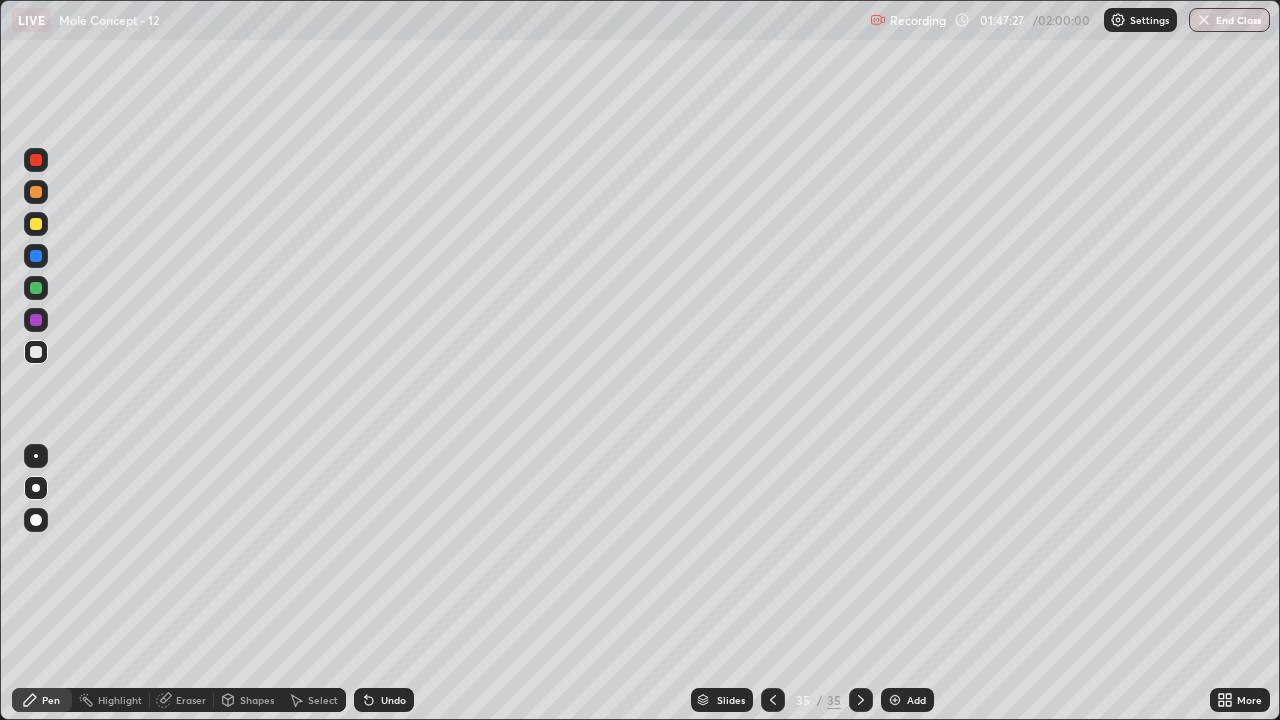 click 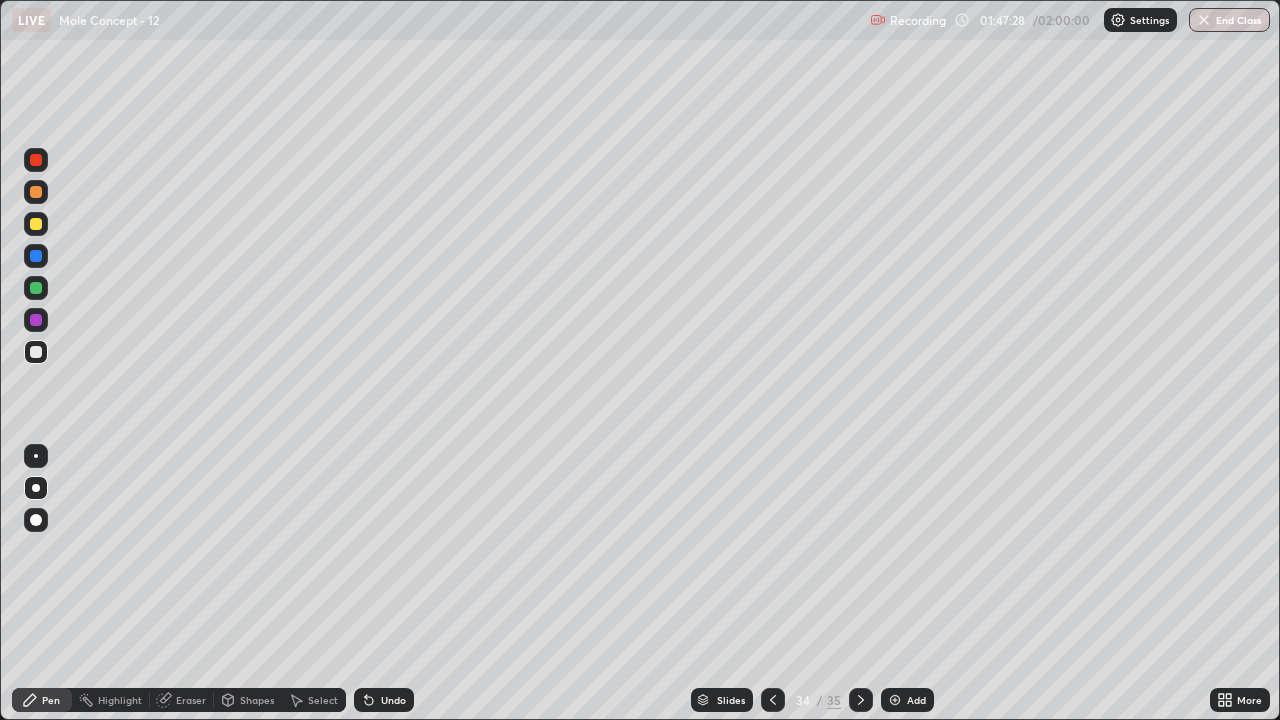 click 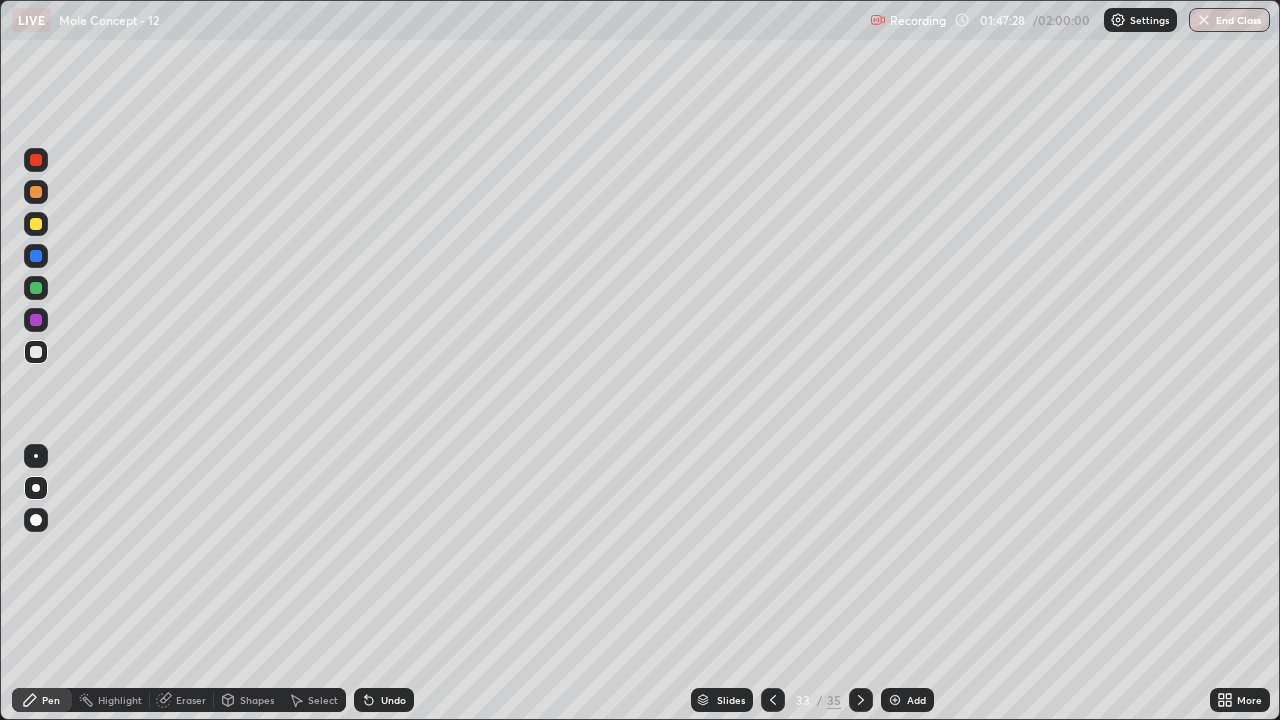click 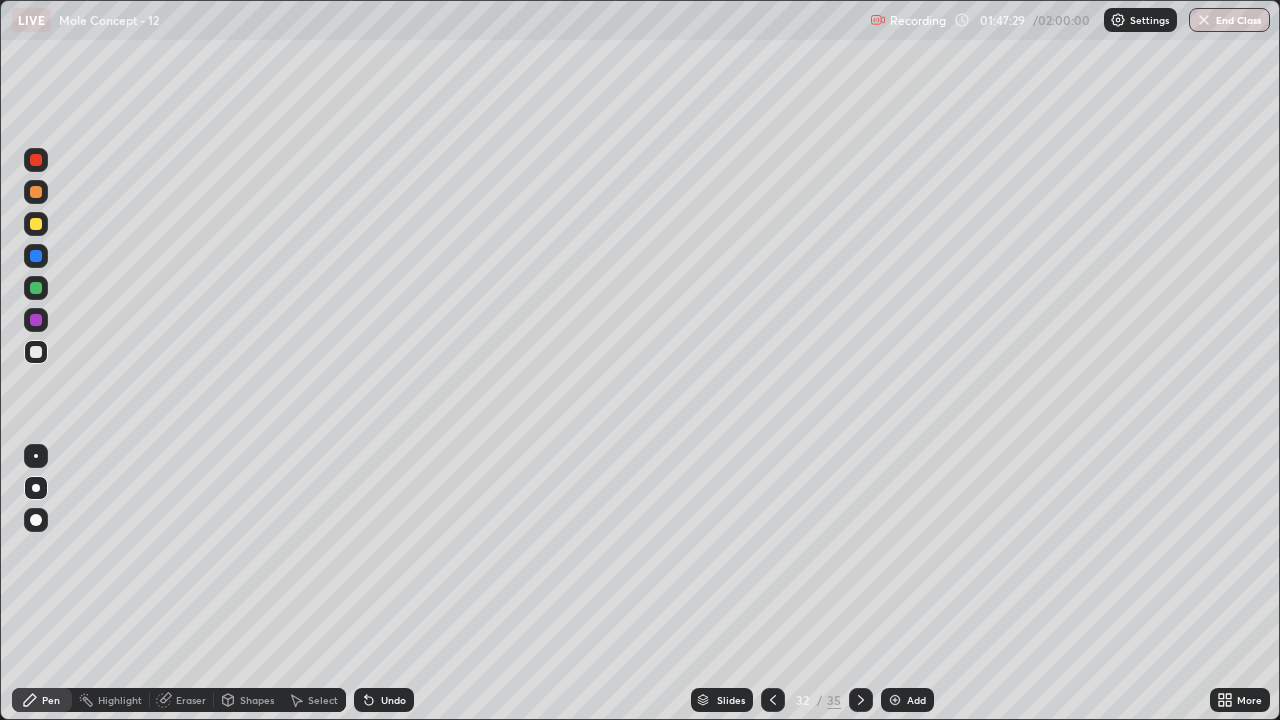 click 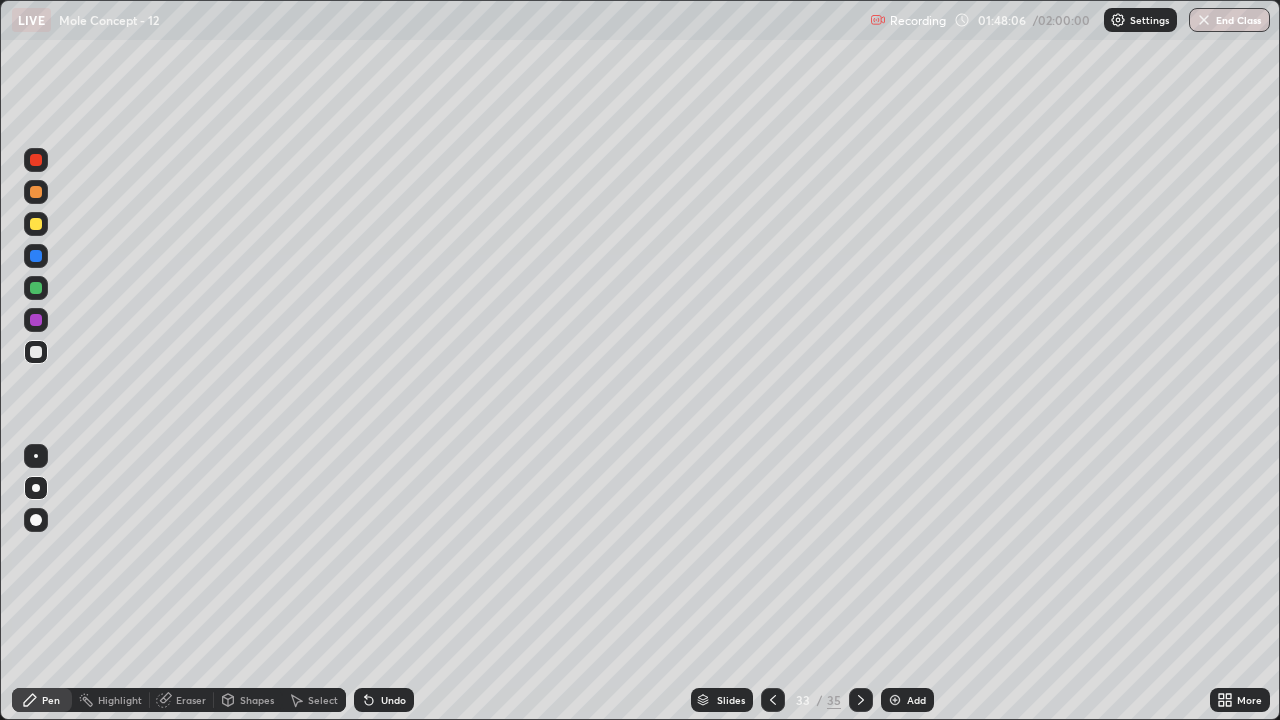 click 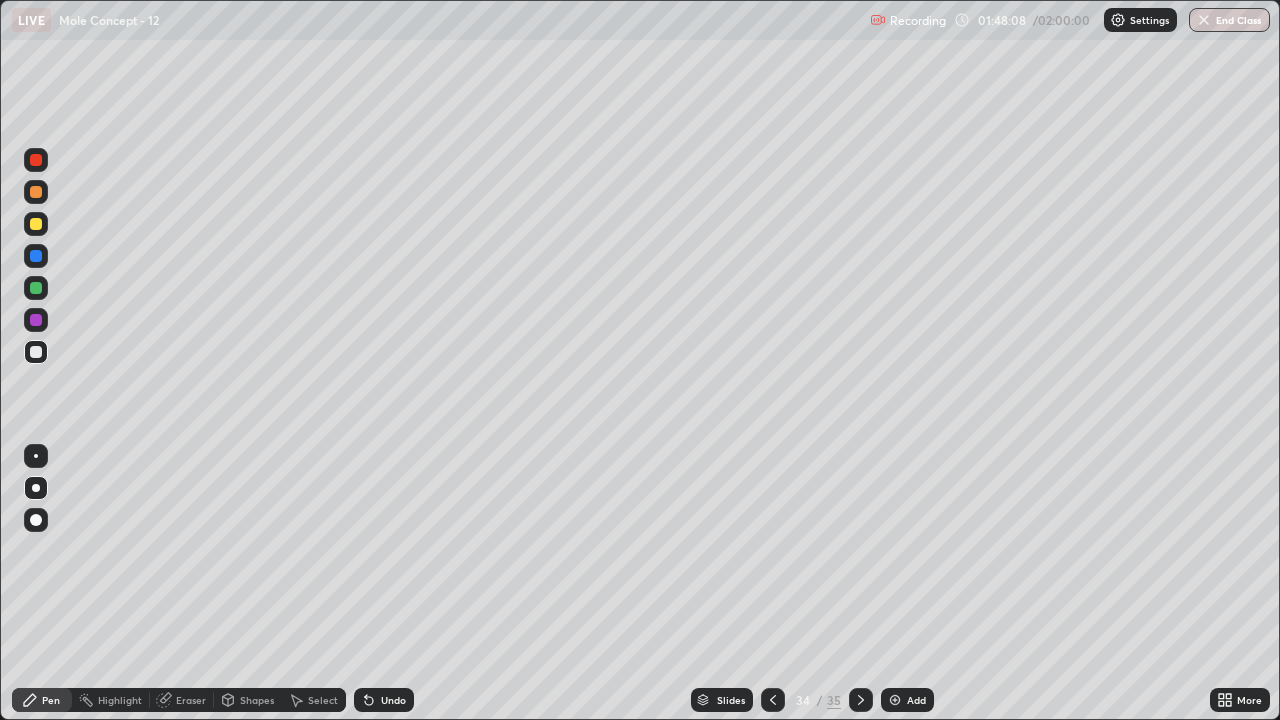 click 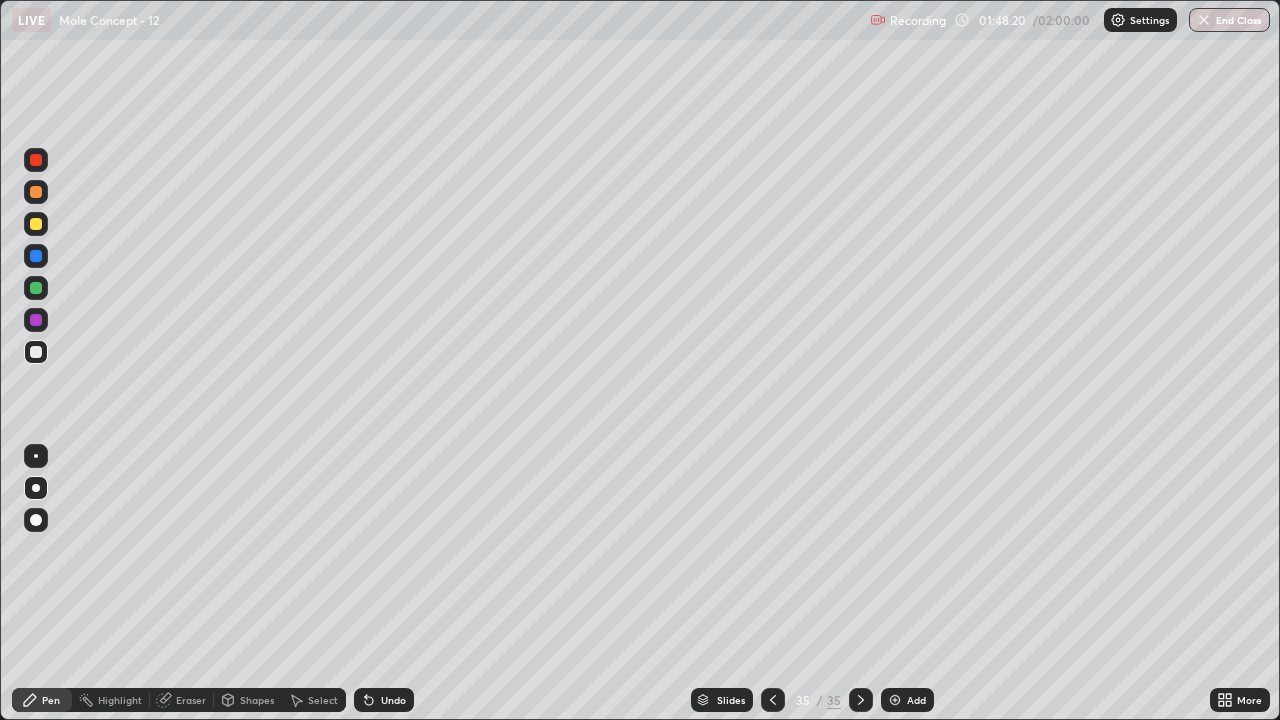 click on "Add" at bounding box center [907, 700] 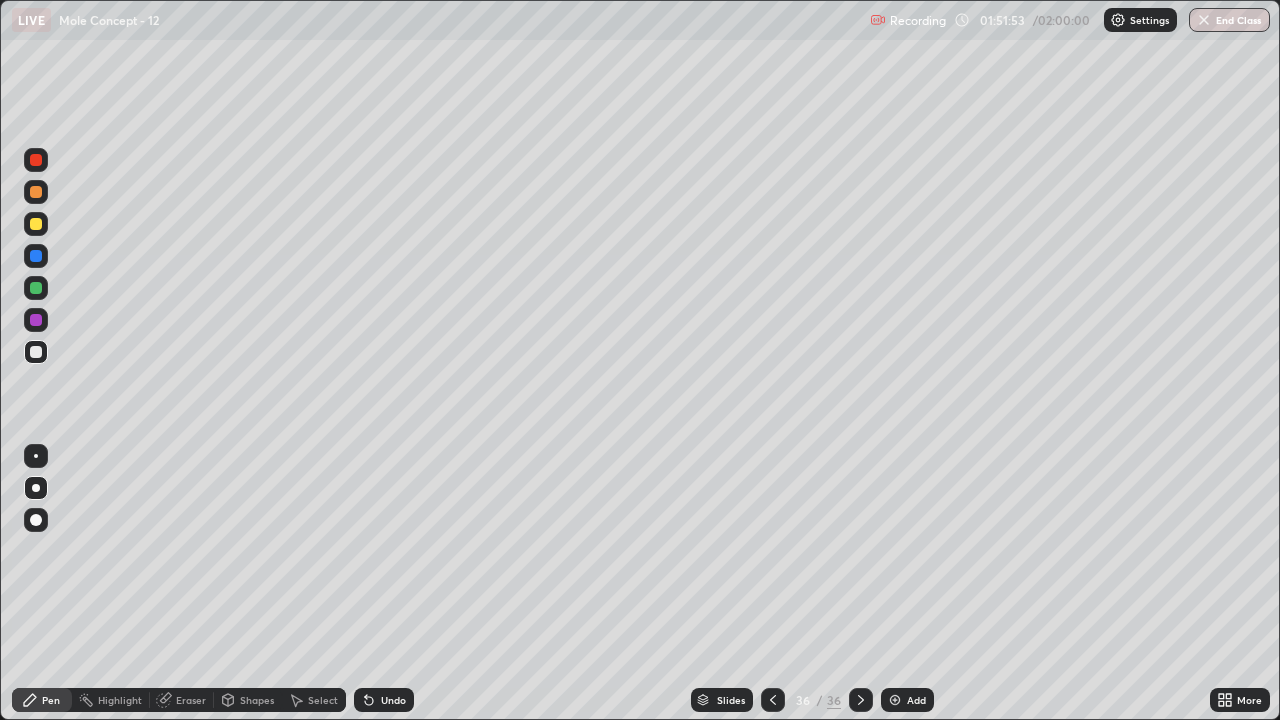 click on "Eraser" at bounding box center [191, 700] 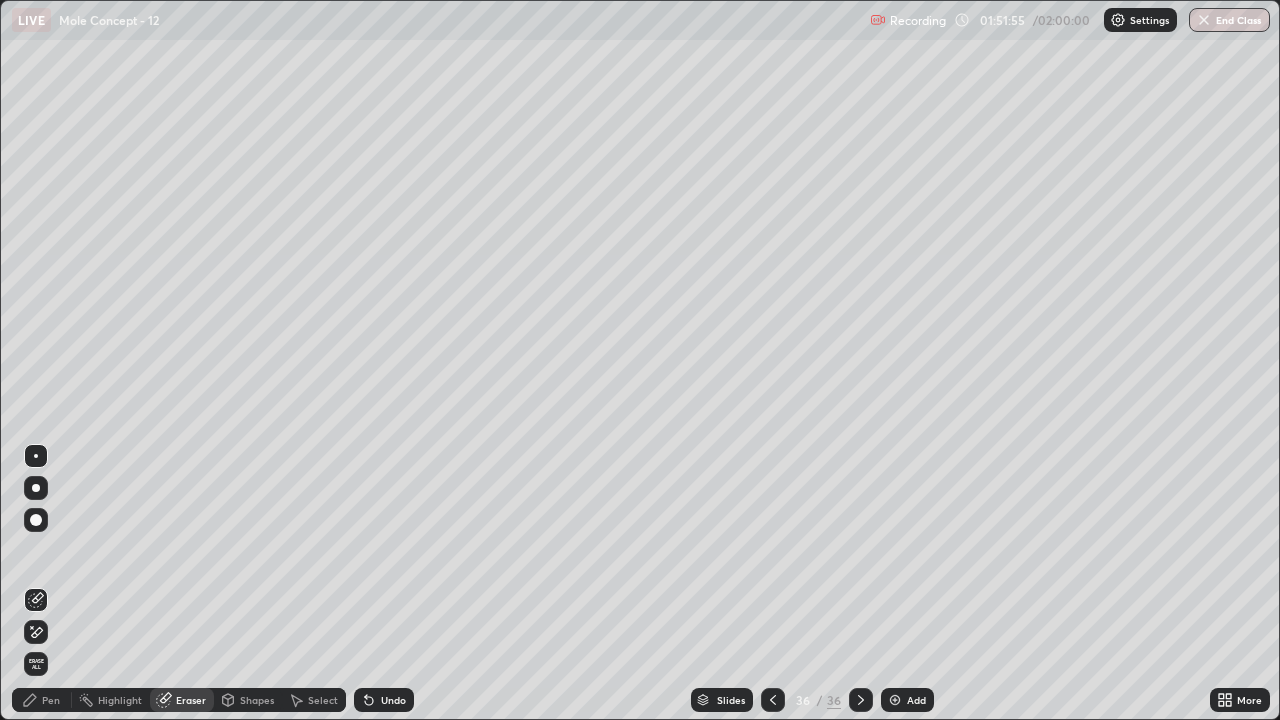 click on "Pen" at bounding box center [51, 700] 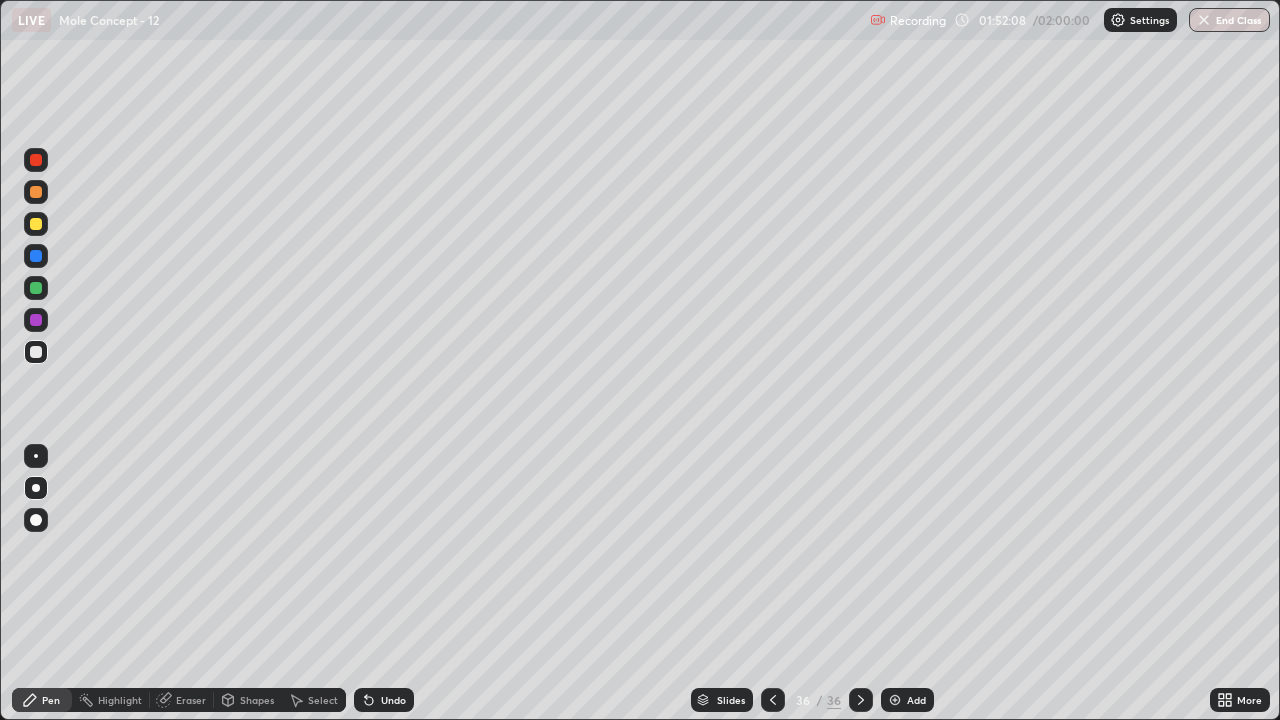 click on "Eraser" at bounding box center [182, 700] 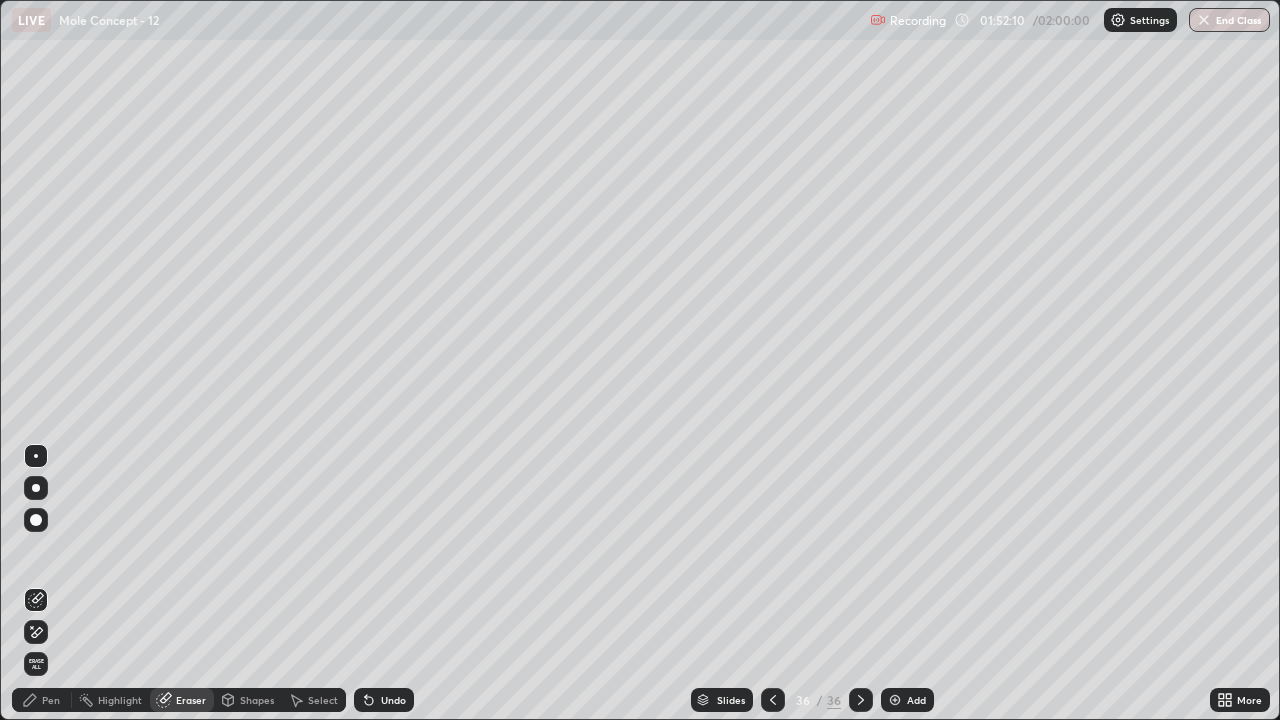 click on "Pen" at bounding box center [51, 700] 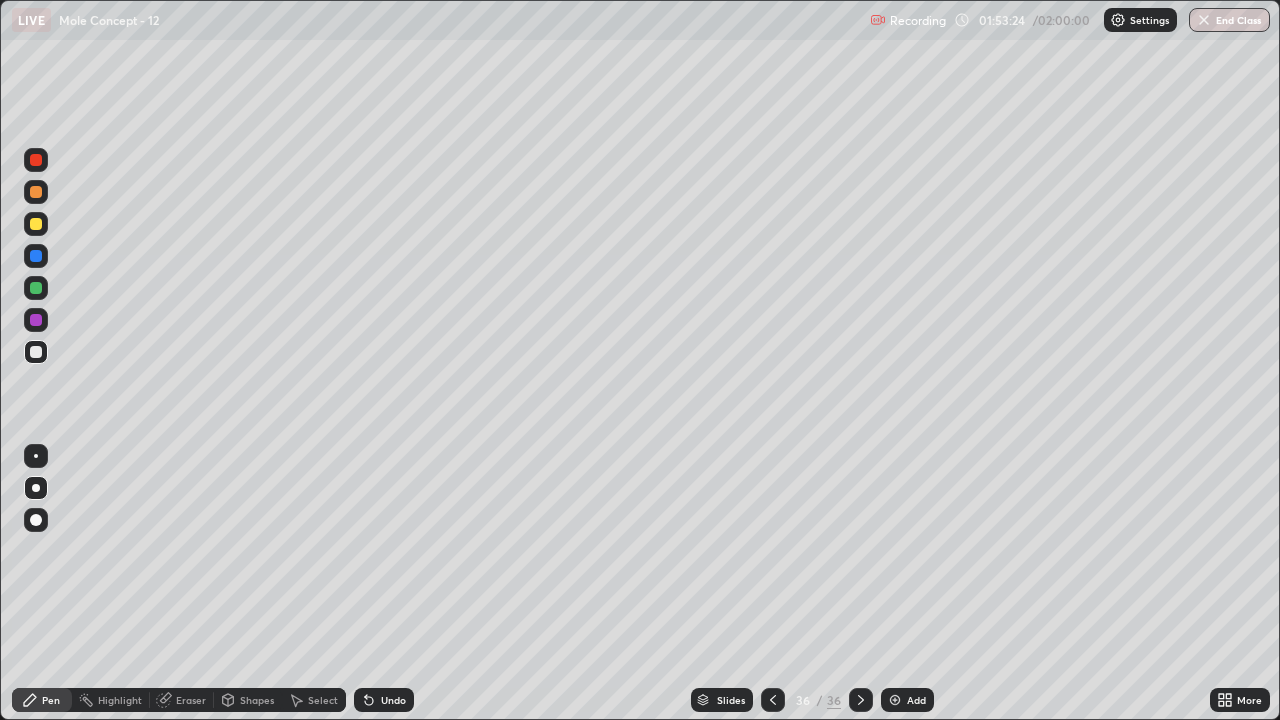 click on "Eraser" at bounding box center [191, 700] 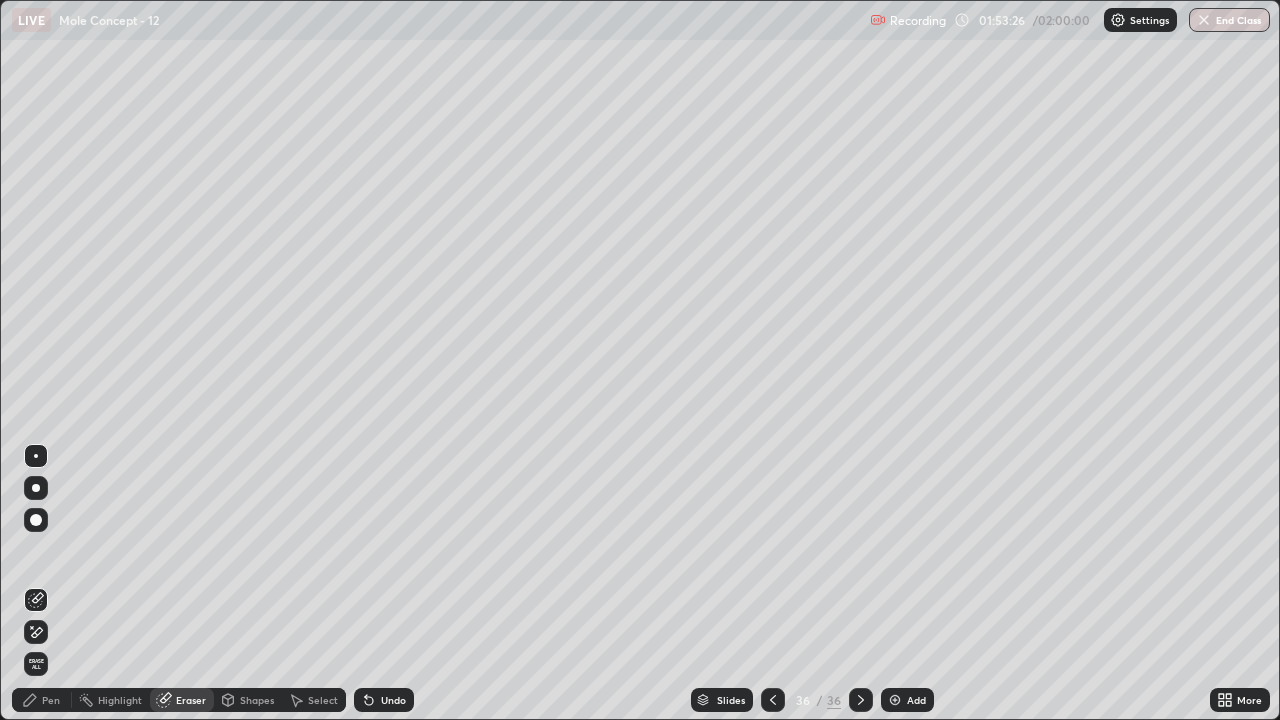 click on "Pen" at bounding box center (51, 700) 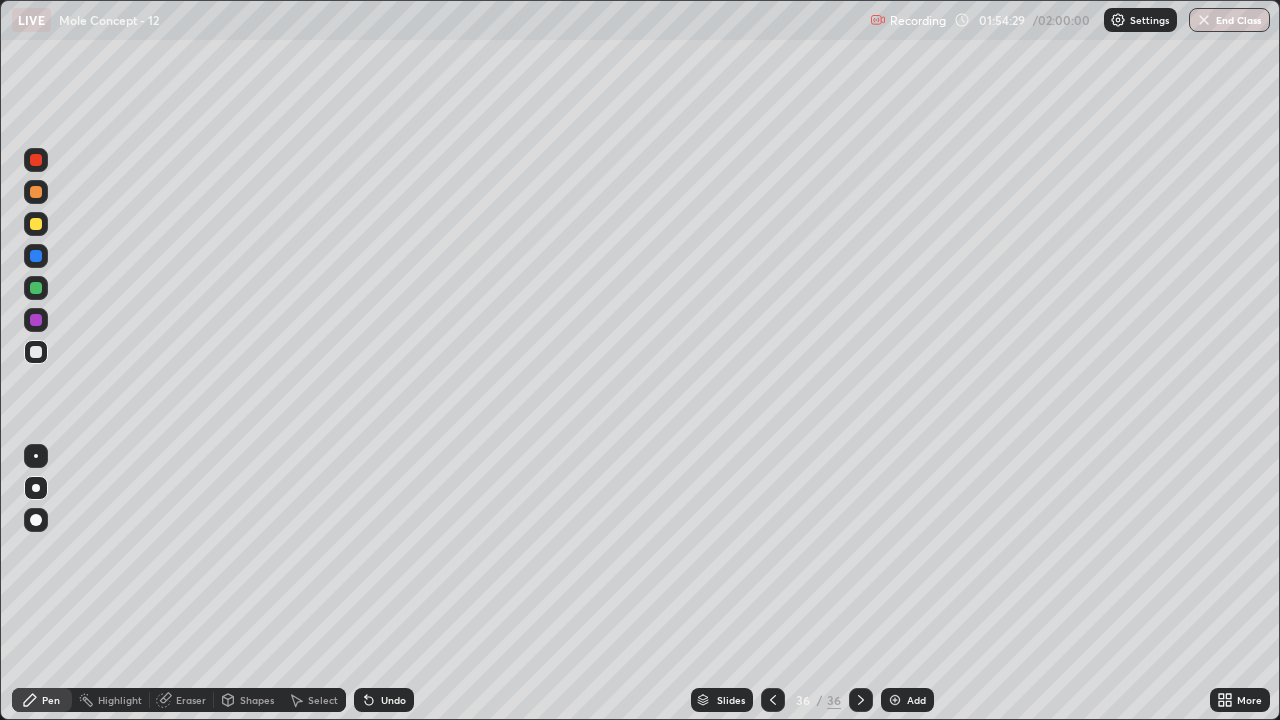 click on "Eraser" at bounding box center (182, 700) 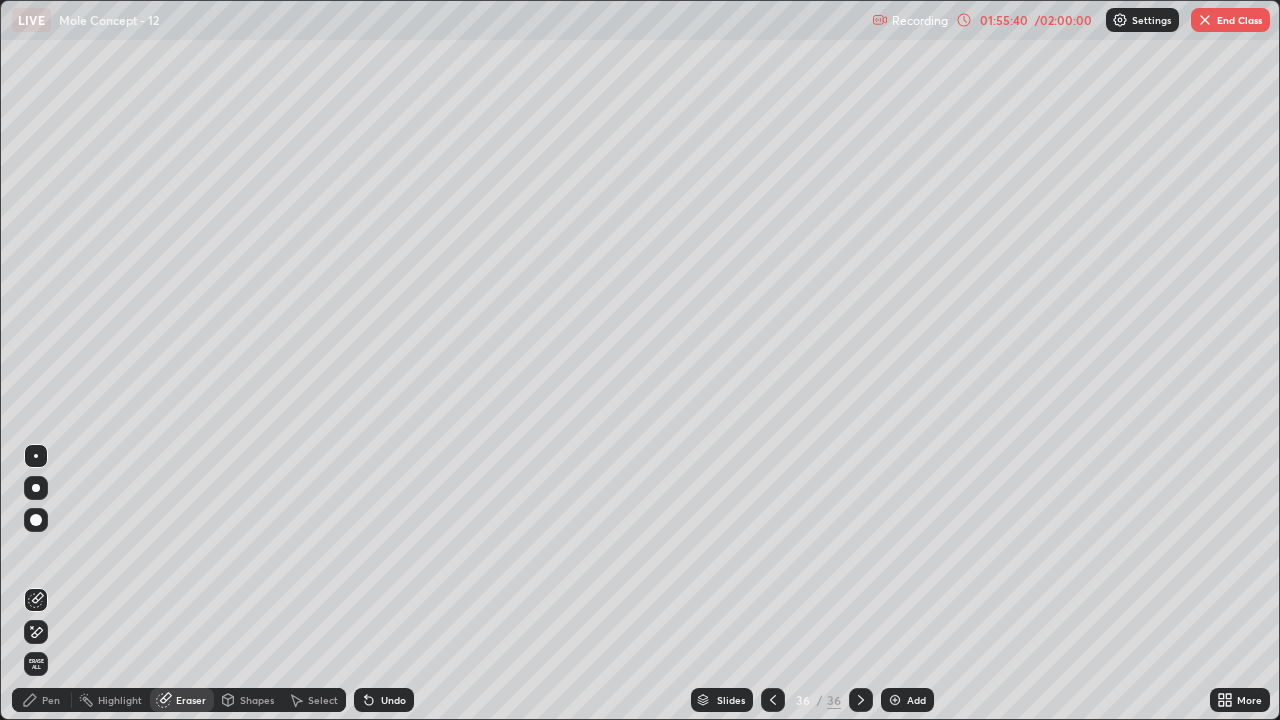 click 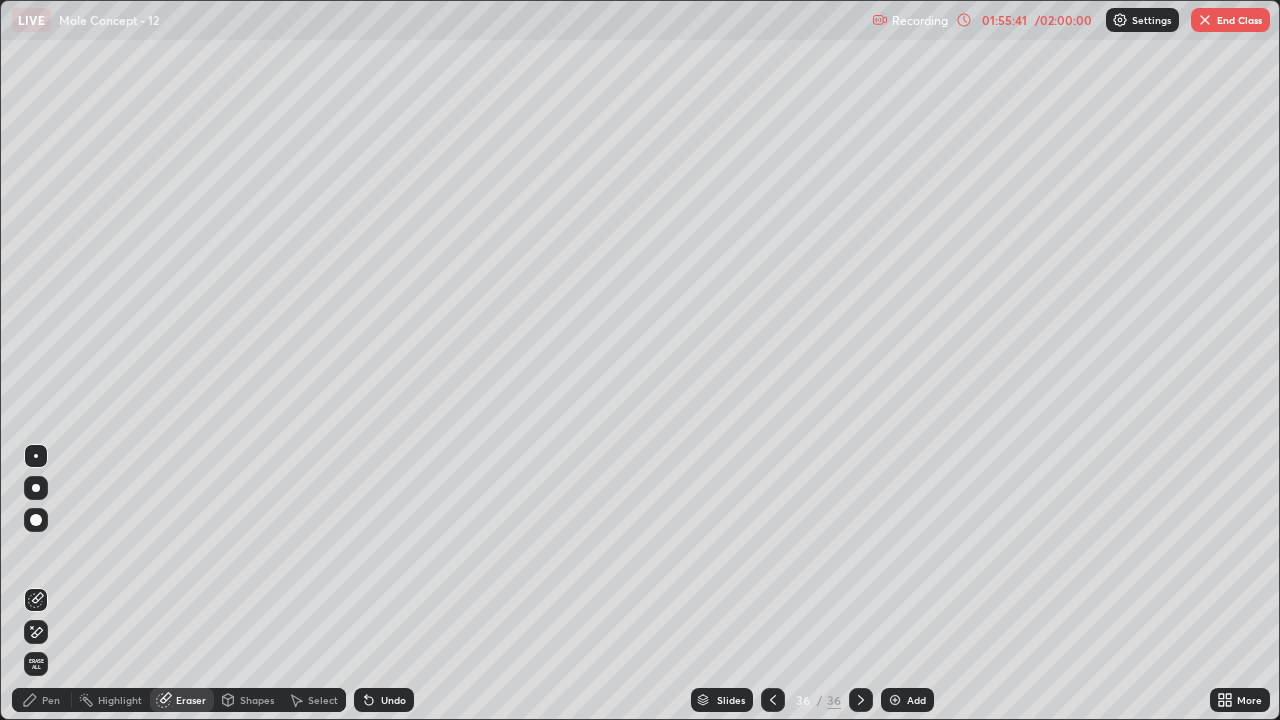 click at bounding box center (895, 700) 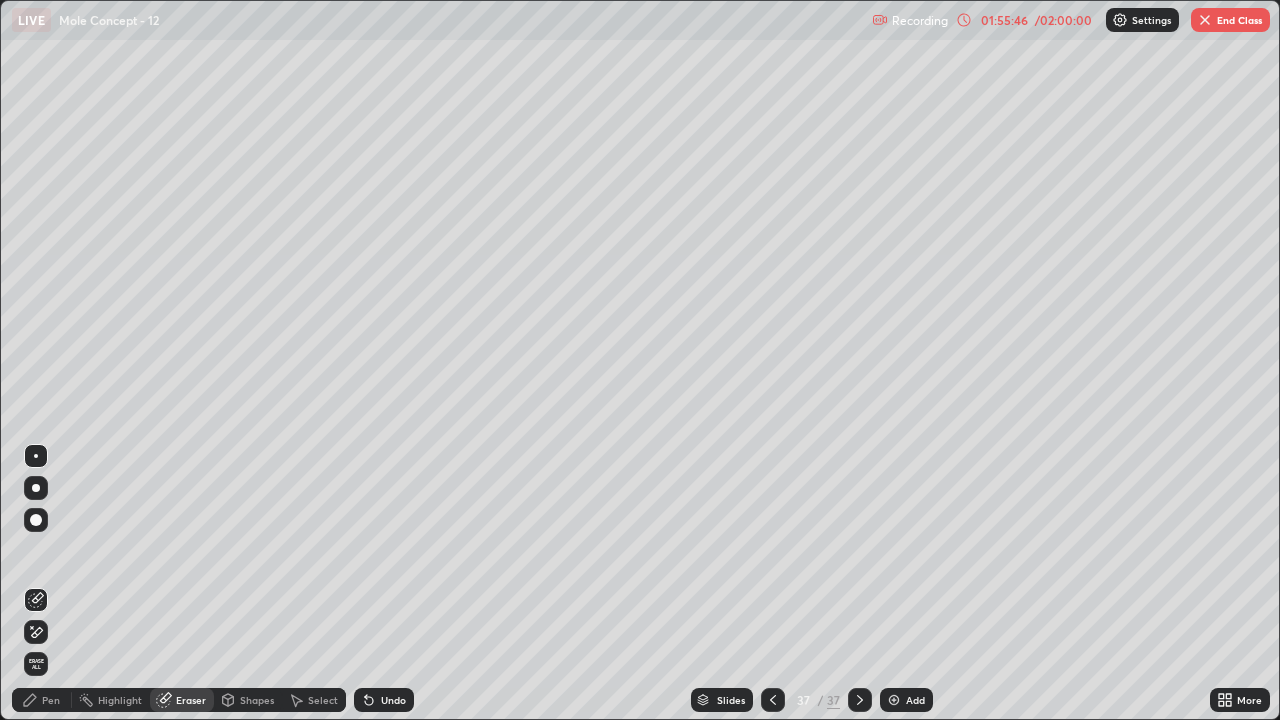 click on "Pen" at bounding box center (51, 700) 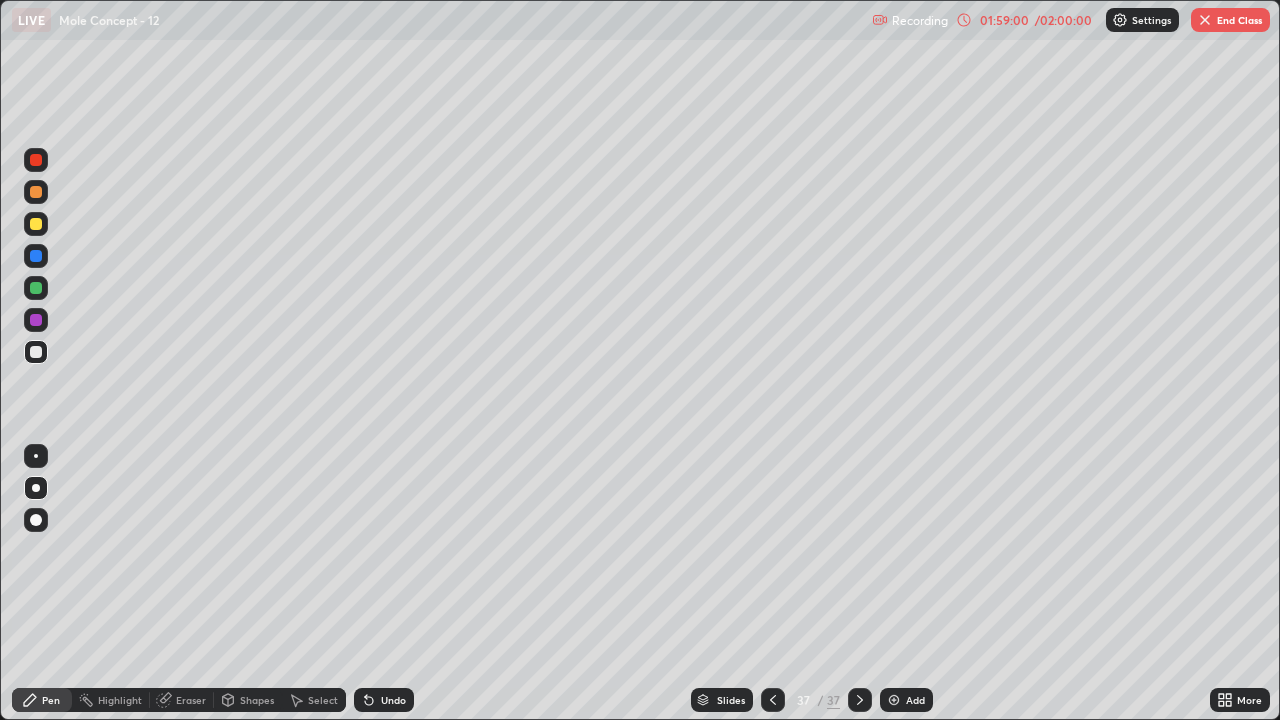 click on "Eraser" at bounding box center (191, 700) 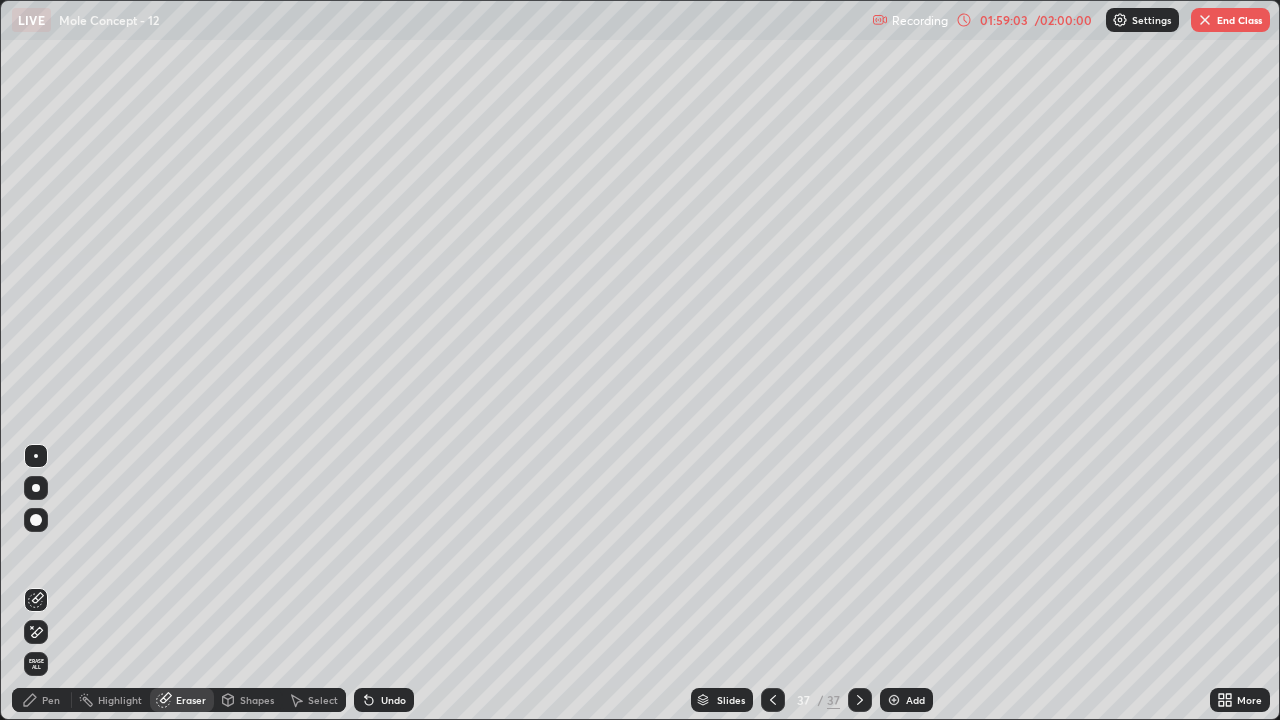 click on "Pen" at bounding box center [51, 700] 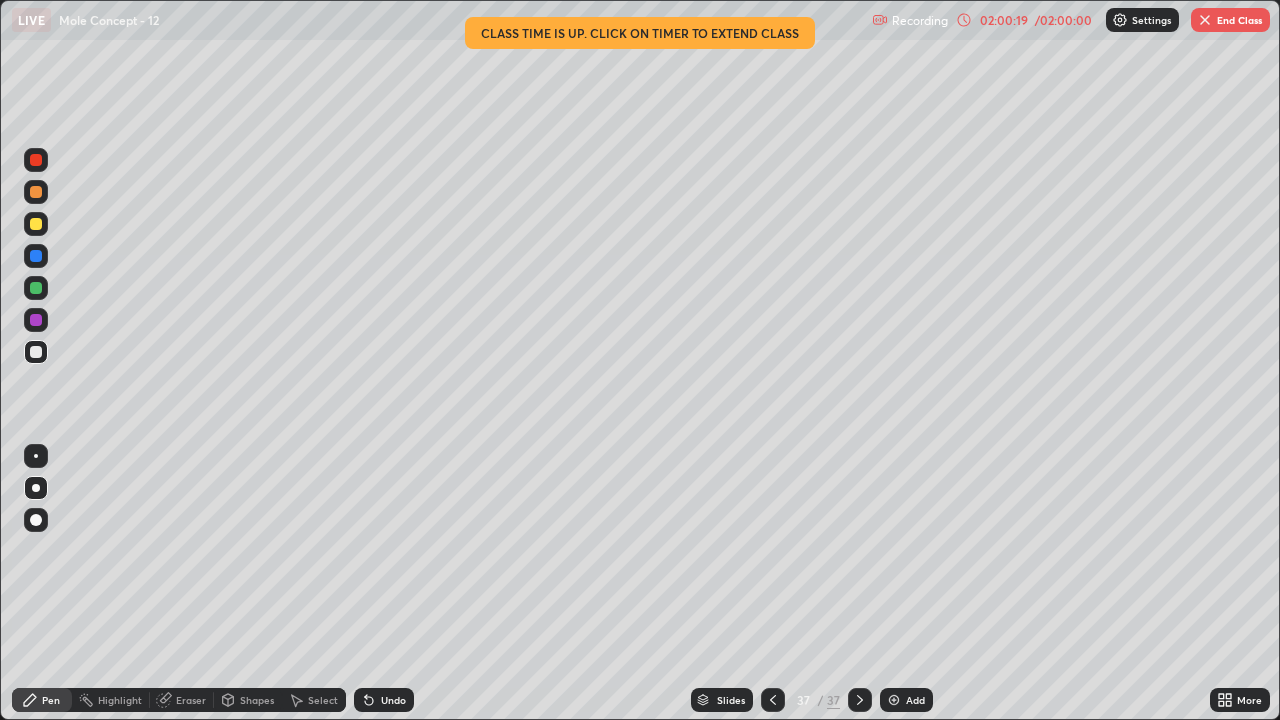 click on "End Class" at bounding box center (1230, 20) 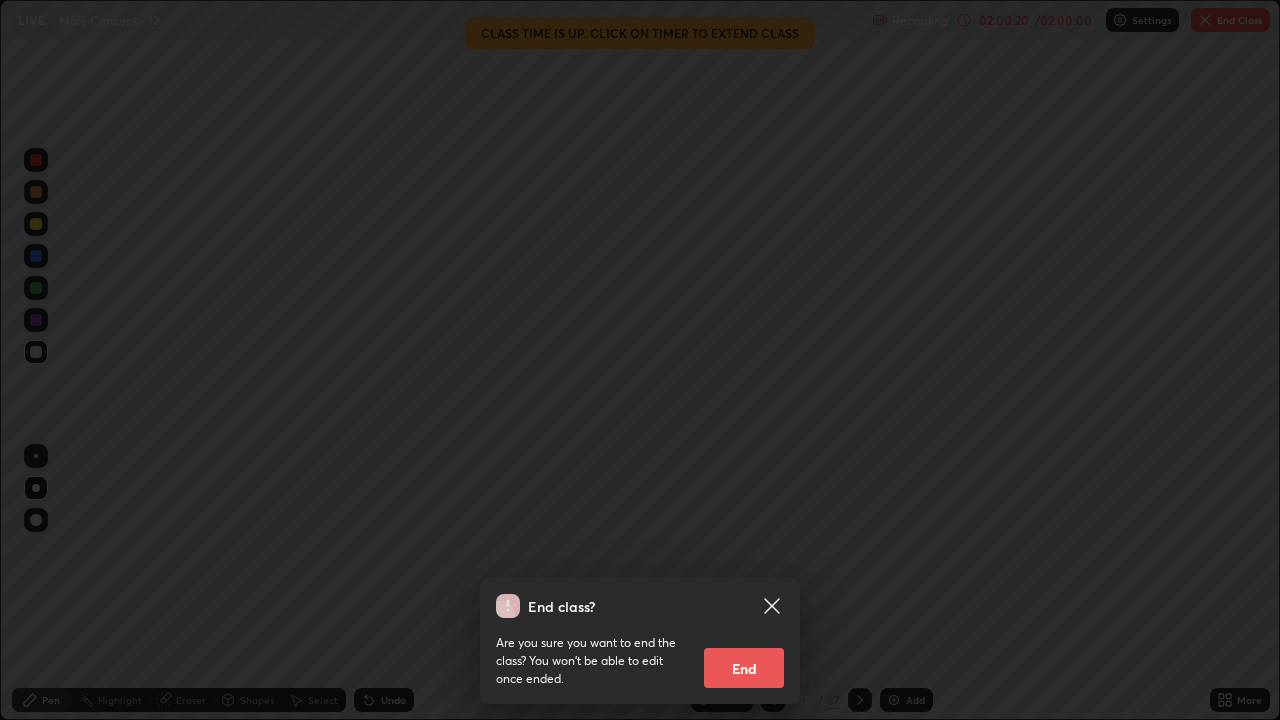 click on "End class? Are you sure you want to end the class? You won’t be able to edit once ended. End" at bounding box center (640, 360) 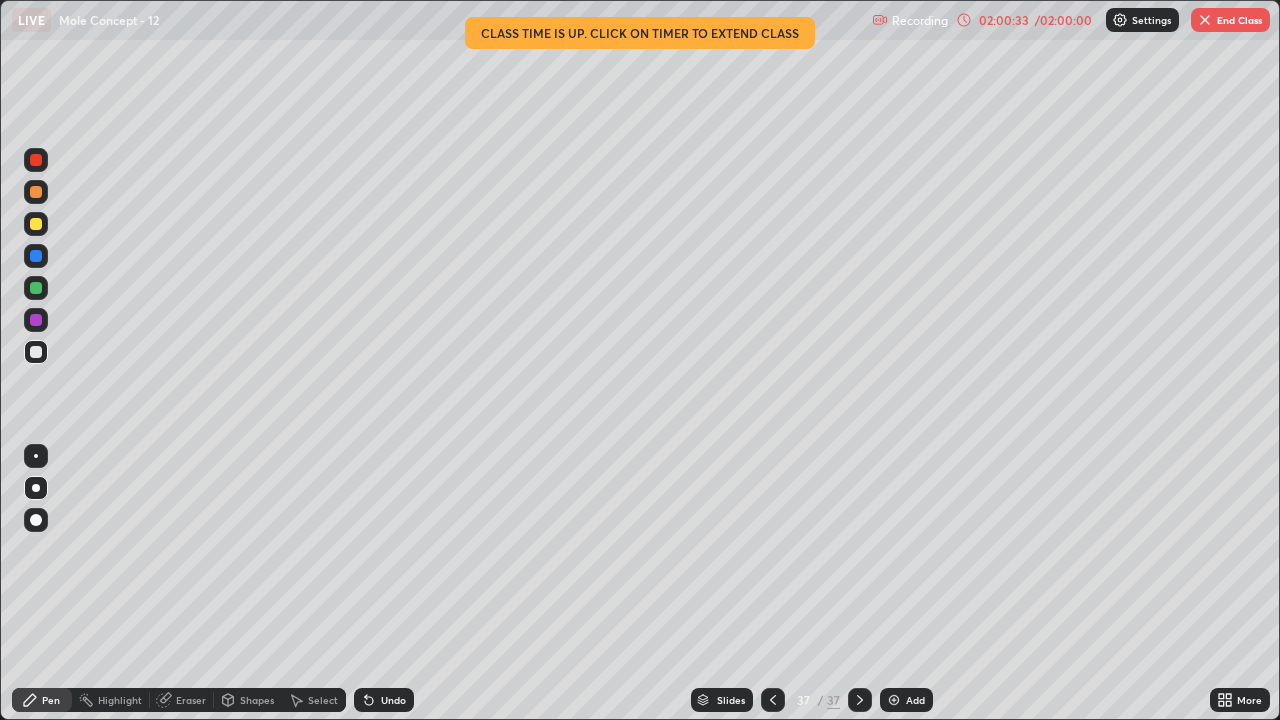 click on "End Class" at bounding box center (1230, 20) 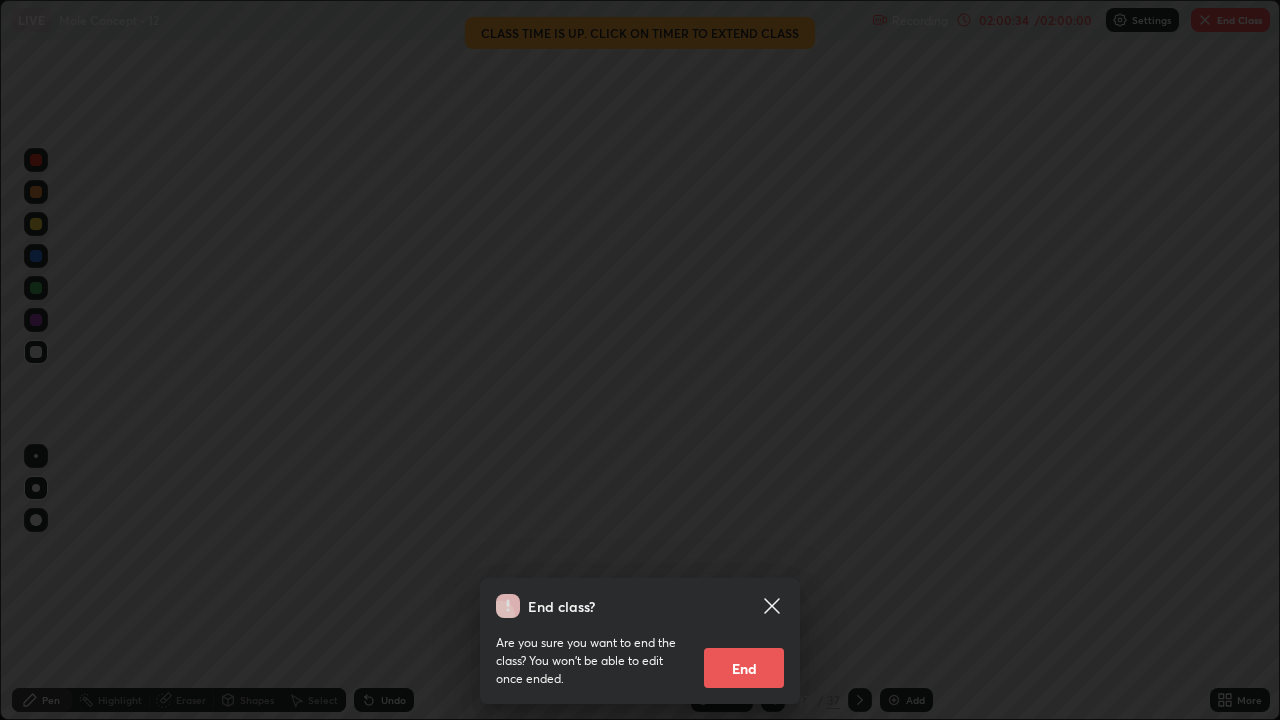 click on "End" at bounding box center [744, 668] 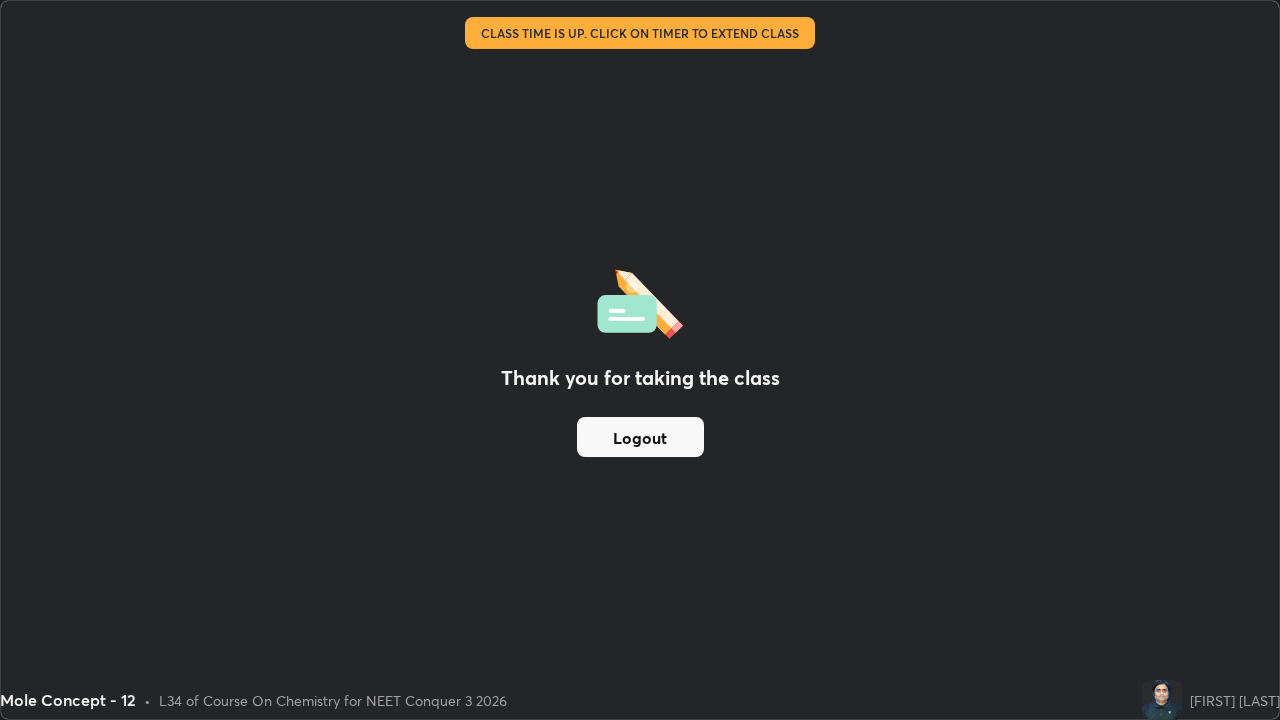 click on "Logout" at bounding box center [640, 437] 